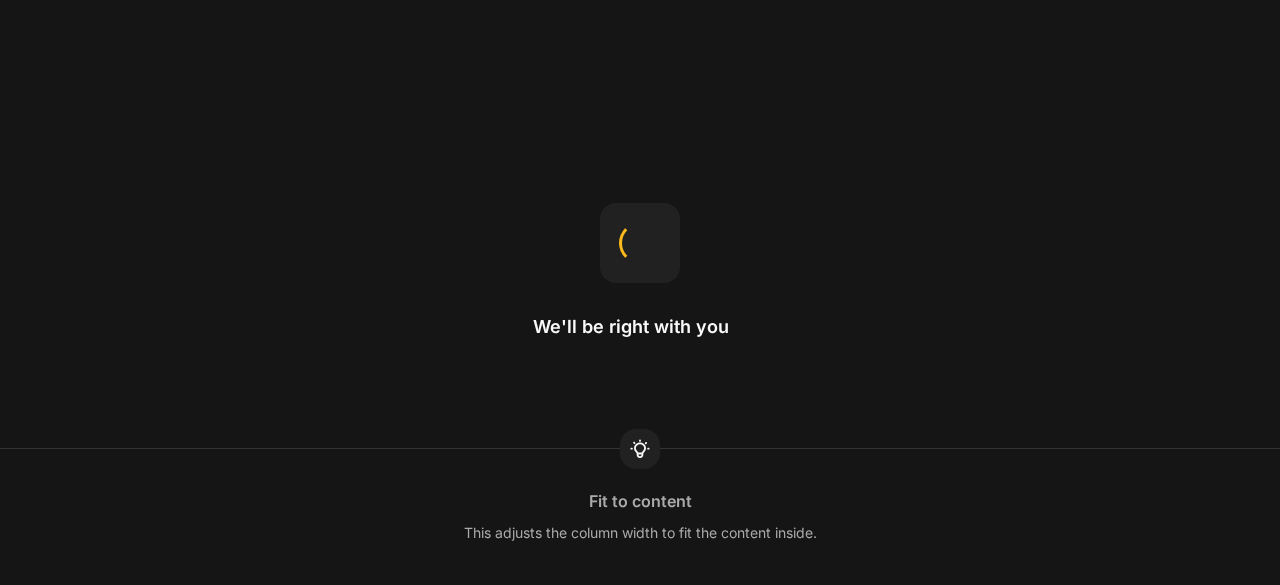 scroll, scrollTop: 0, scrollLeft: 0, axis: both 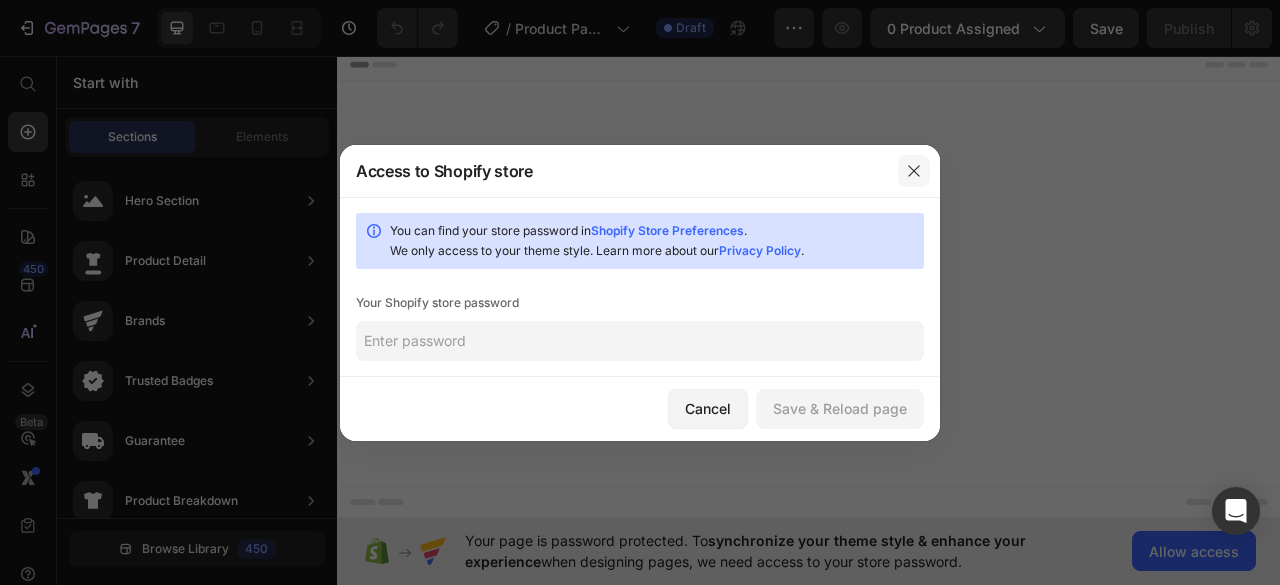 click at bounding box center (914, 171) 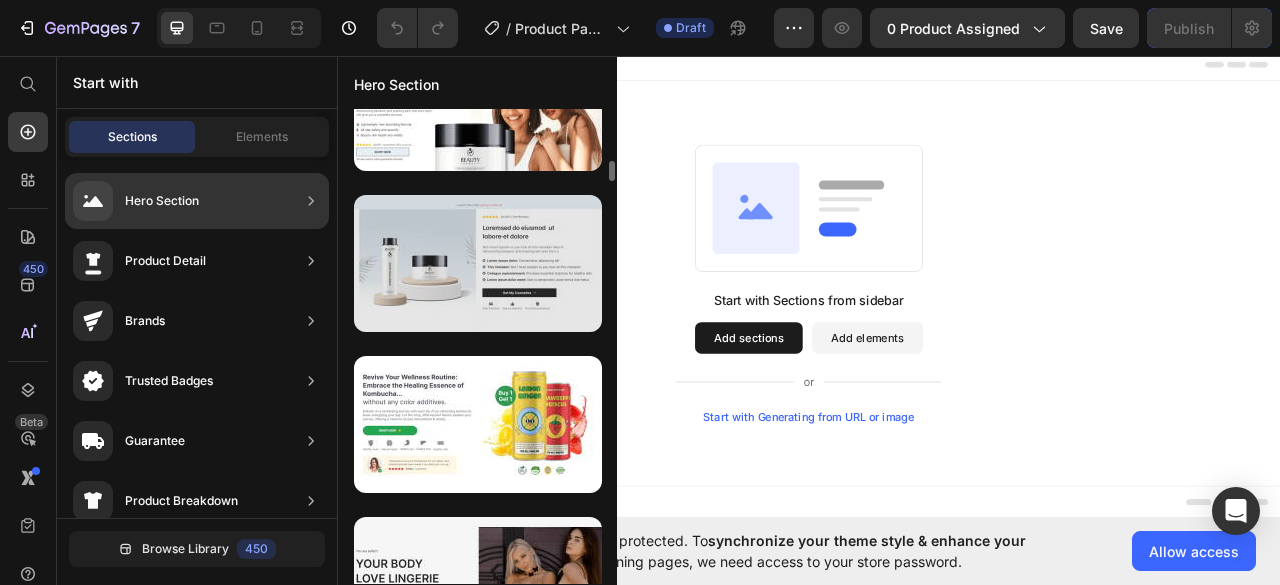 scroll, scrollTop: 1209, scrollLeft: 0, axis: vertical 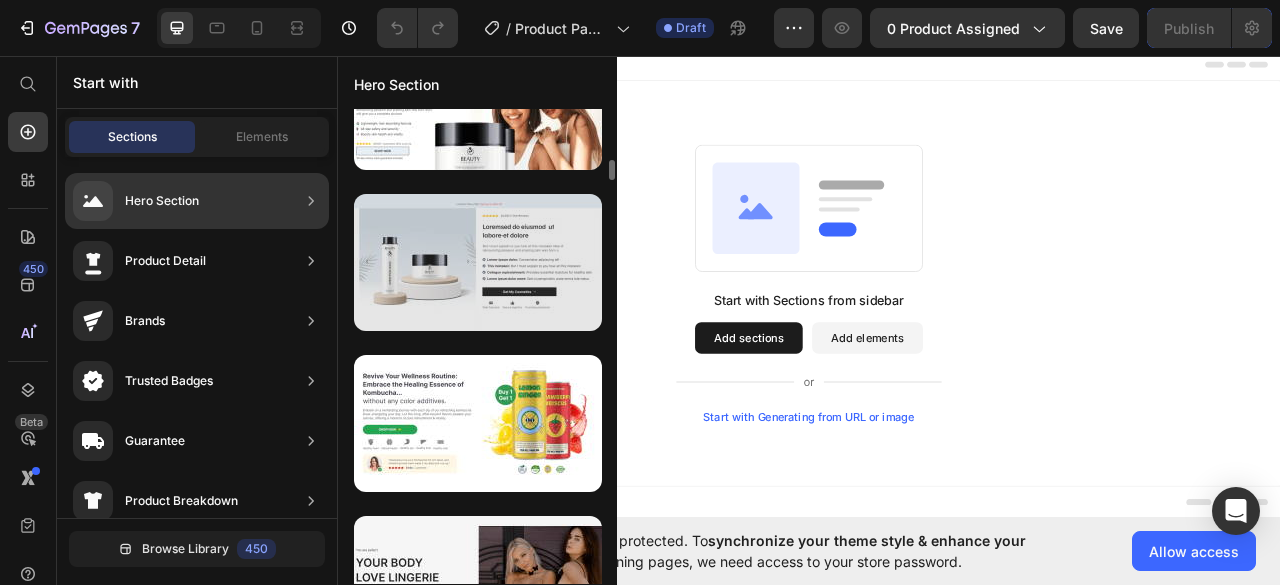 click at bounding box center [478, 262] 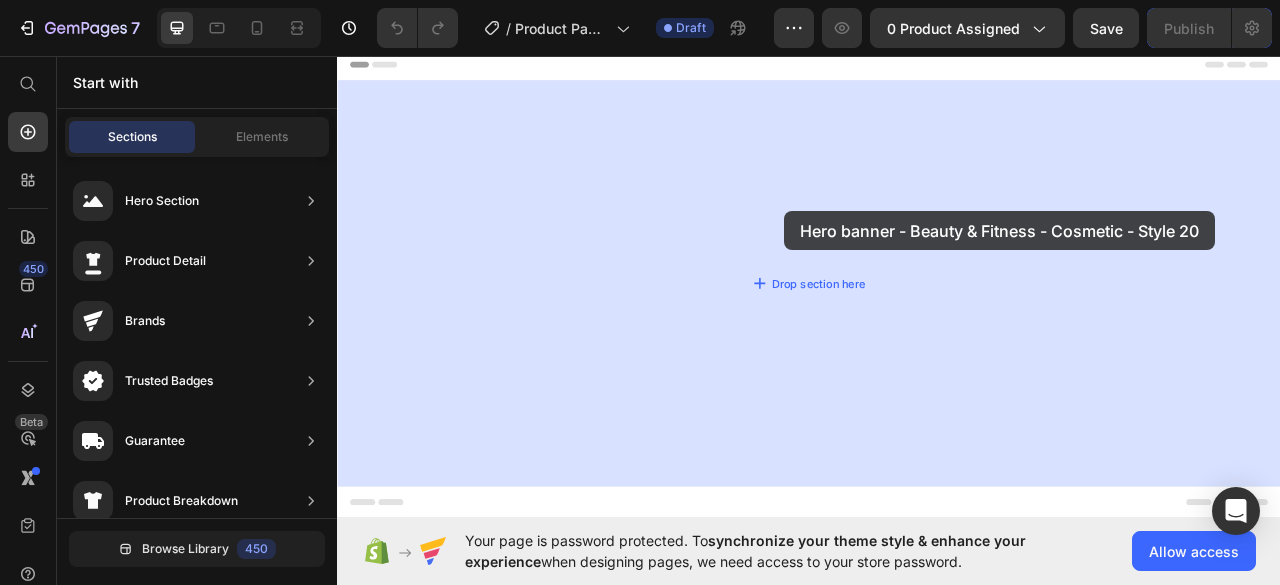 drag, startPoint x: 769, startPoint y: 325, endPoint x: 905, endPoint y: 253, distance: 153.88307 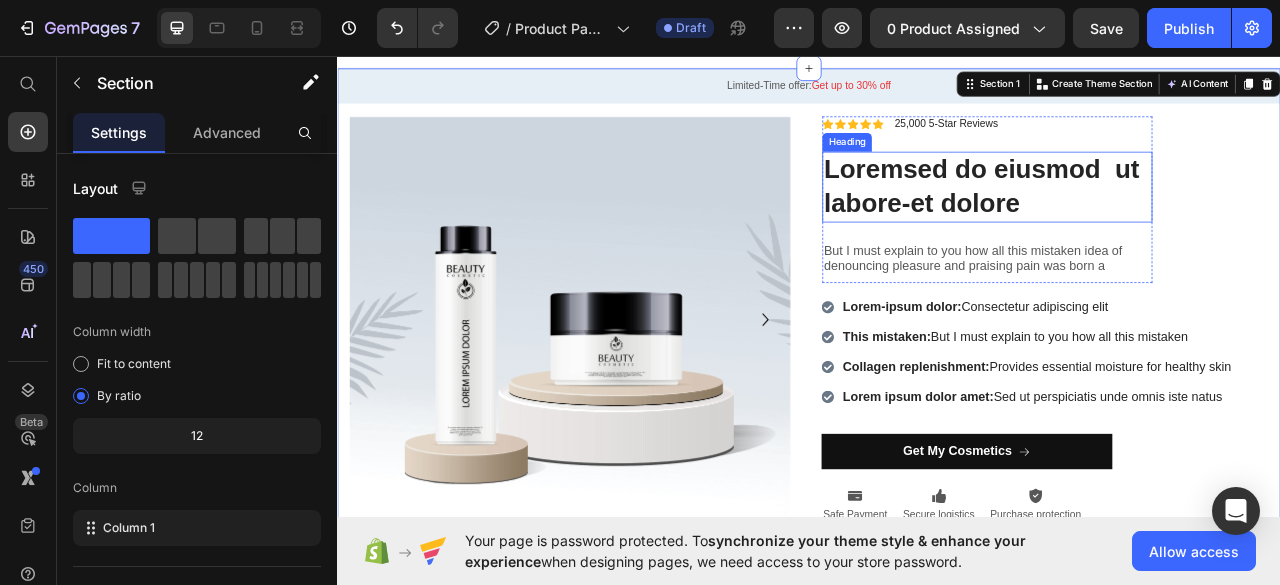 scroll, scrollTop: 0, scrollLeft: 0, axis: both 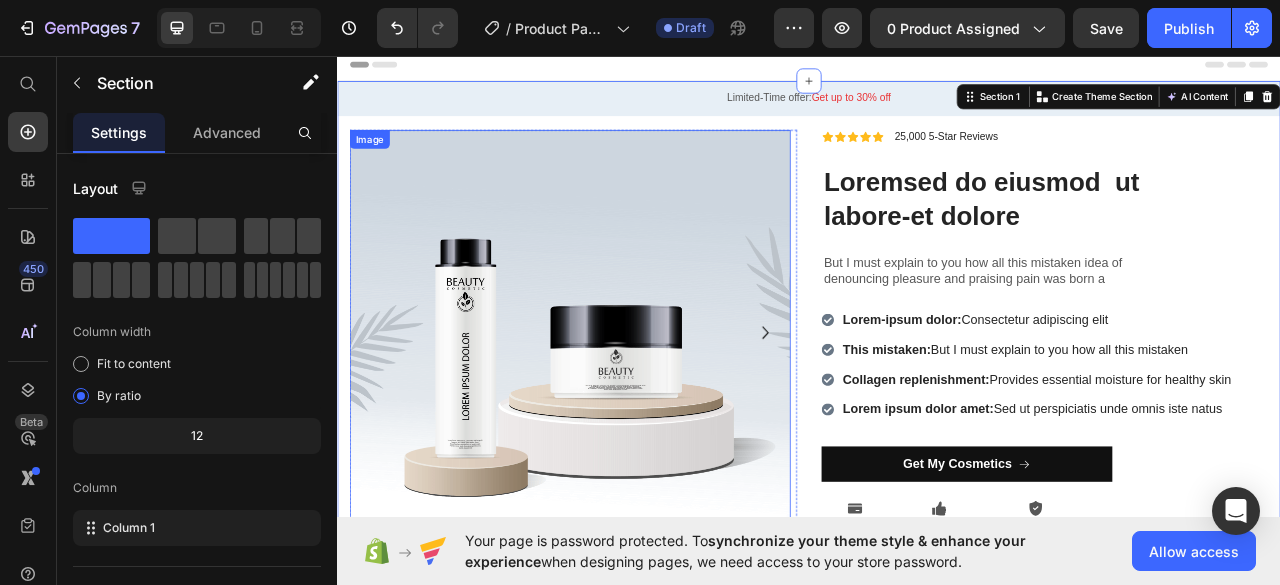 click at bounding box center [632, 409] 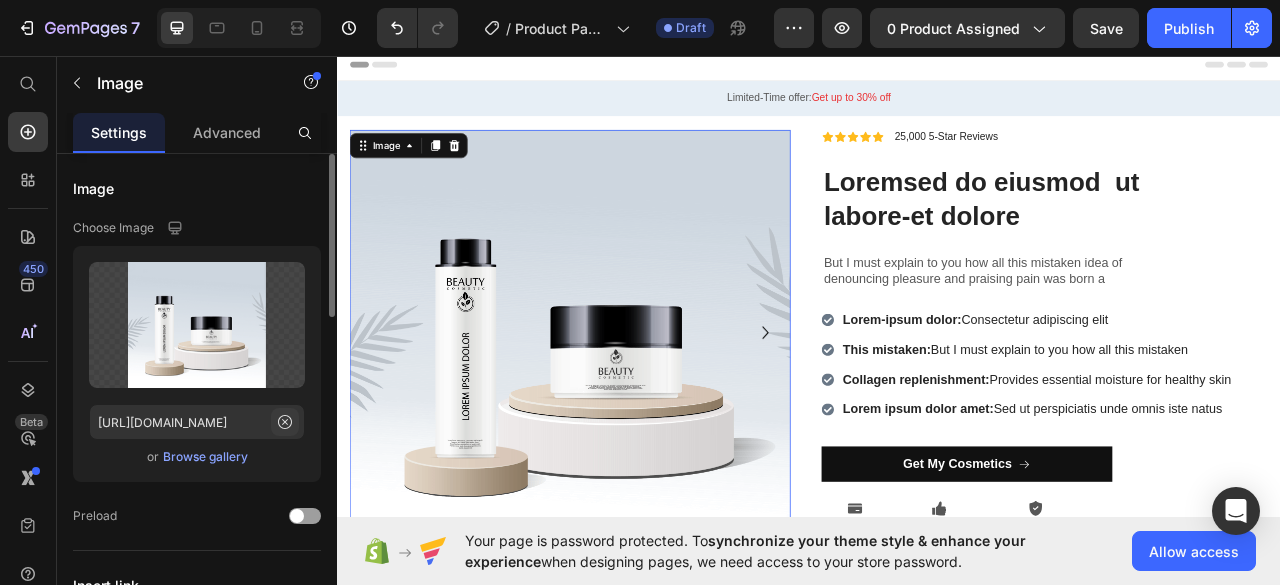 click 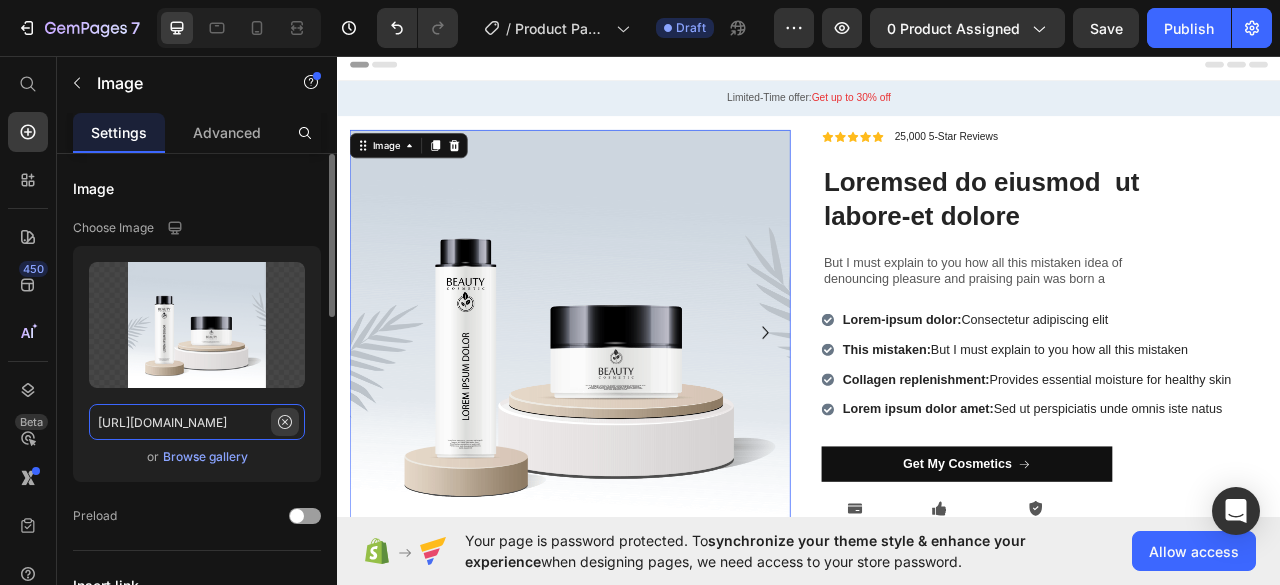 type 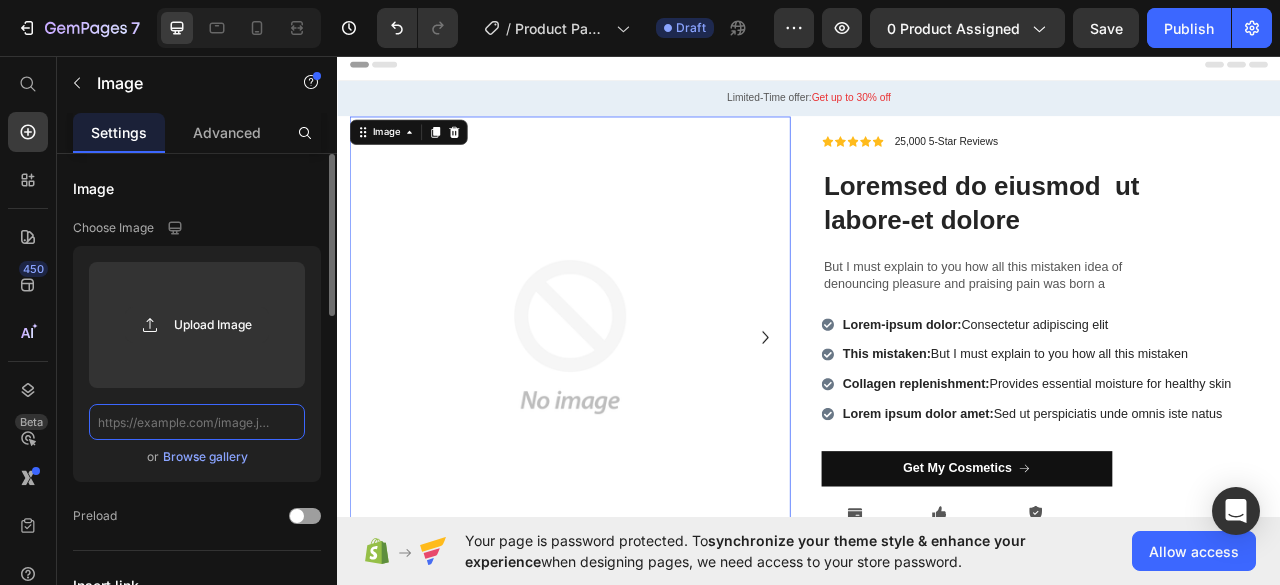scroll, scrollTop: 0, scrollLeft: 0, axis: both 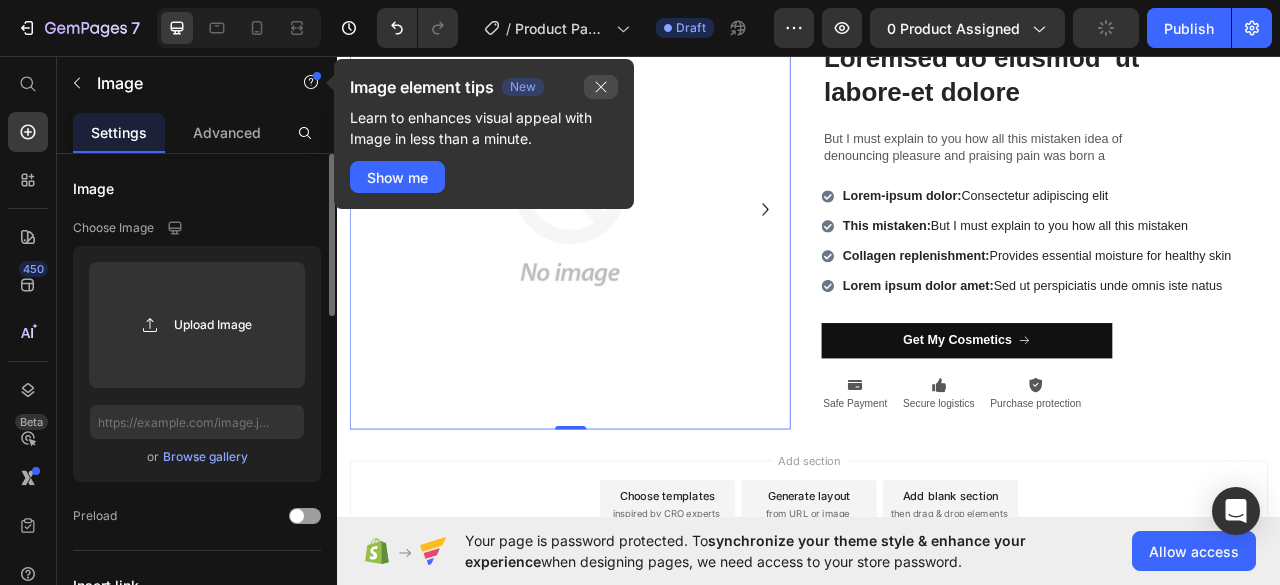 click 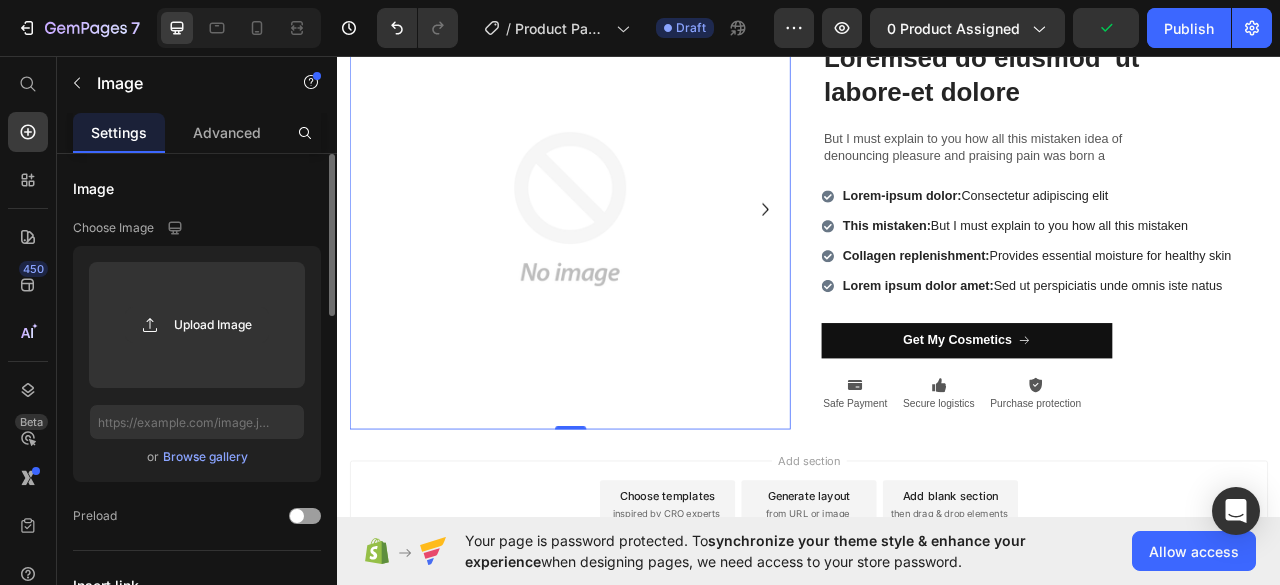 scroll, scrollTop: 192, scrollLeft: 0, axis: vertical 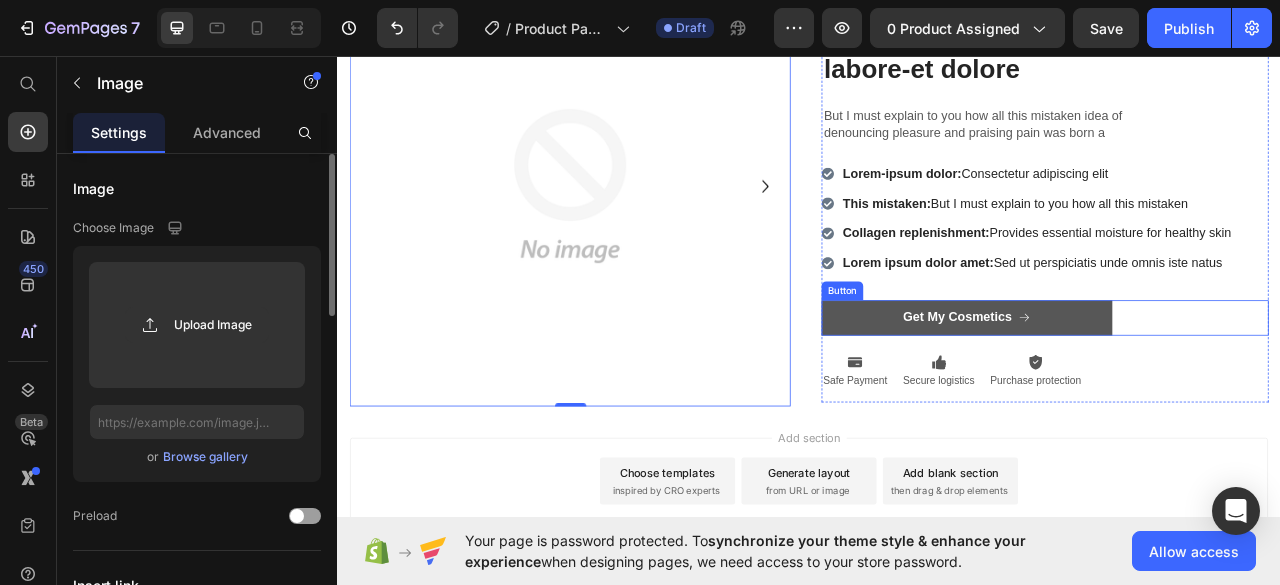 click on "Get My Cosmetics" at bounding box center [1138, 390] 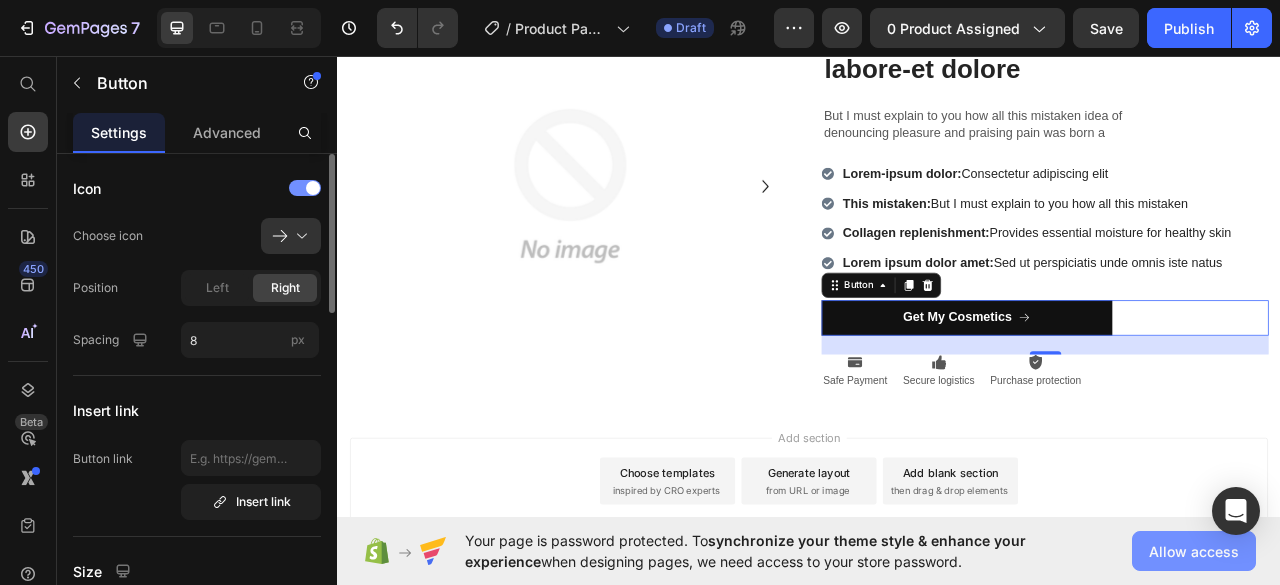 click on "Allow access" 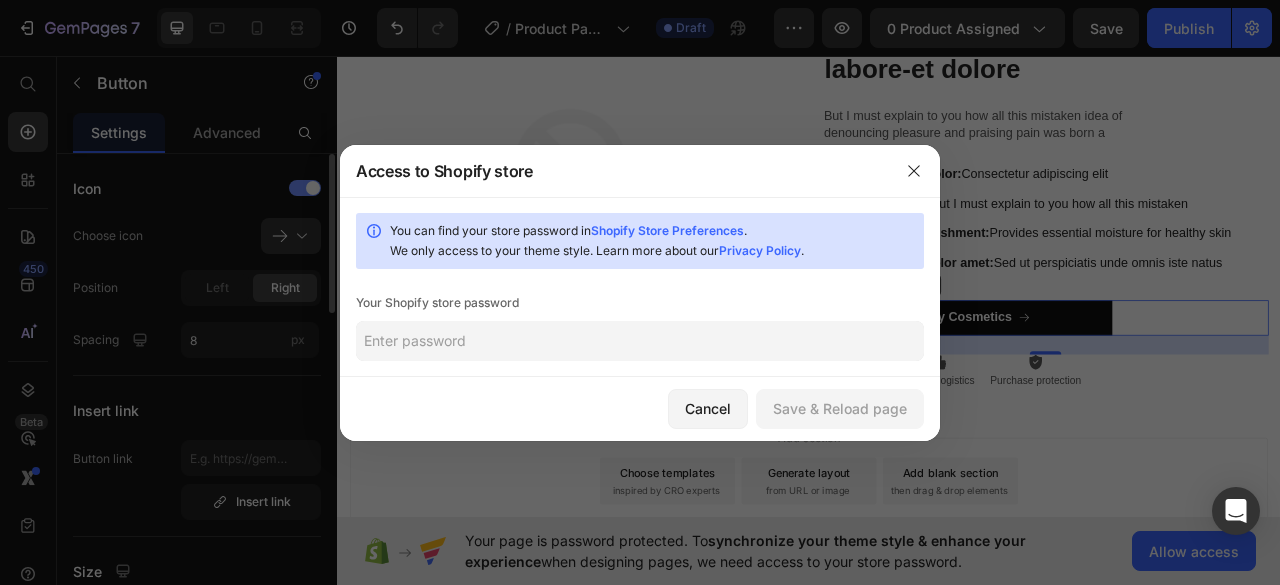 click 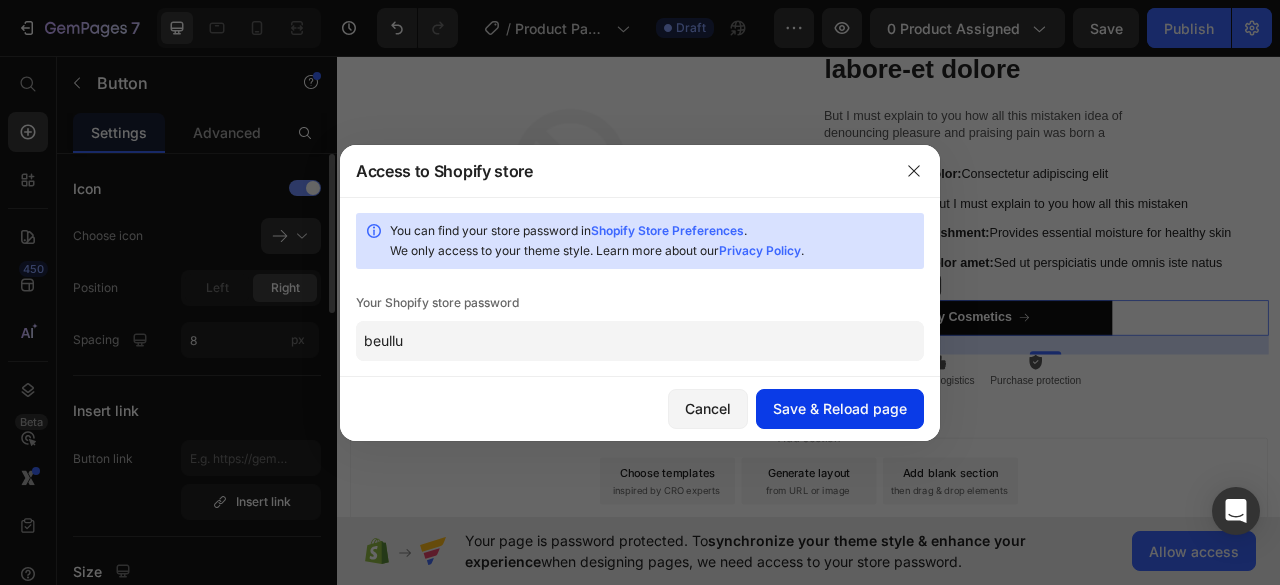 type on "beullu" 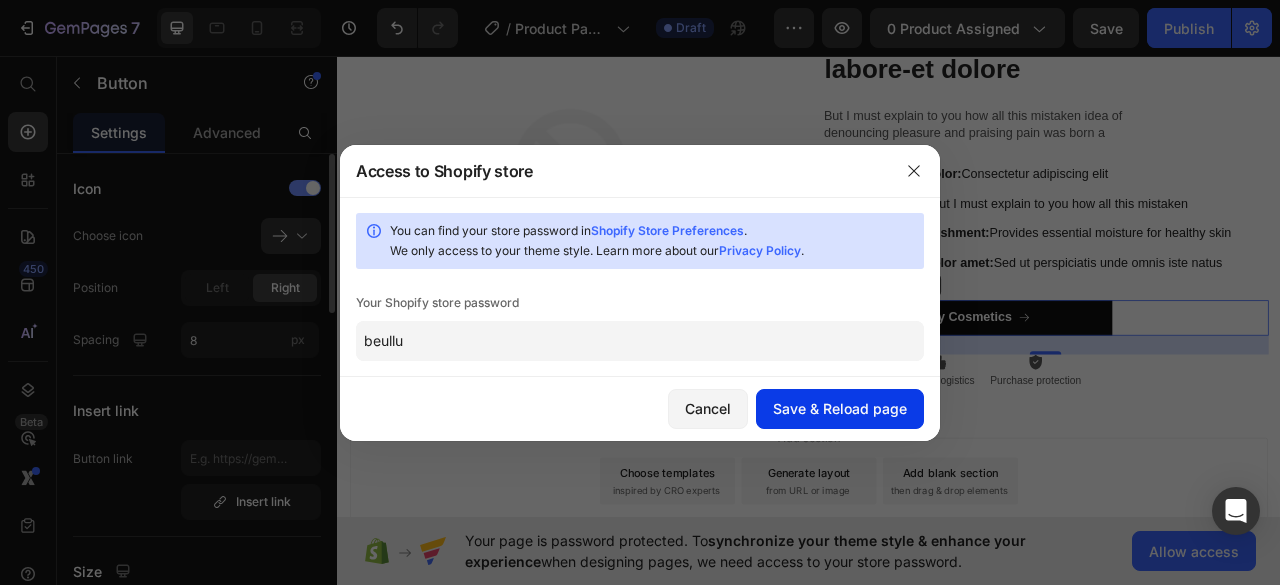 click on "Save & Reload page" at bounding box center [840, 408] 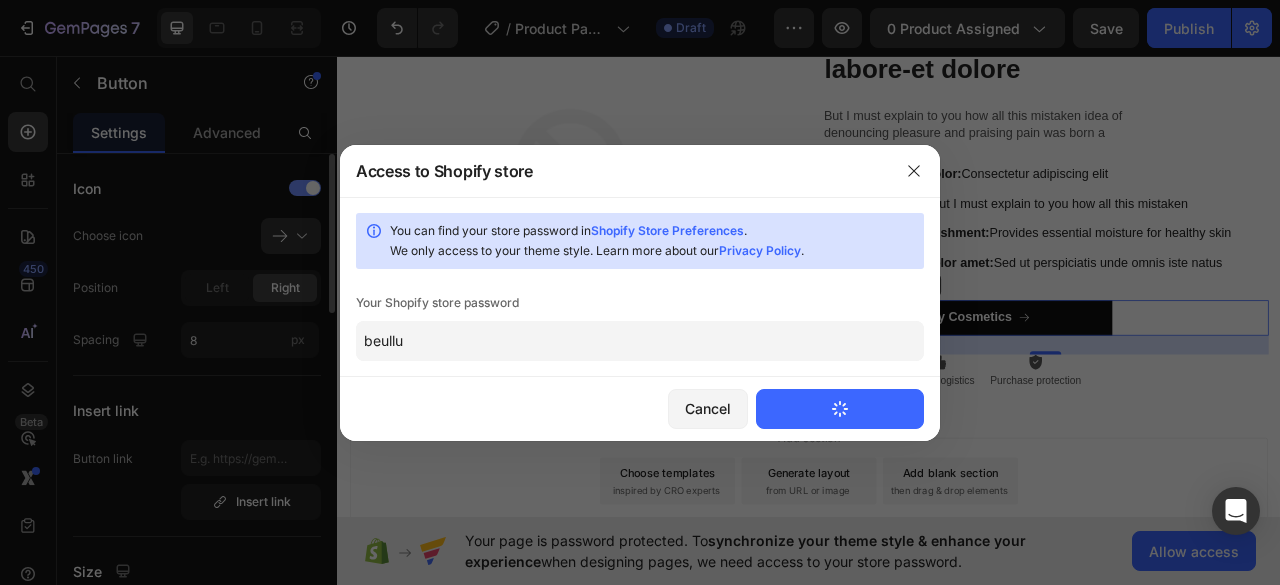 type 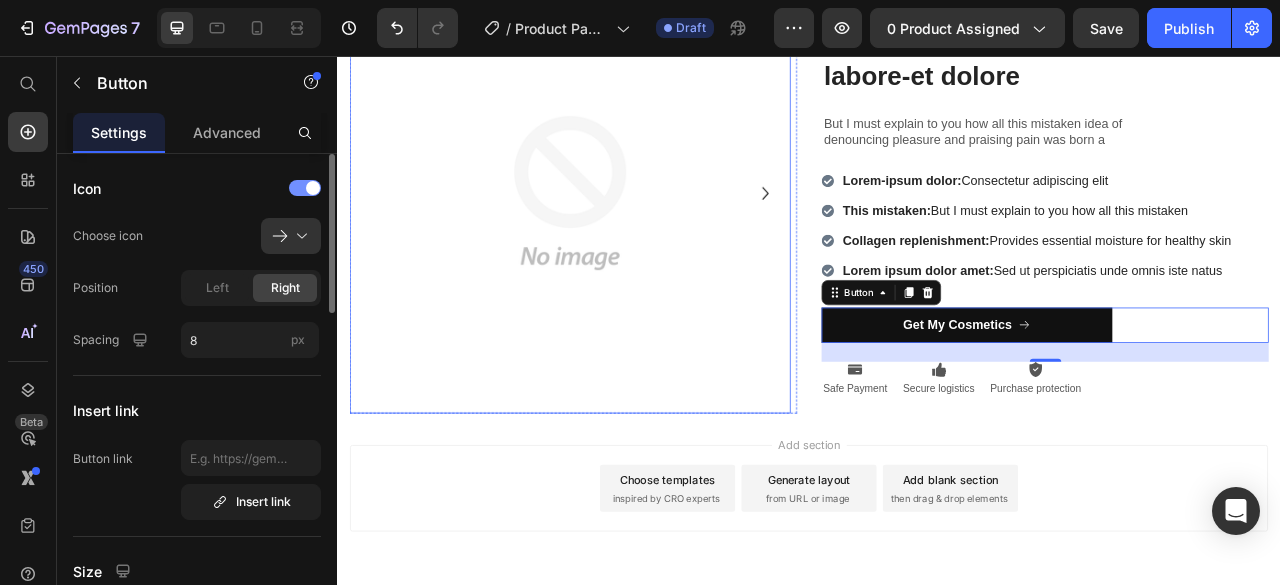 scroll, scrollTop: 0, scrollLeft: 0, axis: both 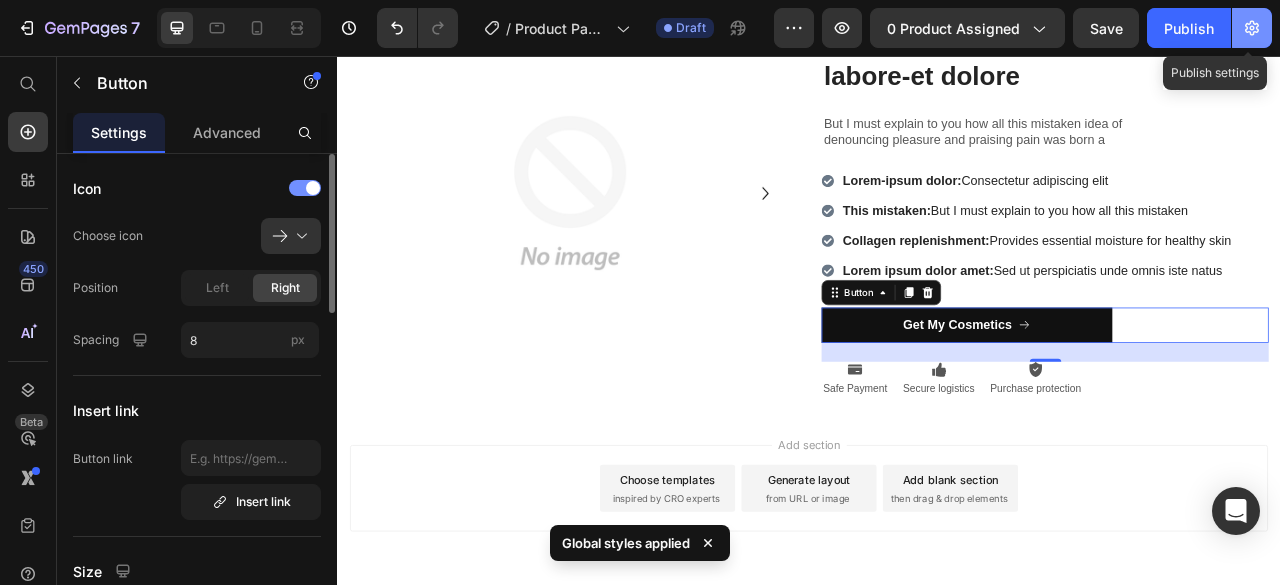 click 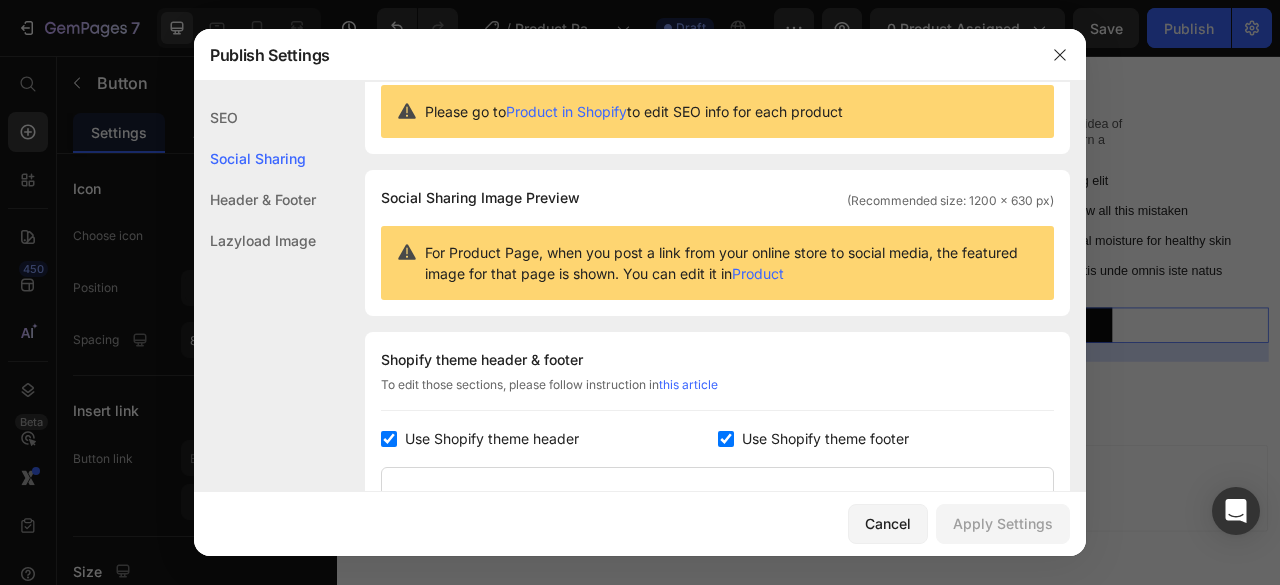 scroll, scrollTop: 0, scrollLeft: 0, axis: both 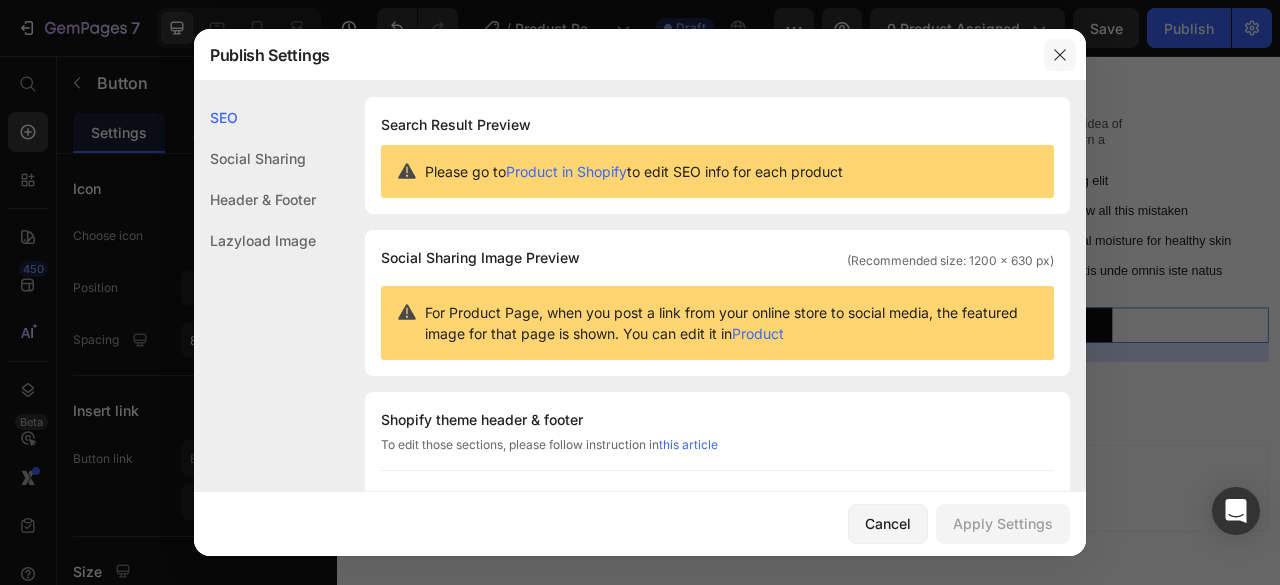 click 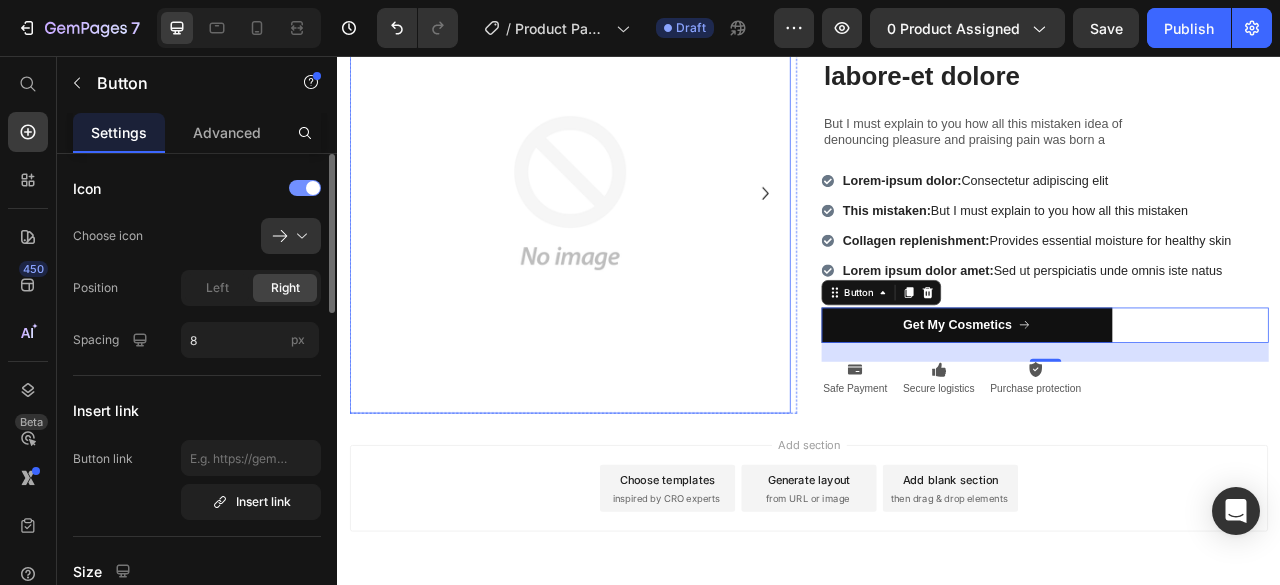 click at bounding box center (632, 230) 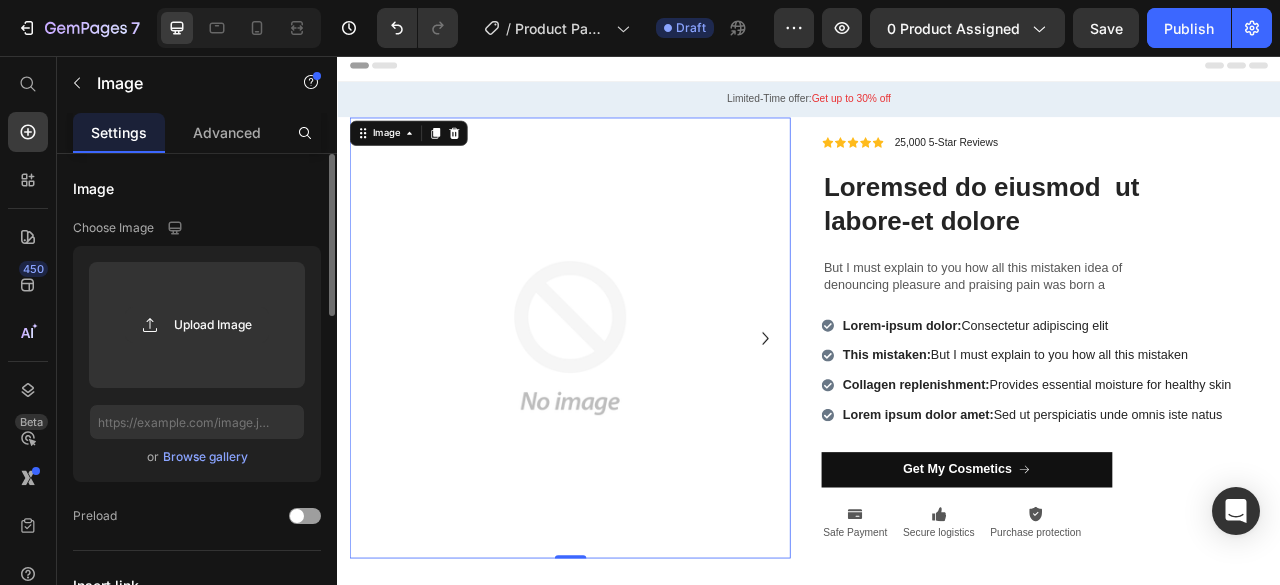 scroll, scrollTop: 0, scrollLeft: 0, axis: both 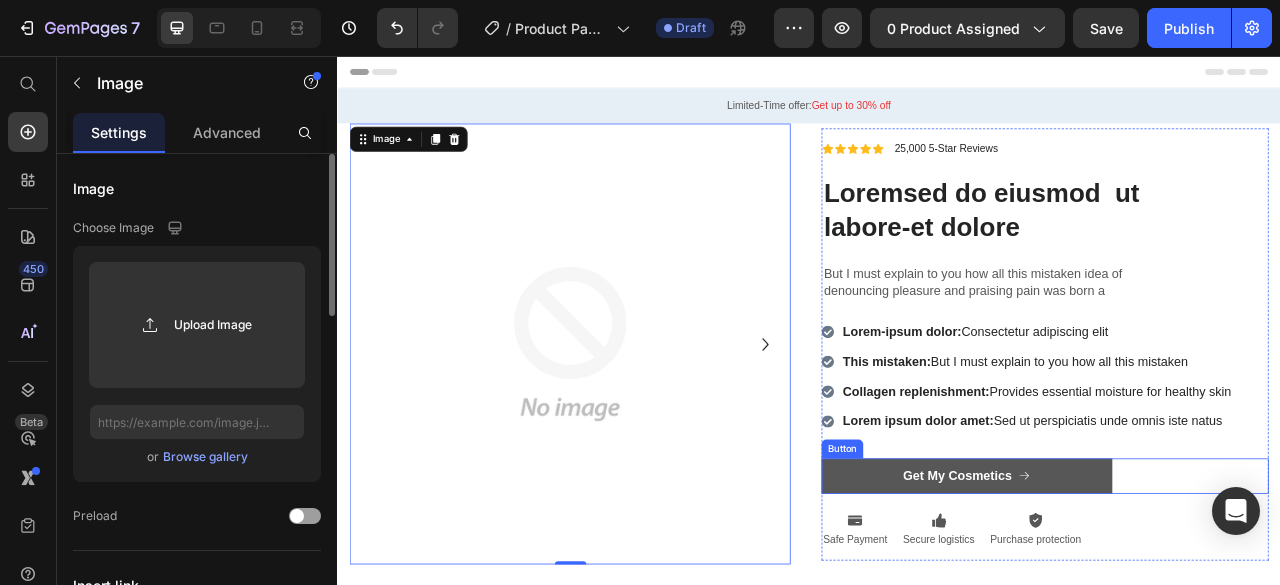 click on "Get My Cosmetics" at bounding box center (1138, 590) 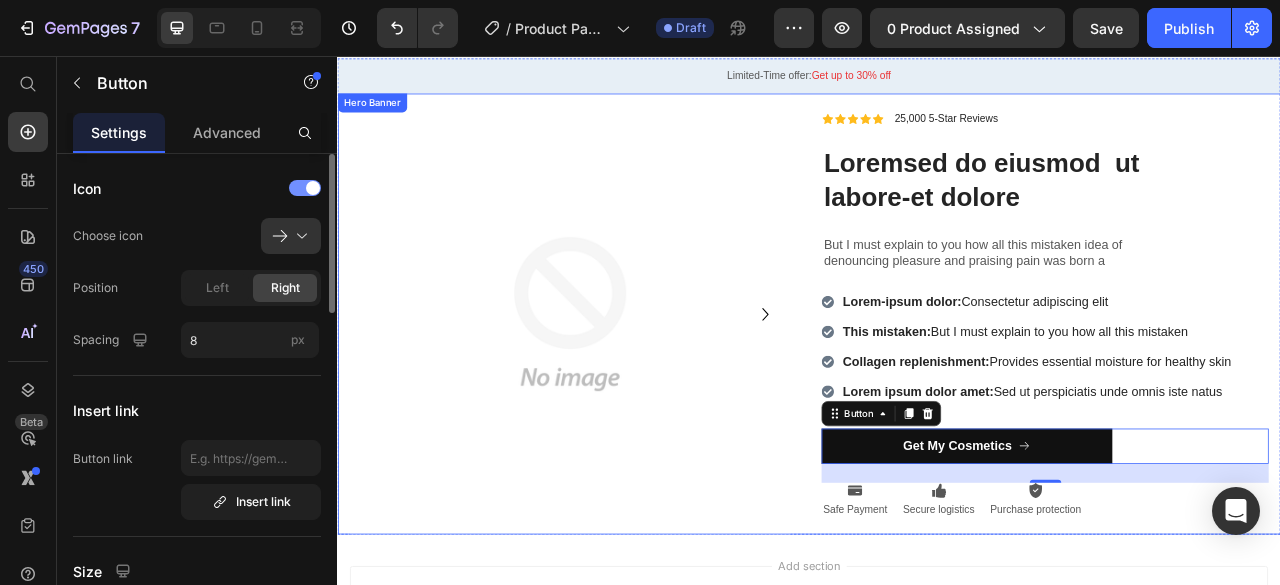 scroll, scrollTop: 35, scrollLeft: 0, axis: vertical 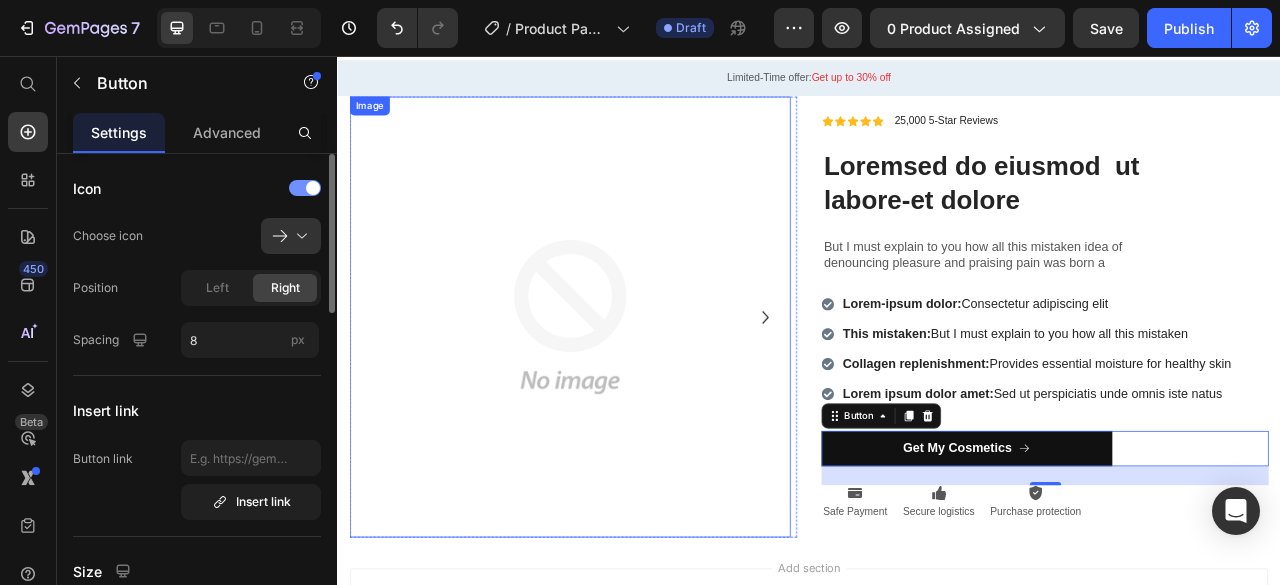click at bounding box center (632, 387) 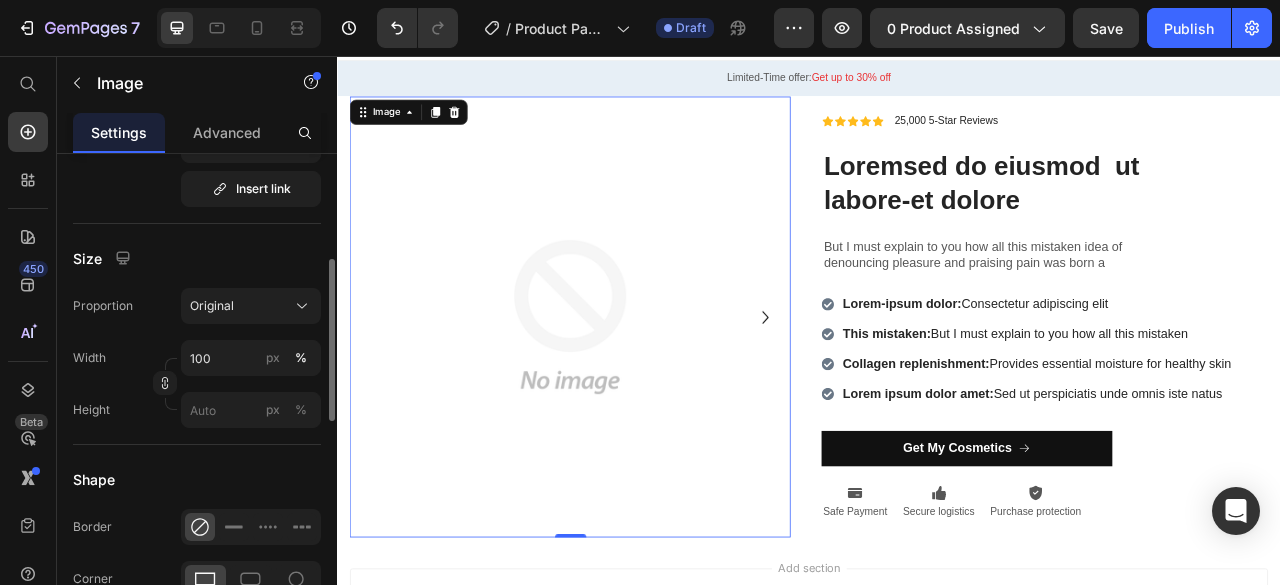 scroll, scrollTop: 402, scrollLeft: 0, axis: vertical 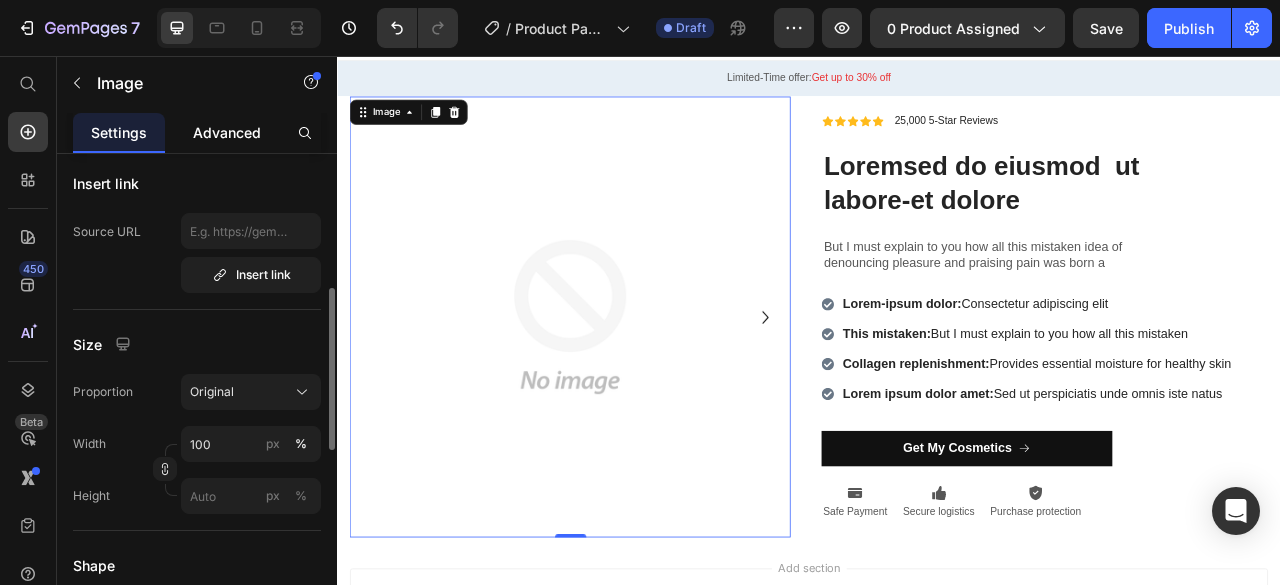 click on "Advanced" at bounding box center [227, 132] 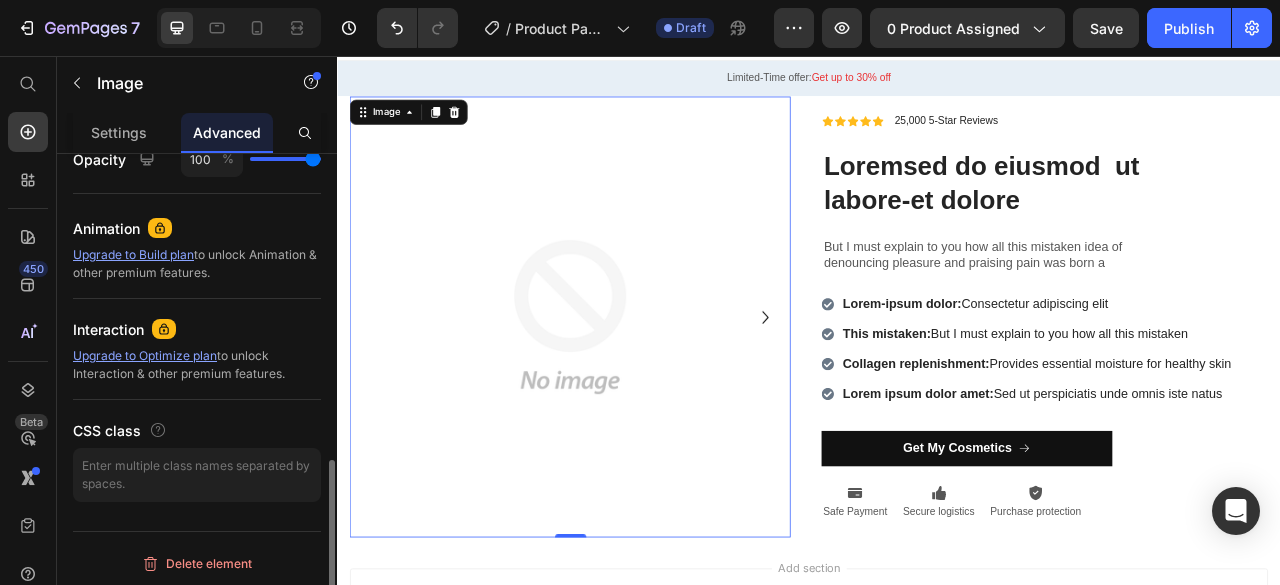 scroll, scrollTop: 813, scrollLeft: 0, axis: vertical 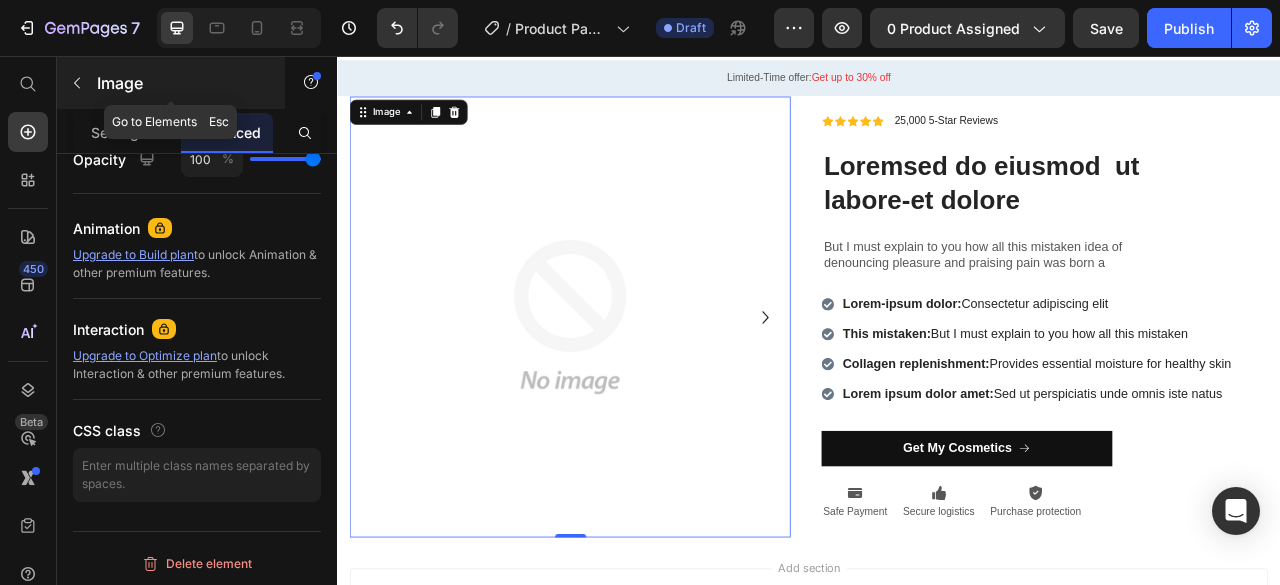 click 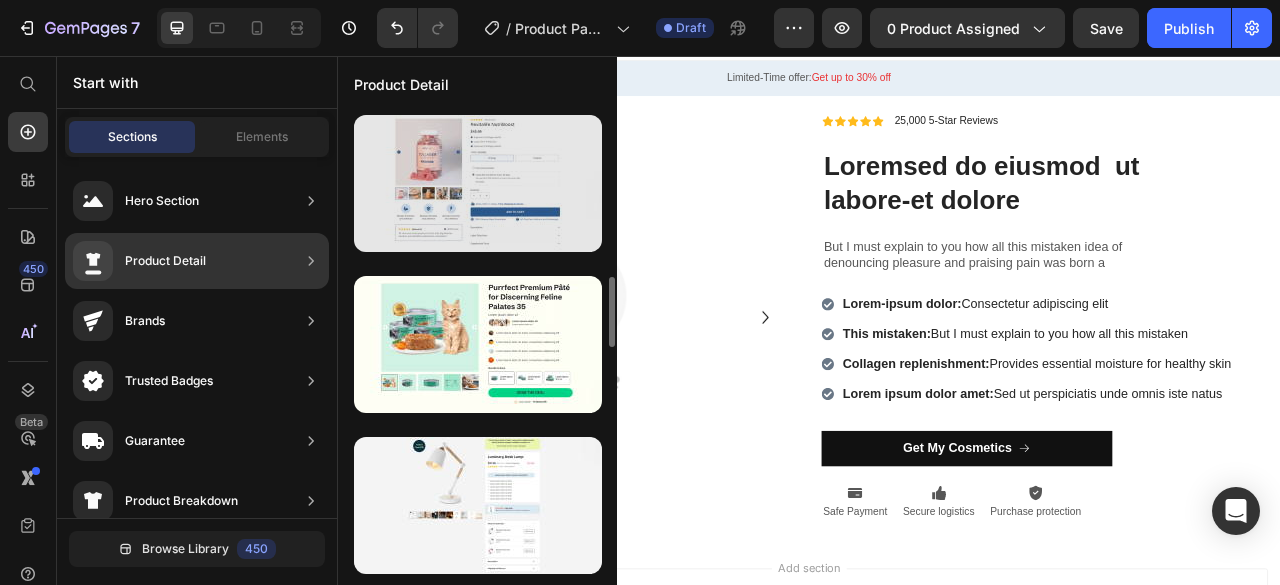 scroll, scrollTop: 1128, scrollLeft: 0, axis: vertical 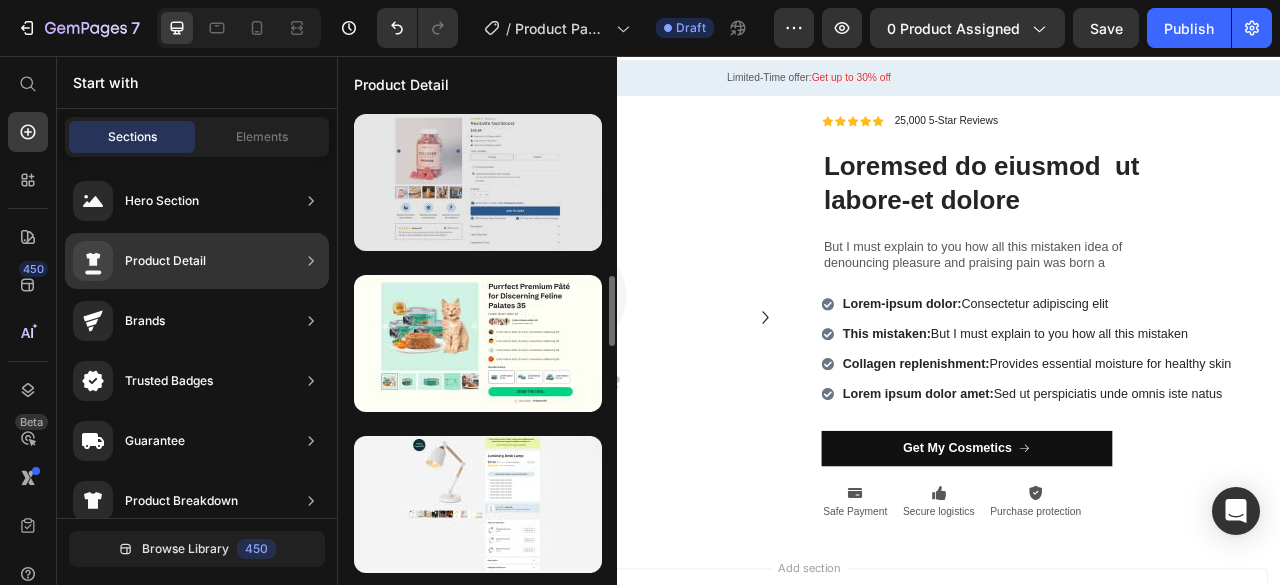 click at bounding box center [478, 182] 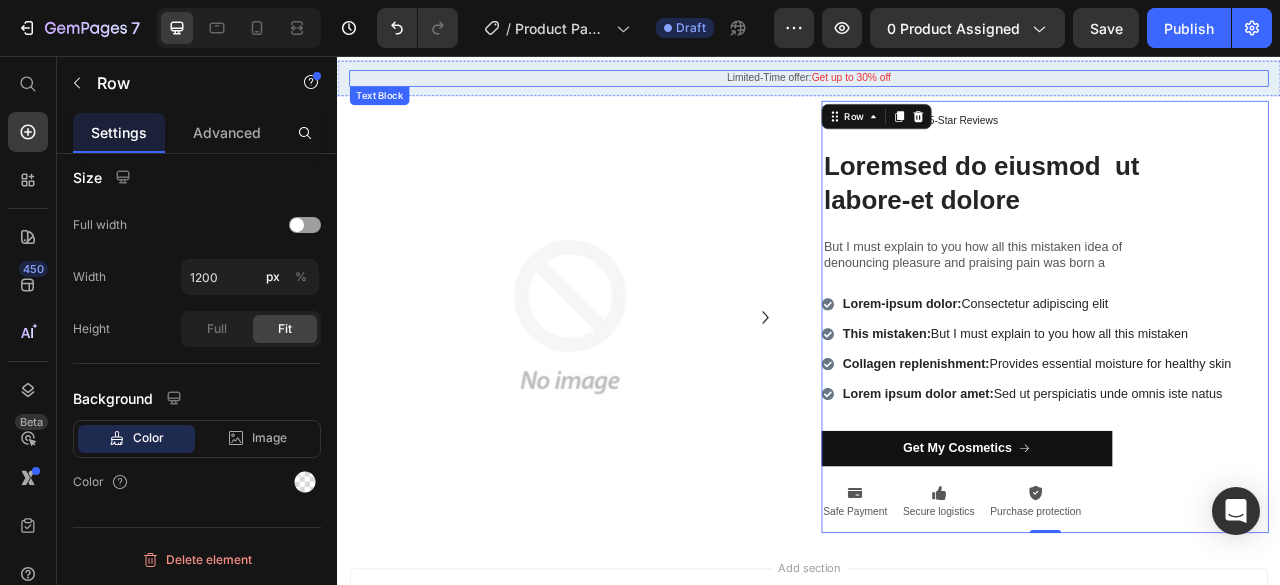 scroll, scrollTop: 0, scrollLeft: 0, axis: both 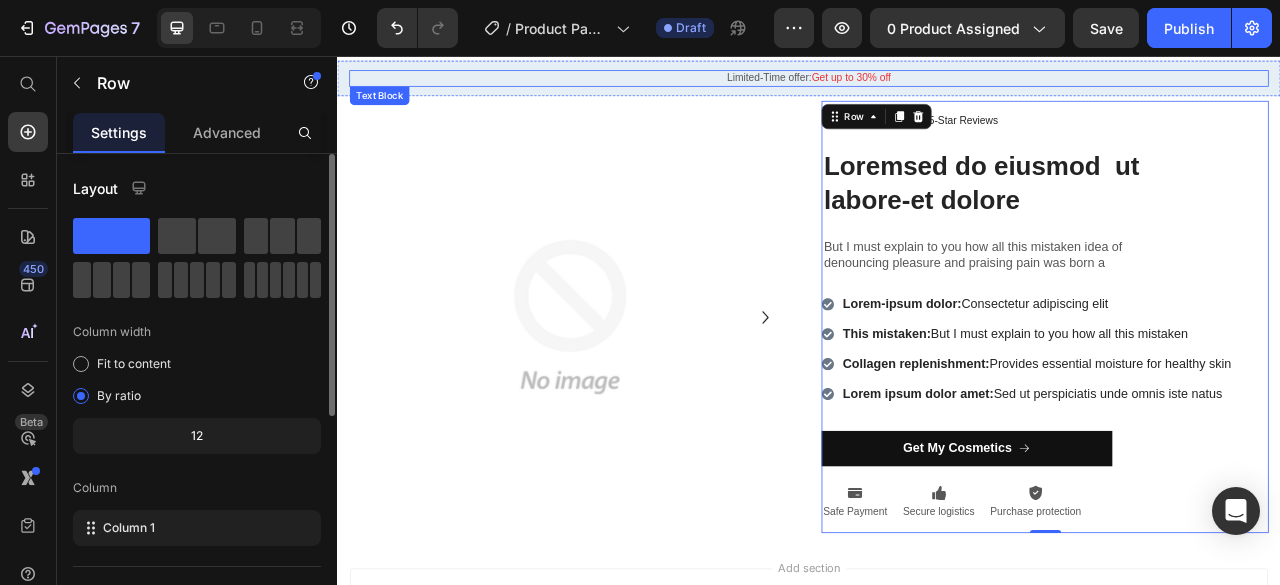 click on "Limited-Time offer:  Get up to 30% off" at bounding box center (937, 84) 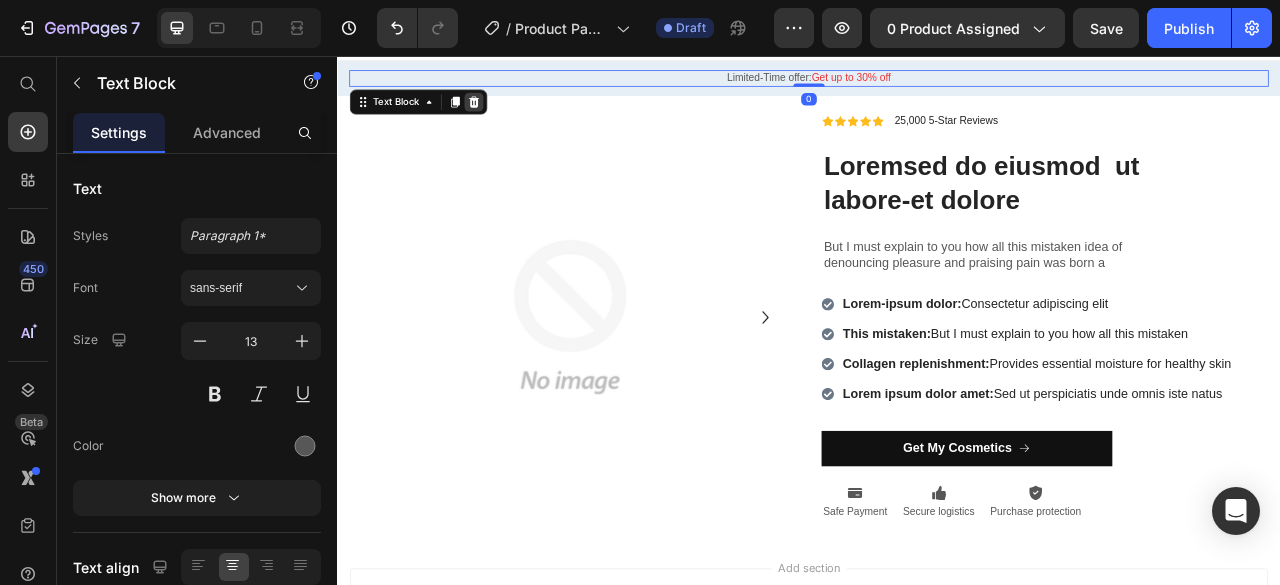 click 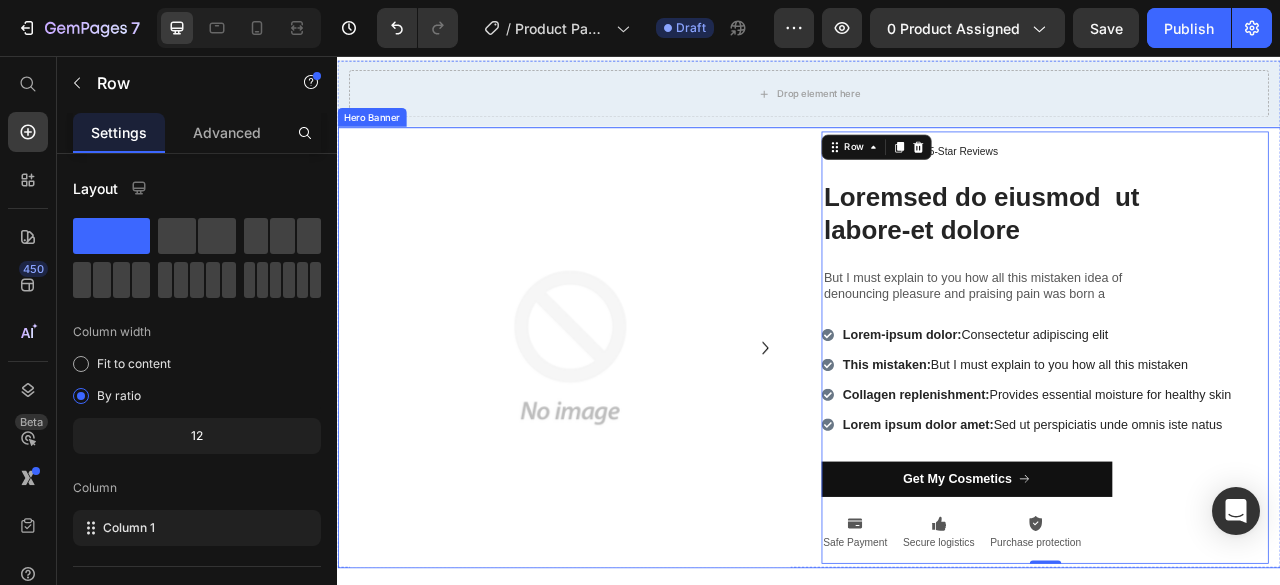 click on "Image Image
Carousel Icon Icon Icon Icon Icon Icon List 25,000 5-Star Reviews Text Block Row Loremsed do eiusmod  ut labore-et dolore Heading But I must explain to you how all this mistaken idea of denouncing pleasure and praising pain was born a Text Block Row Lorem-ipsum dolor:  Consectetur adipiscing elit This mistaken:  But I must explain to you how all this mistaken Collagen replenishment:  Provides essential moisture for healthy skin Lorem ipsum dolor amet:  Sed ut perspiciatis unde omnis iste natus Item List
Get My Cosmetics Button
Icon Safe Payment Text Block
Icon Secure logistics Text Block
Icon Purchase protection Text Block Row Row   0" at bounding box center [937, 426] 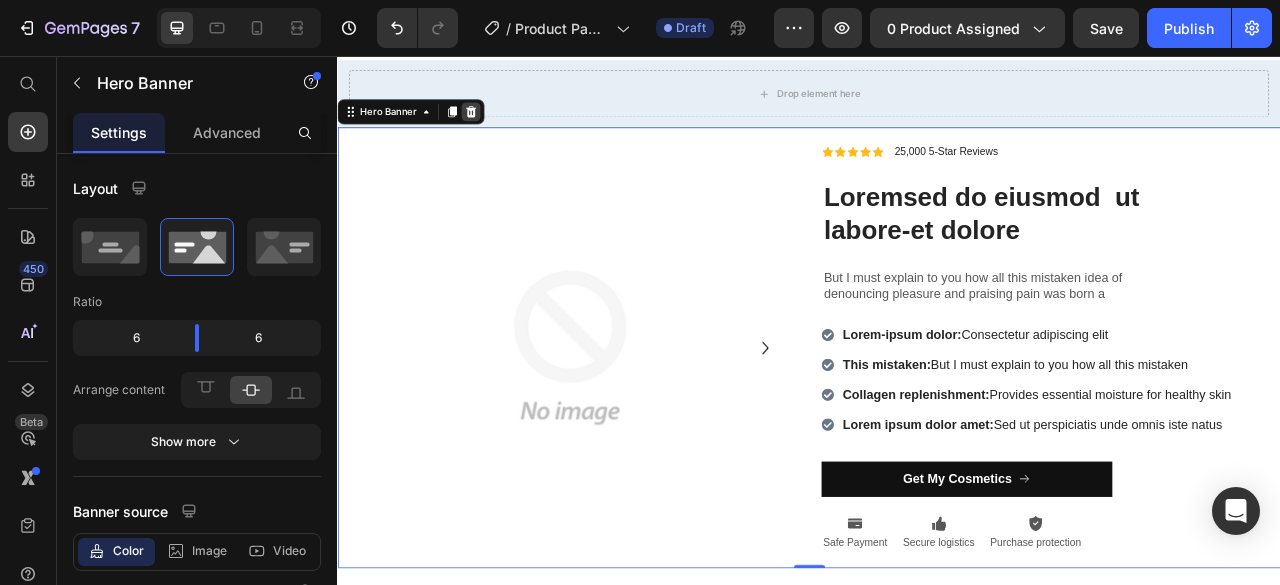 click 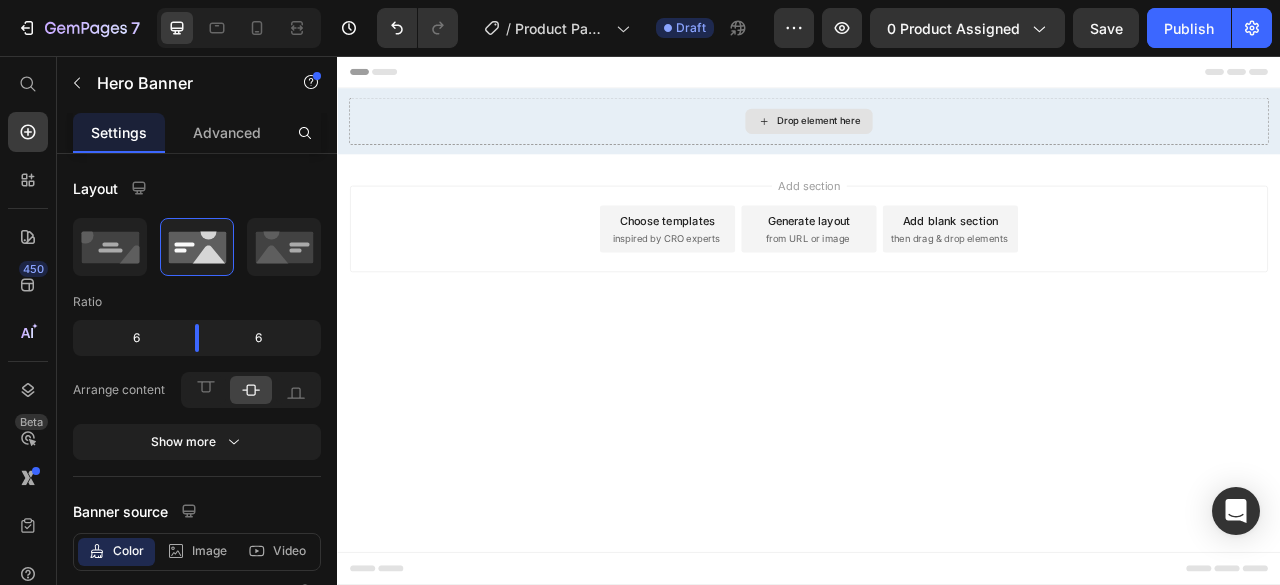 scroll, scrollTop: 0, scrollLeft: 0, axis: both 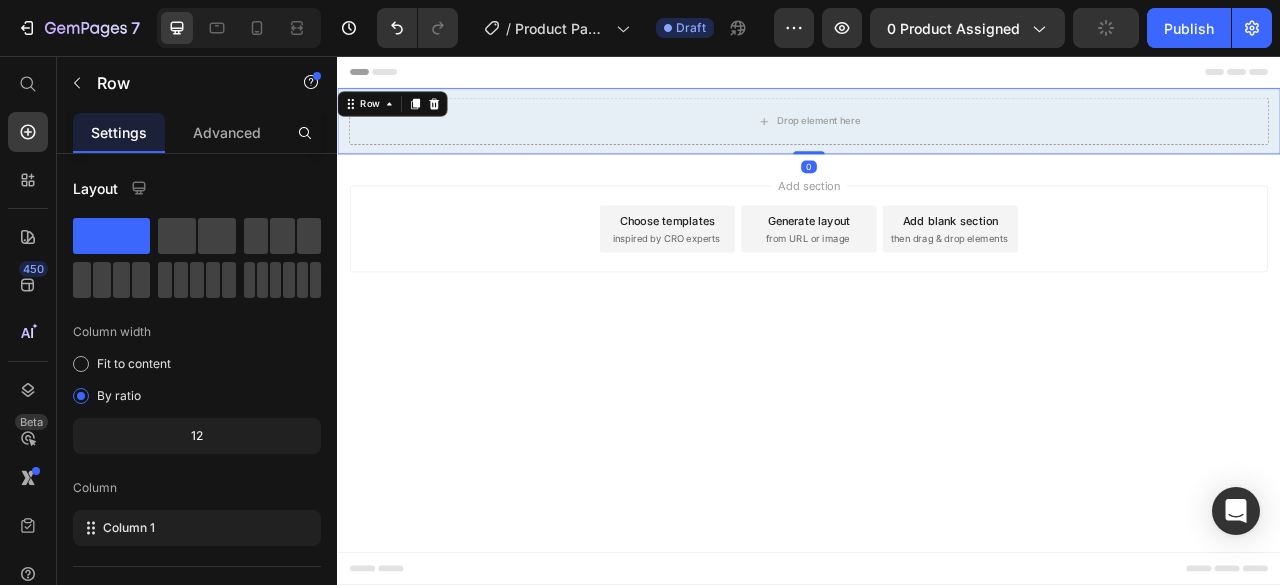 click on "Drop element here Row   0" at bounding box center (937, 139) 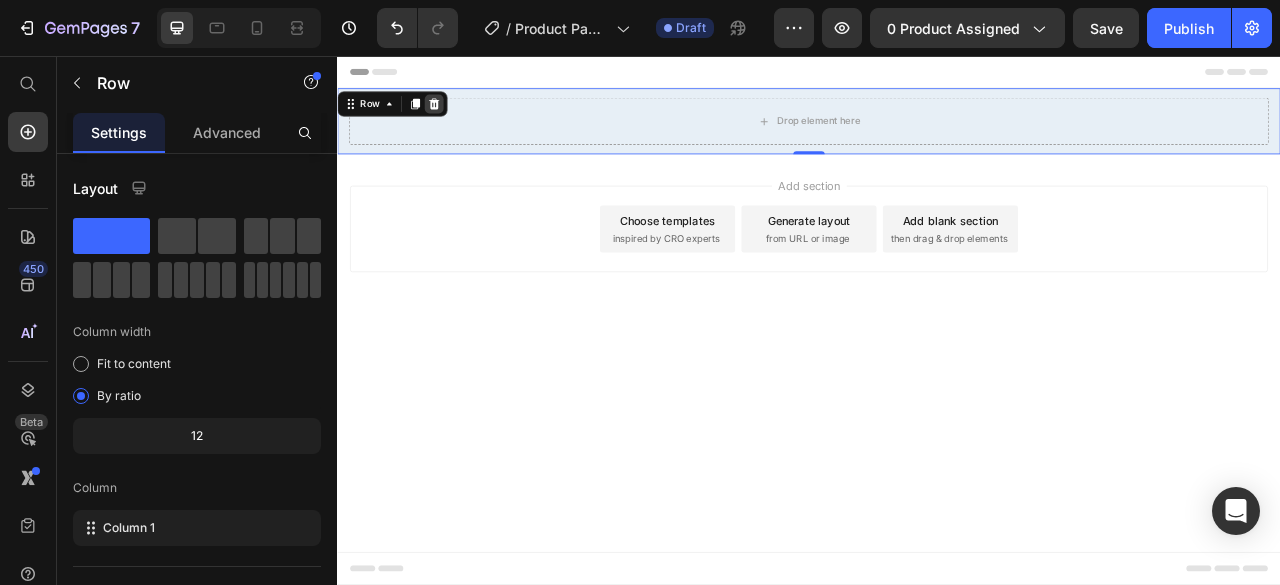 click 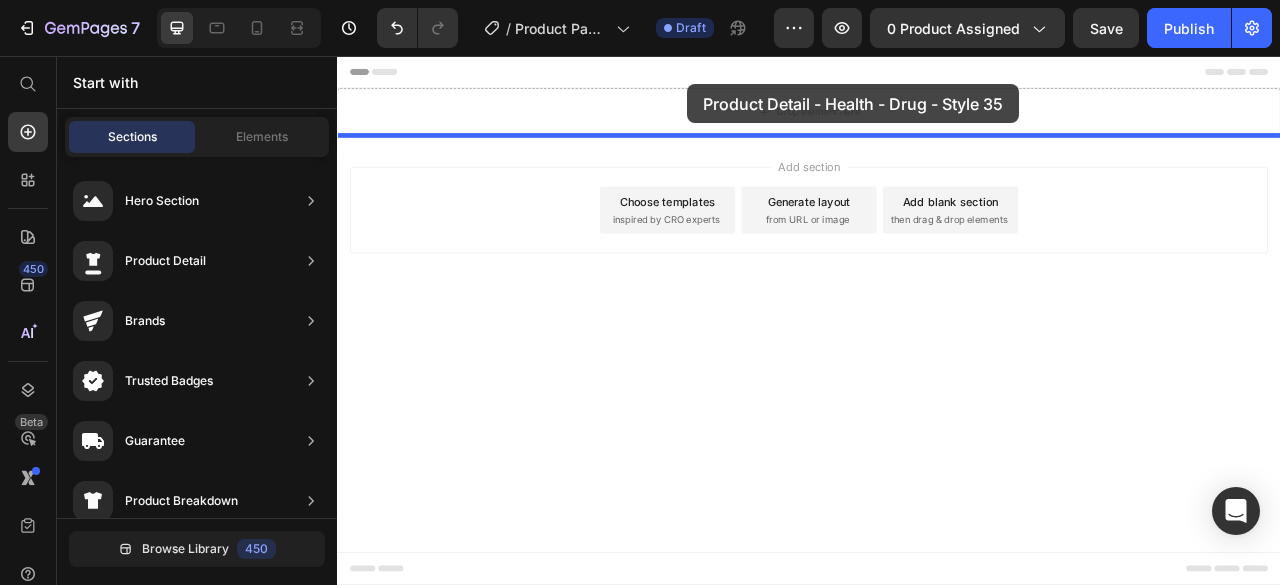 drag, startPoint x: 807, startPoint y: 245, endPoint x: 782, endPoint y: 92, distance: 155.02902 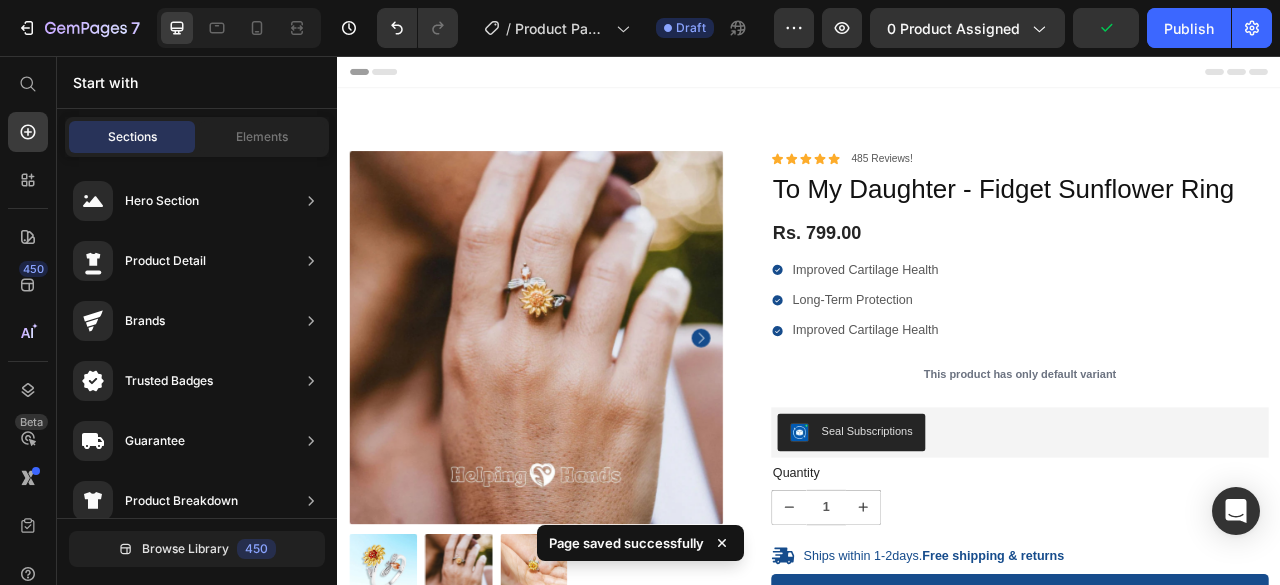 click on "Header" at bounding box center [937, 76] 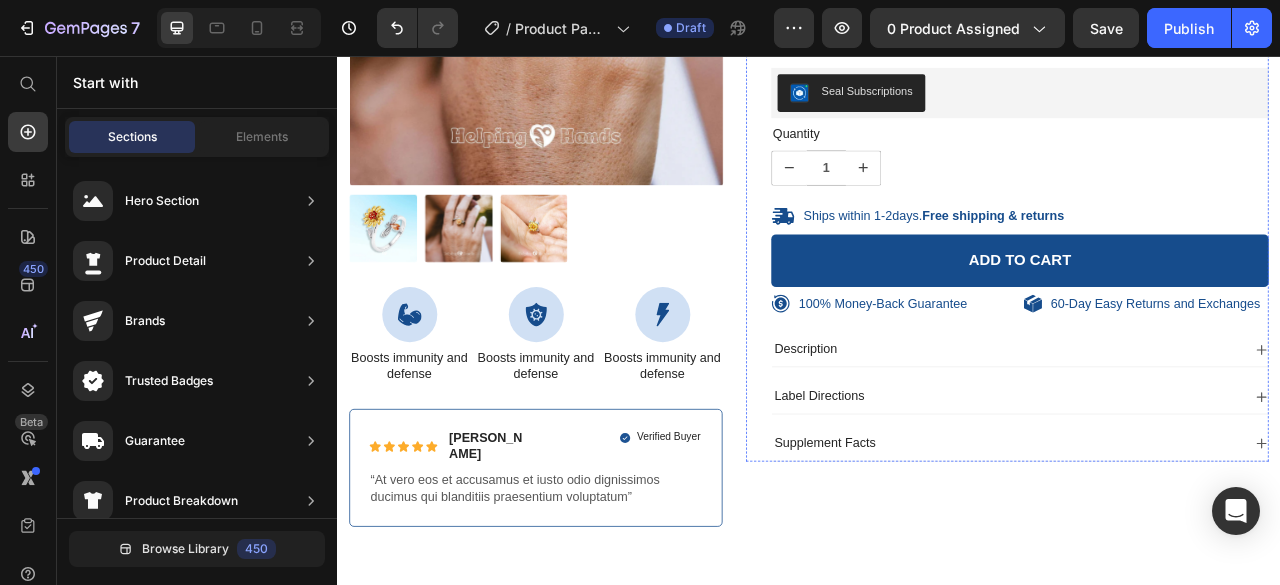 scroll, scrollTop: 433, scrollLeft: 0, axis: vertical 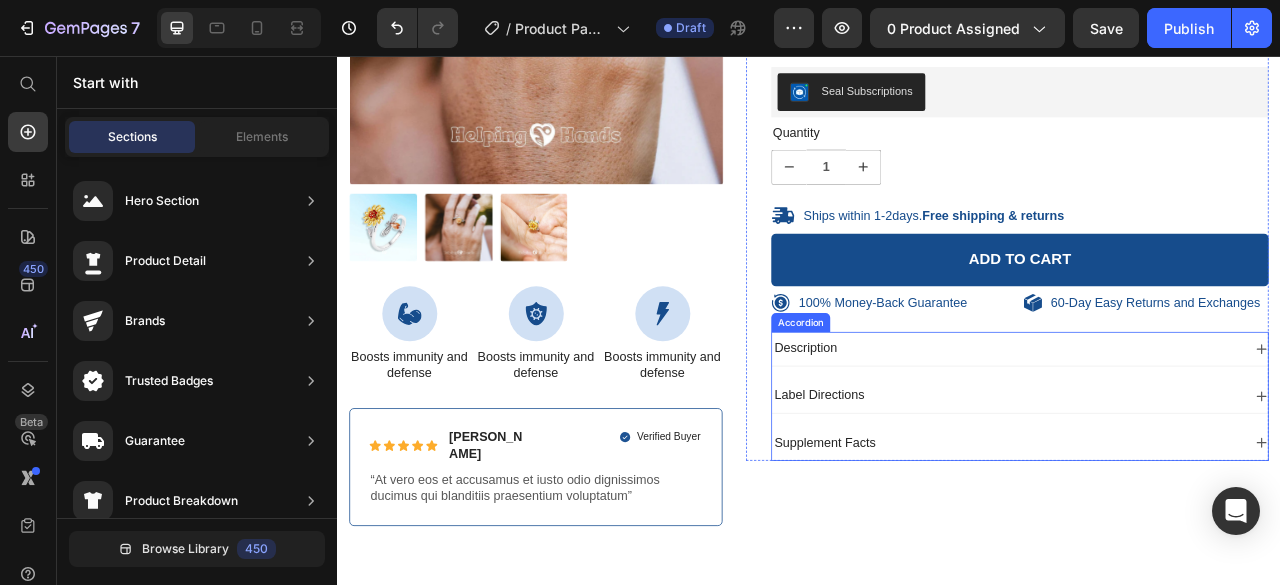 click on "Description" at bounding box center [1205, 428] 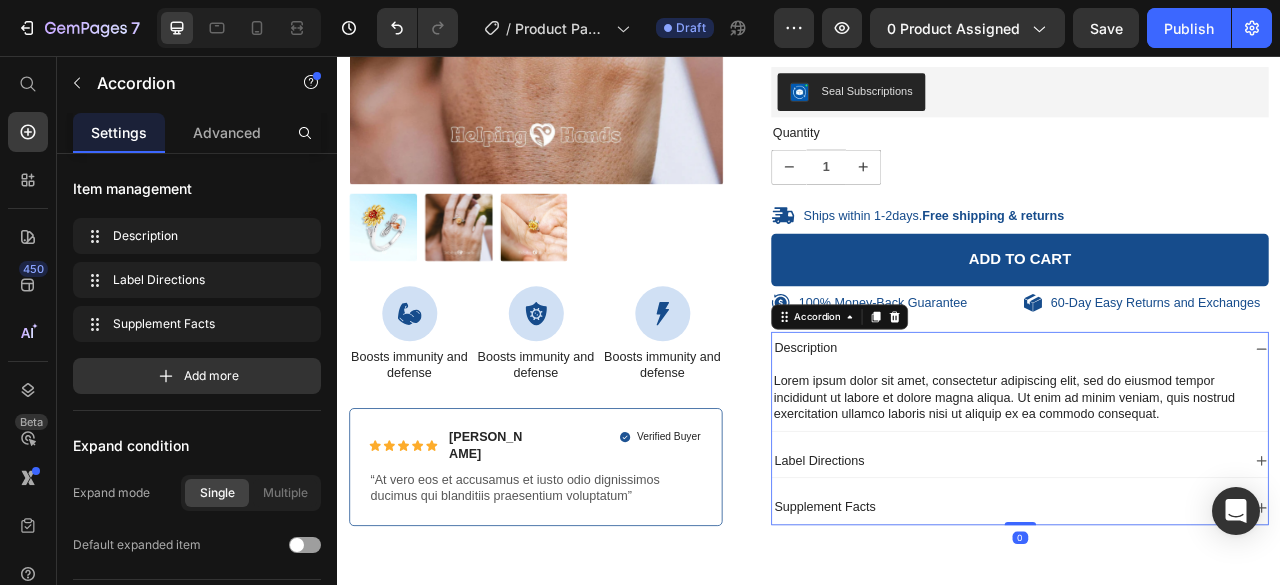 click on "Description" at bounding box center (1205, 428) 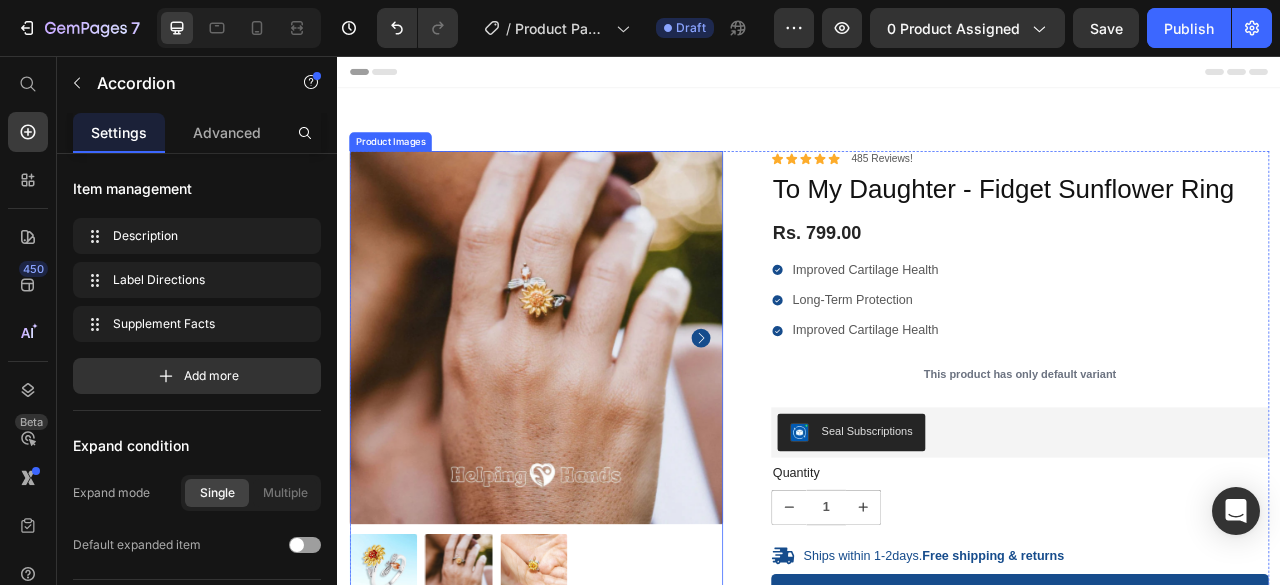 scroll, scrollTop: 99, scrollLeft: 0, axis: vertical 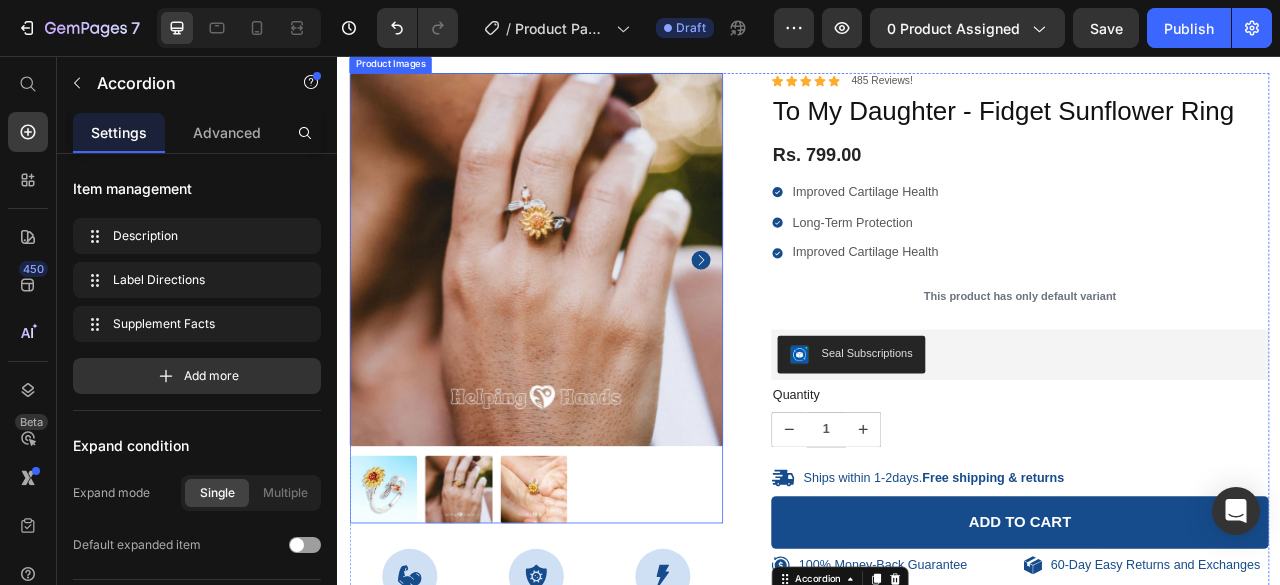 click at bounding box center [589, 608] 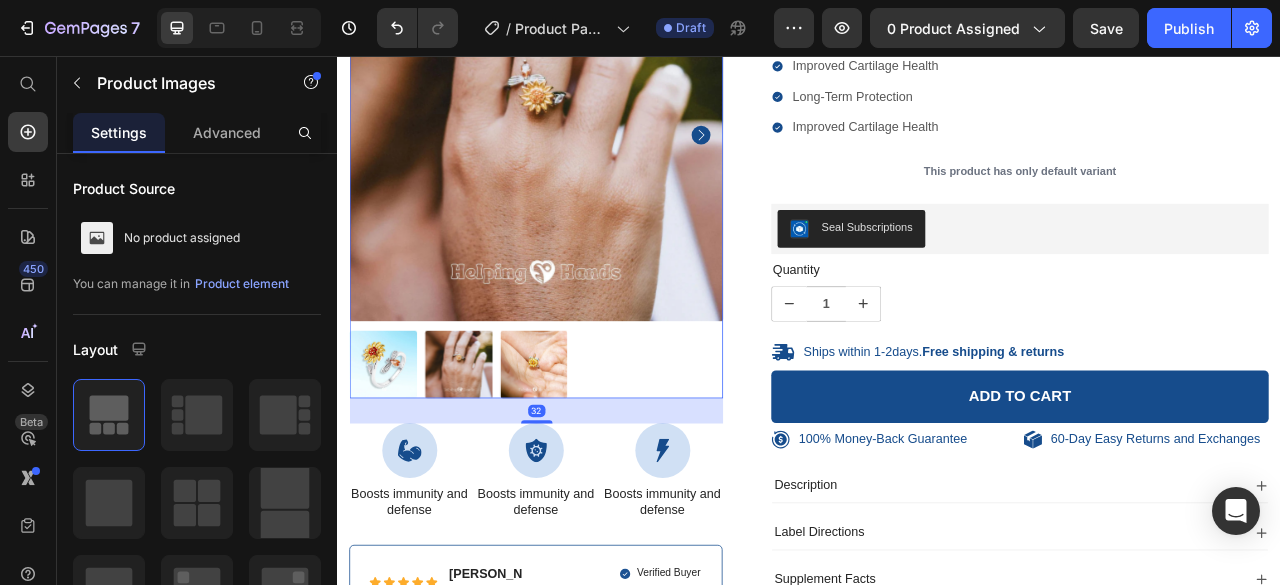 scroll, scrollTop: 260, scrollLeft: 0, axis: vertical 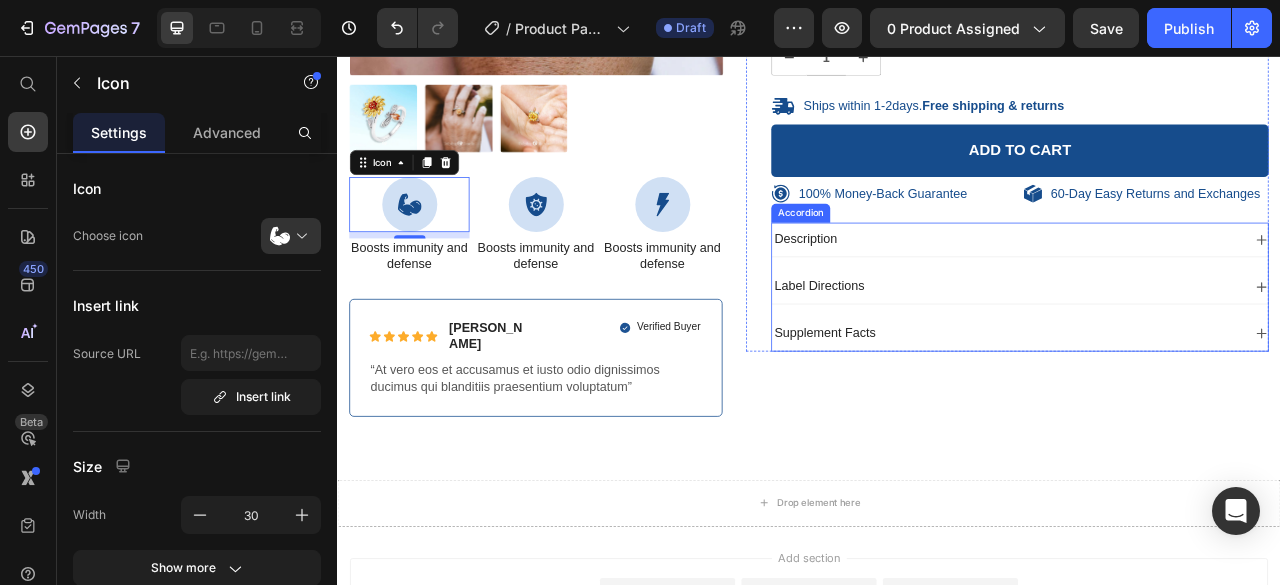 click 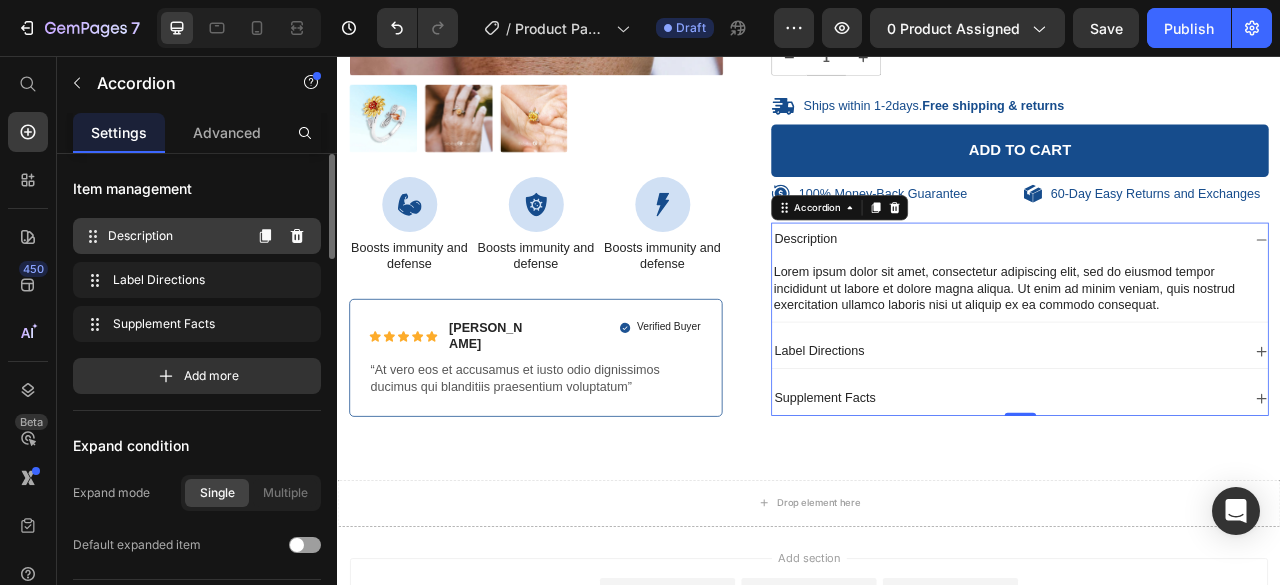 click on "Description" at bounding box center (174, 236) 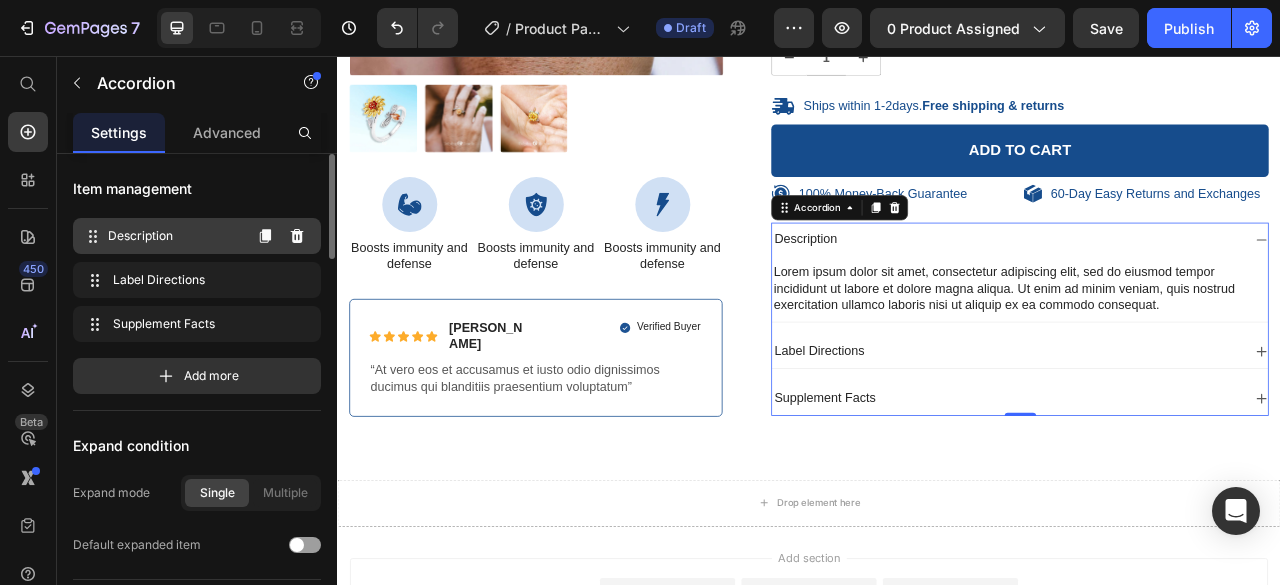 click on "Description" at bounding box center [174, 236] 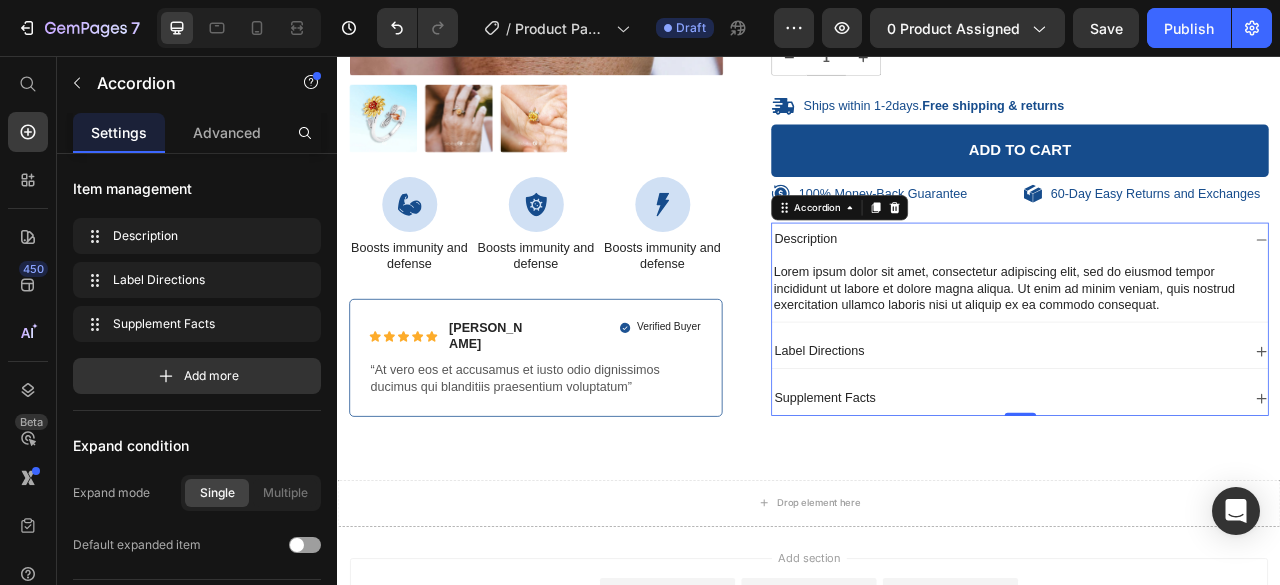 click on "Description" at bounding box center [933, 289] 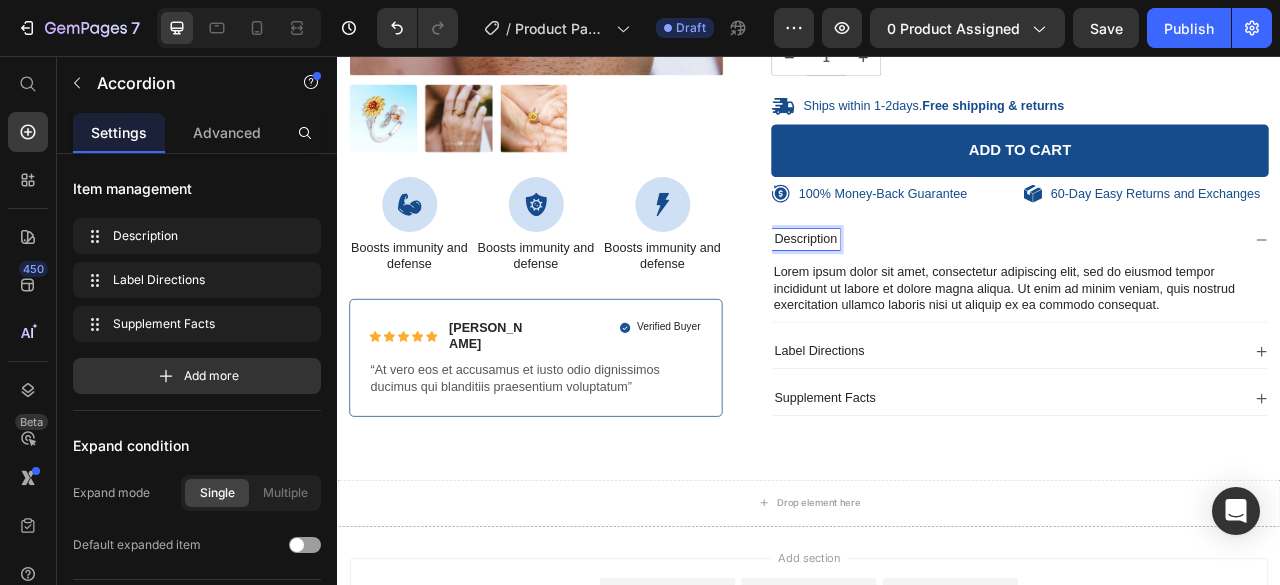 click on "Description" at bounding box center (933, 289) 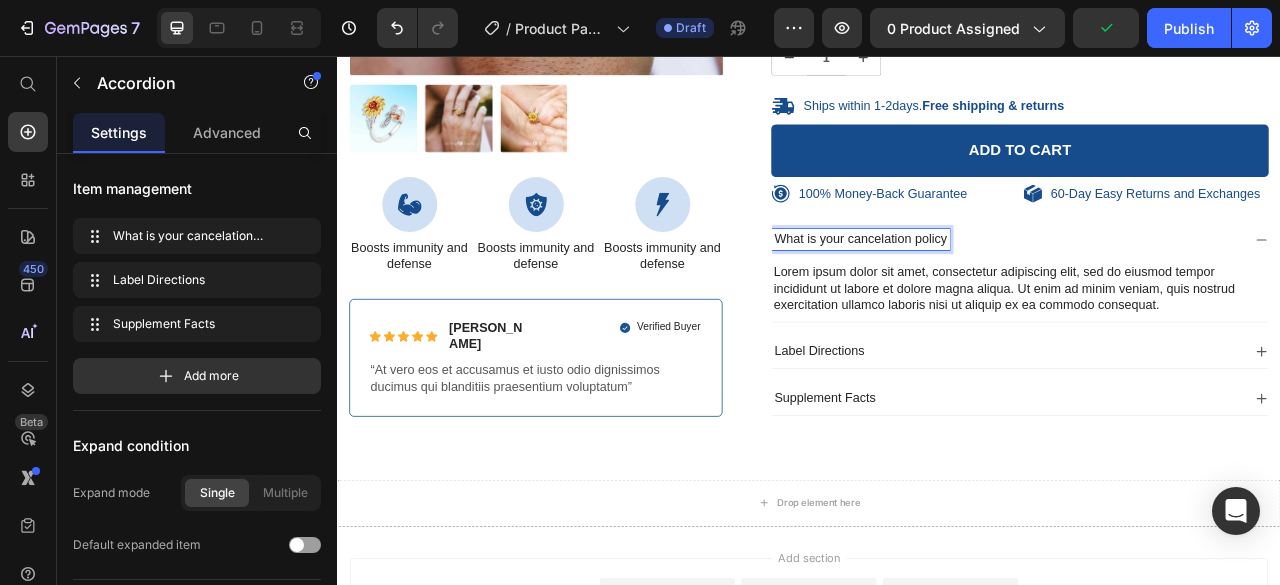 click on "What is your cancelation policy" at bounding box center [1003, 289] 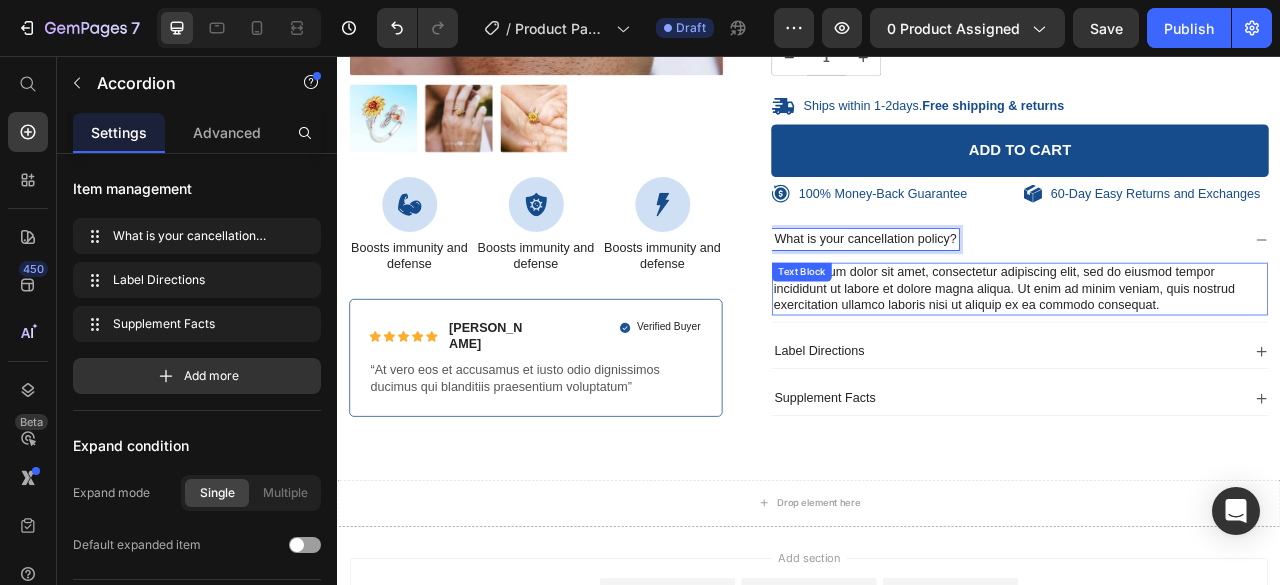 click on "Lorem ipsum dolor sit amet, consectetur adipiscing elit, sed do eiusmod tempor incididunt ut labore et dolore magna aliqua. Ut enim ad minim veniam, quis nostrud exercitation ullamco laboris nisi ut aliquip ex ea commodo consequat." at bounding box center (1205, 352) 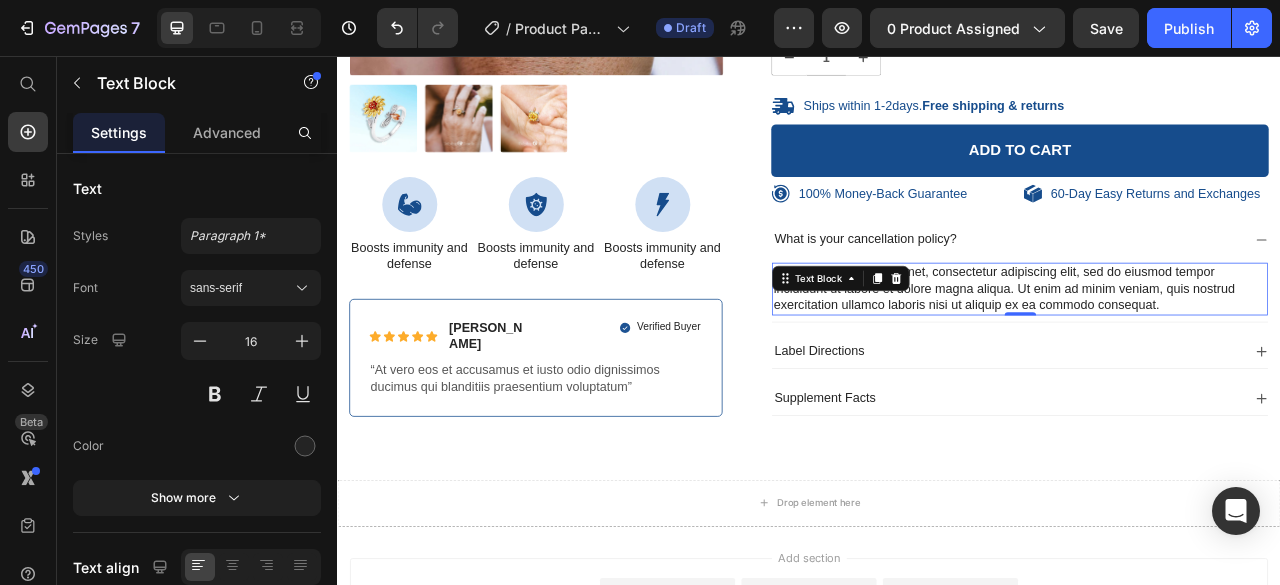 click on "Lorem ipsum dolor sit amet, consectetur adipiscing elit, sed do eiusmod tempor incididunt ut labore et dolore magna aliqua. Ut enim ad minim veniam, quis nostrud exercitation ullamco laboris nisi ut aliquip ex ea commodo consequat." at bounding box center [1205, 352] 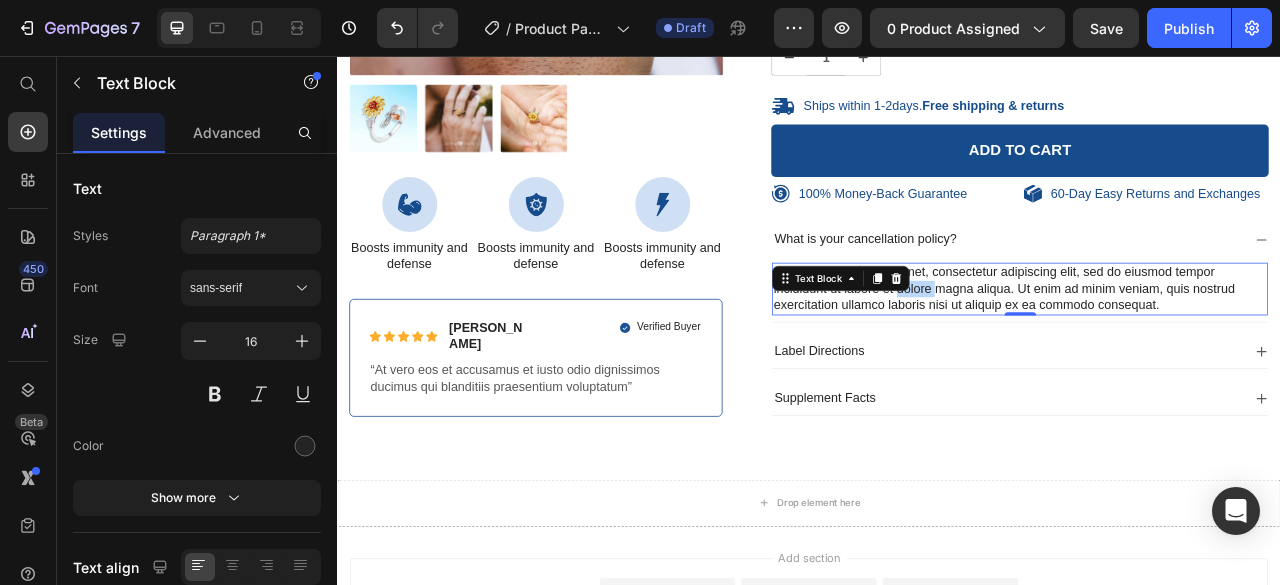 click on "Lorem ipsum dolor sit amet, consectetur adipiscing elit, sed do eiusmod tempor incididunt ut labore et dolore magna aliqua. Ut enim ad minim veniam, quis nostrud exercitation ullamco laboris nisi ut aliquip ex ea commodo consequat." at bounding box center [1205, 352] 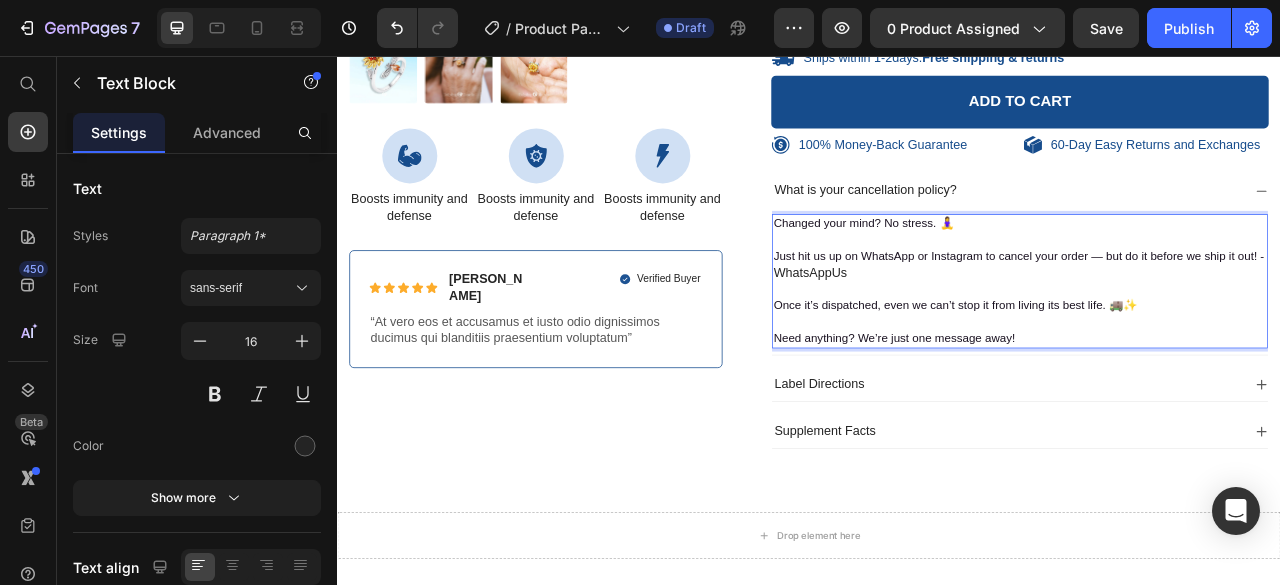 scroll, scrollTop: 635, scrollLeft: 0, axis: vertical 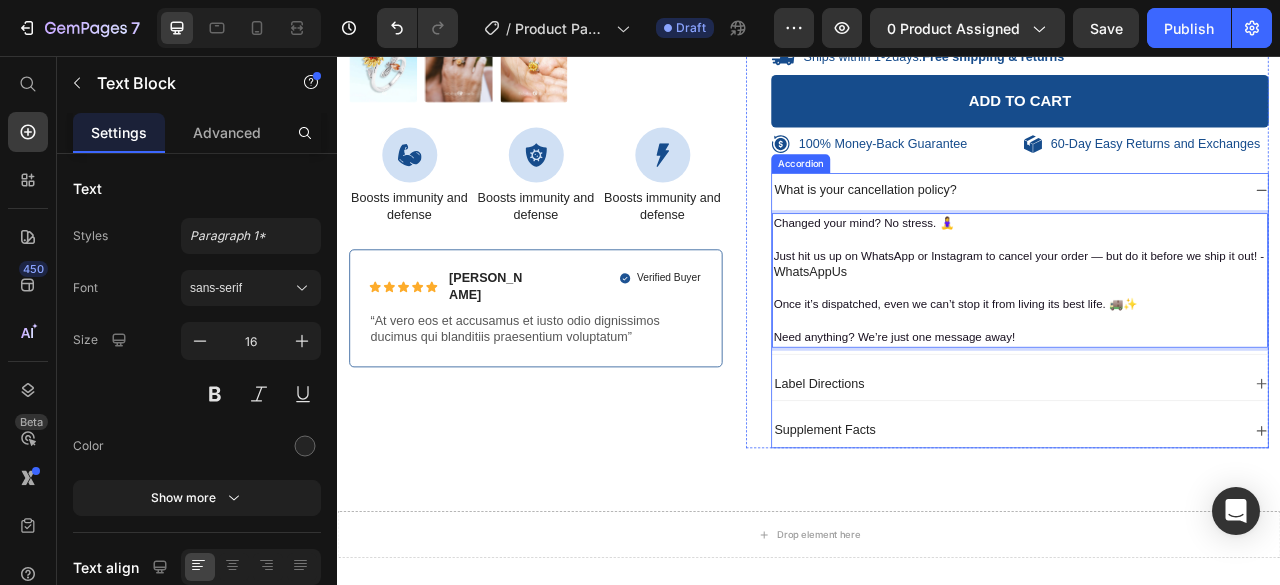 click 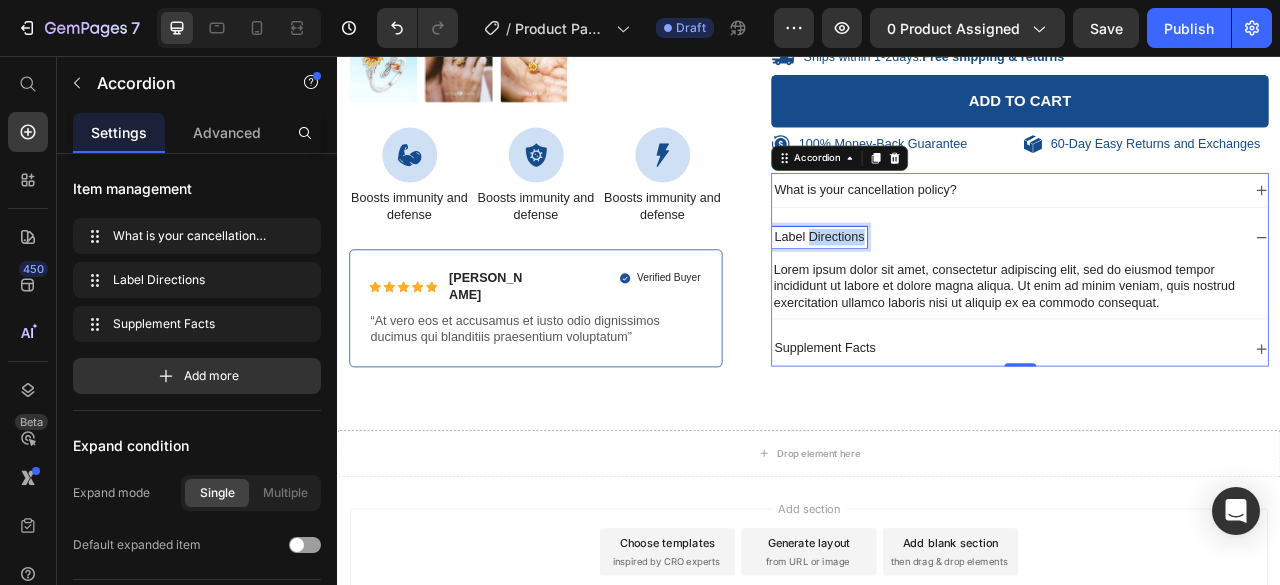 click on "Label Directions" at bounding box center [950, 286] 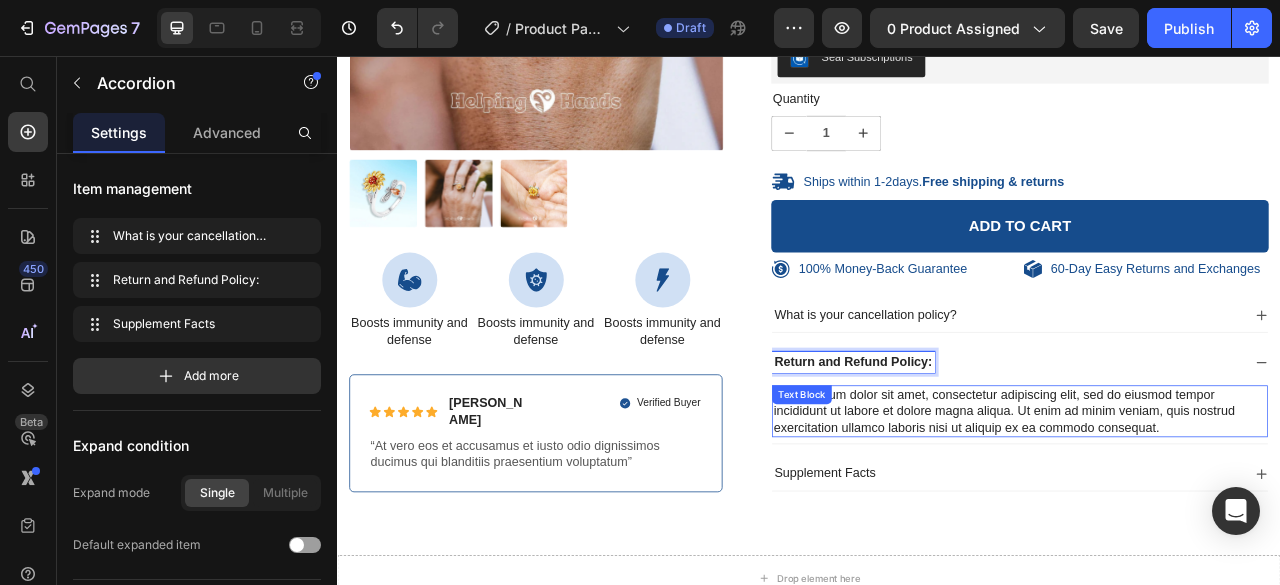 scroll, scrollTop: 465, scrollLeft: 0, axis: vertical 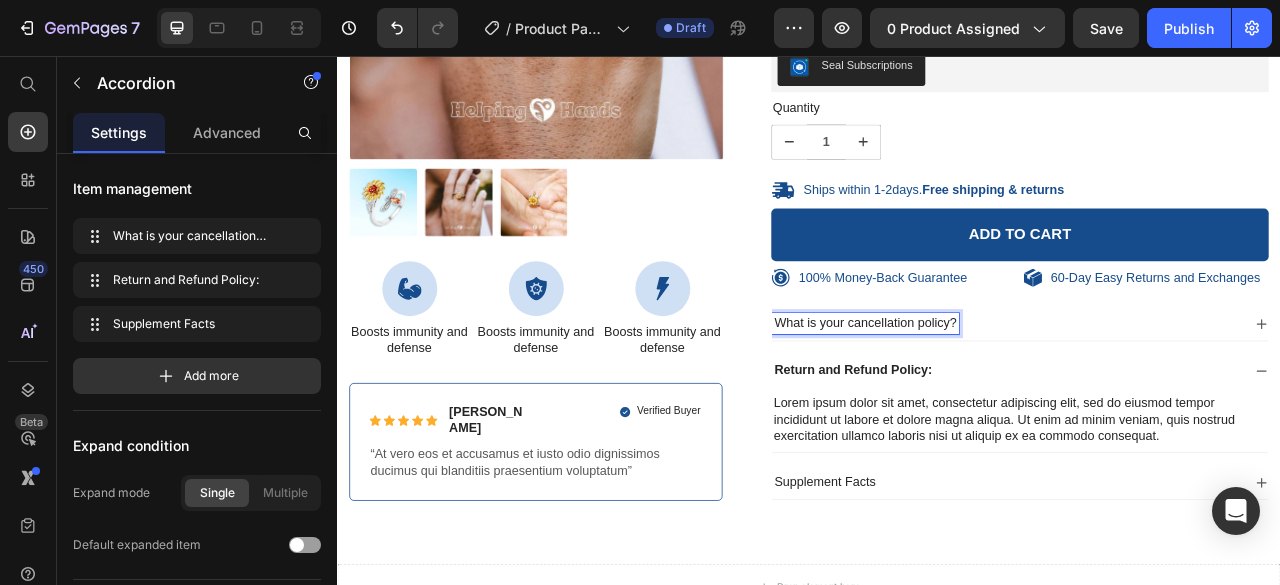 click on "What is your cancellation policy?" at bounding box center [1009, 396] 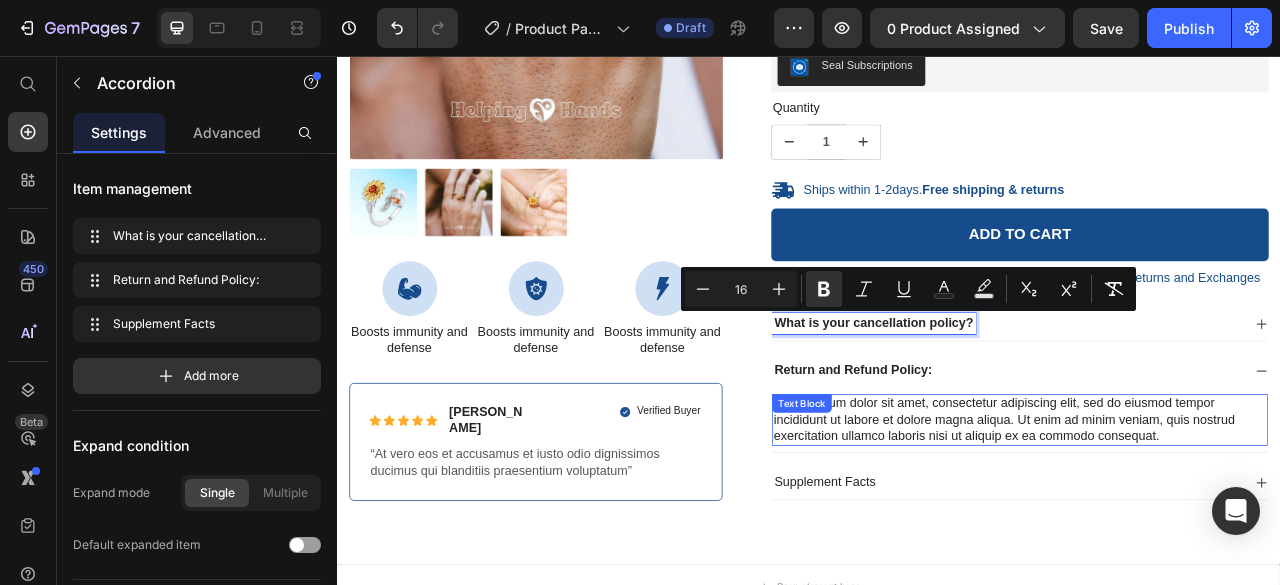 click on "Lorem ipsum dolor sit amet, consectetur adipiscing elit, sed do eiusmod tempor incididunt ut labore et dolore magna aliqua. Ut enim ad minim veniam, quis nostrud exercitation ullamco laboris nisi ut aliquip ex ea commodo consequat. Text Block" at bounding box center (1205, 519) 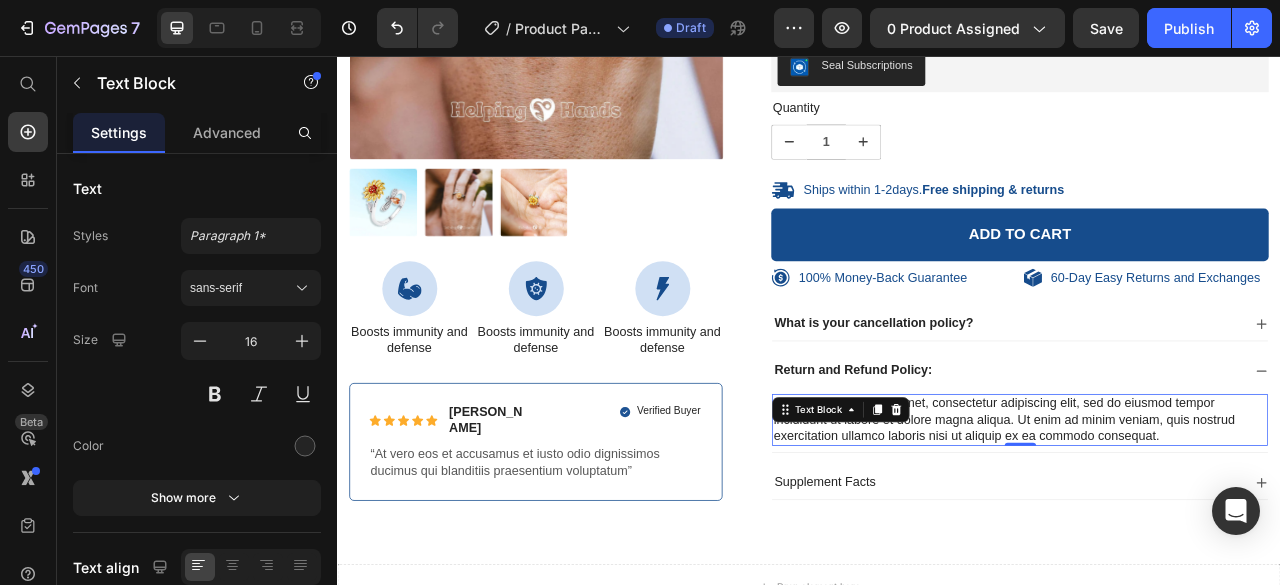click on "Lorem ipsum dolor sit amet, consectetur adipiscing elit, sed do eiusmod tempor incididunt ut labore et dolore magna aliqua. Ut enim ad minim veniam, quis nostrud exercitation ullamco laboris nisi ut aliquip ex ea commodo consequat." at bounding box center (1205, 519) 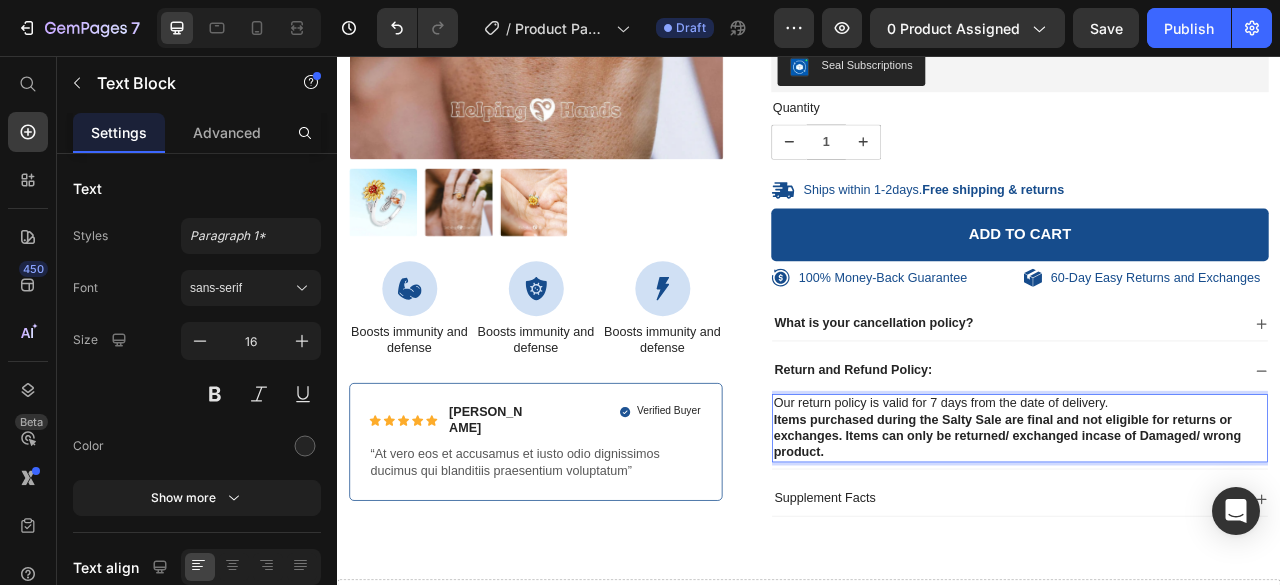 click on "Our return policy is valid for 7 days from the date of delivery." at bounding box center [1205, 498] 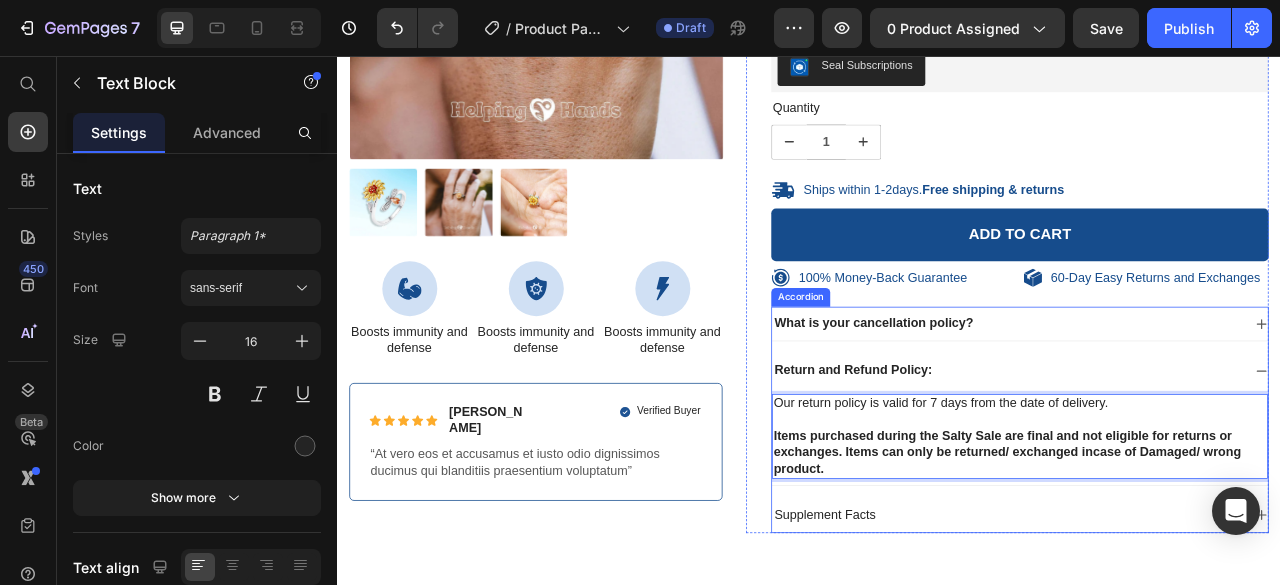 click on "What is your cancellation policy?" at bounding box center [1189, 396] 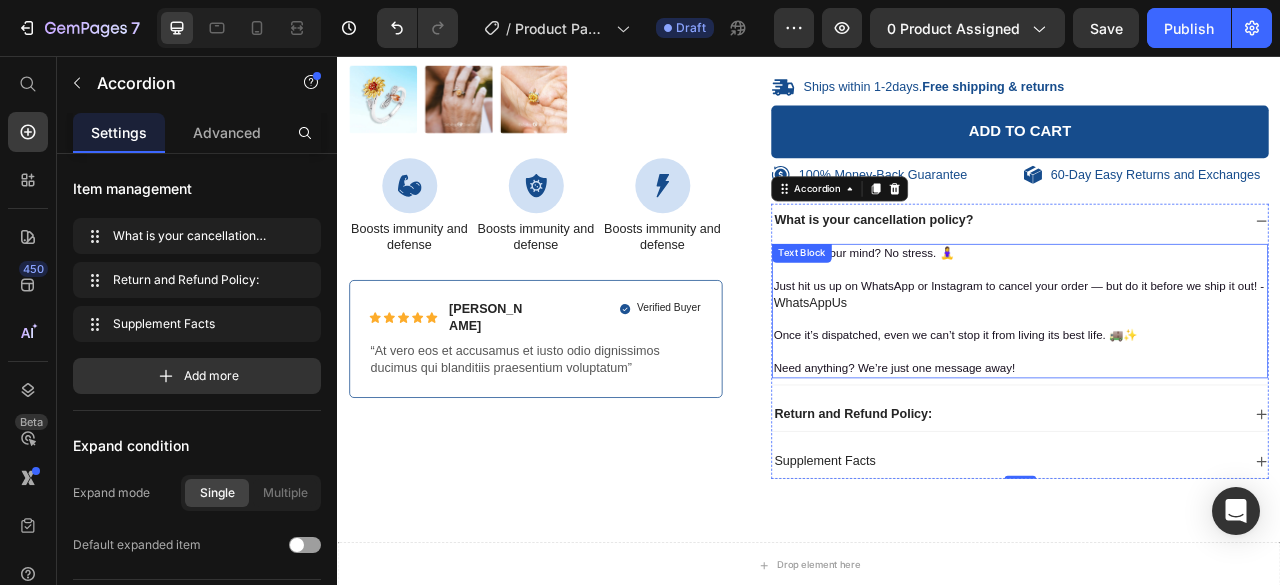 scroll, scrollTop: 605, scrollLeft: 0, axis: vertical 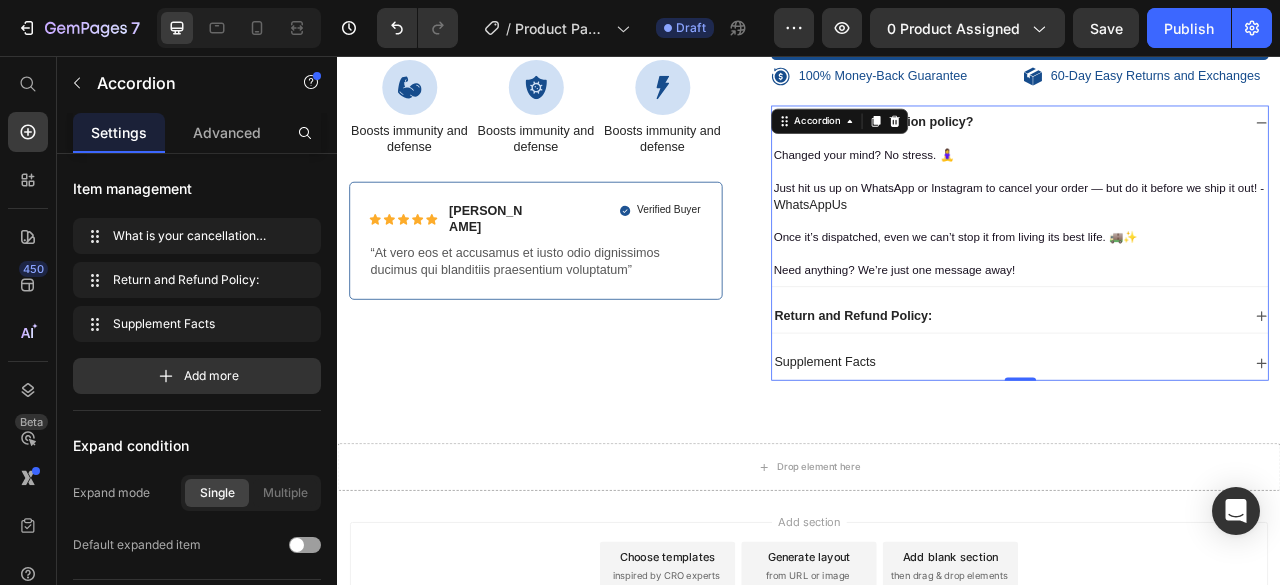 click on "Return and Refund Policy:" at bounding box center (1189, 387) 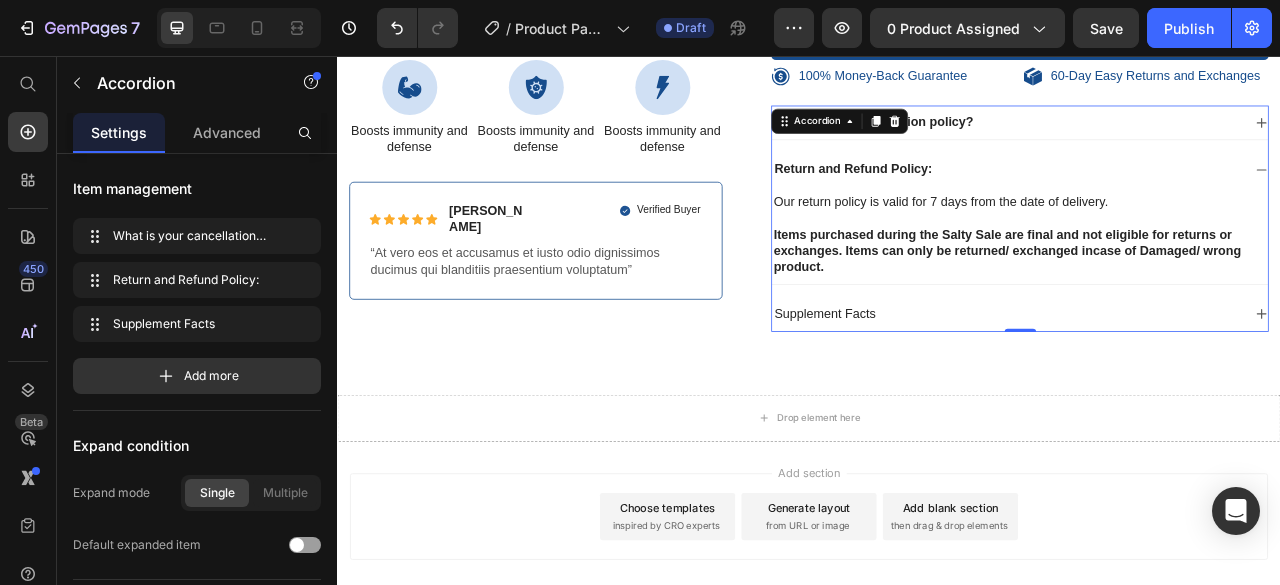 click on "What is your cancellation policy? Changed your mind? No stress. 🧘‍♀️ Just hit us up on WhatsApp or Instagram to cancel your order — but do it before we ship it out! -  WhatsAppUs Once it’s dispatched, even we can’t stop it from living its best life. 🚚✨ Need anything? We’re just one message away! Text Block
Return and Refund Policy: Our return policy is valid for 7 days from the date of delivery.   Items purchased during the Salty Sale are final and not eligible for returns or exchanges. Items can only be returned/ exchanged incase of Damaged/ wrong product. Text Block
Supplement Facts" at bounding box center [1205, 262] 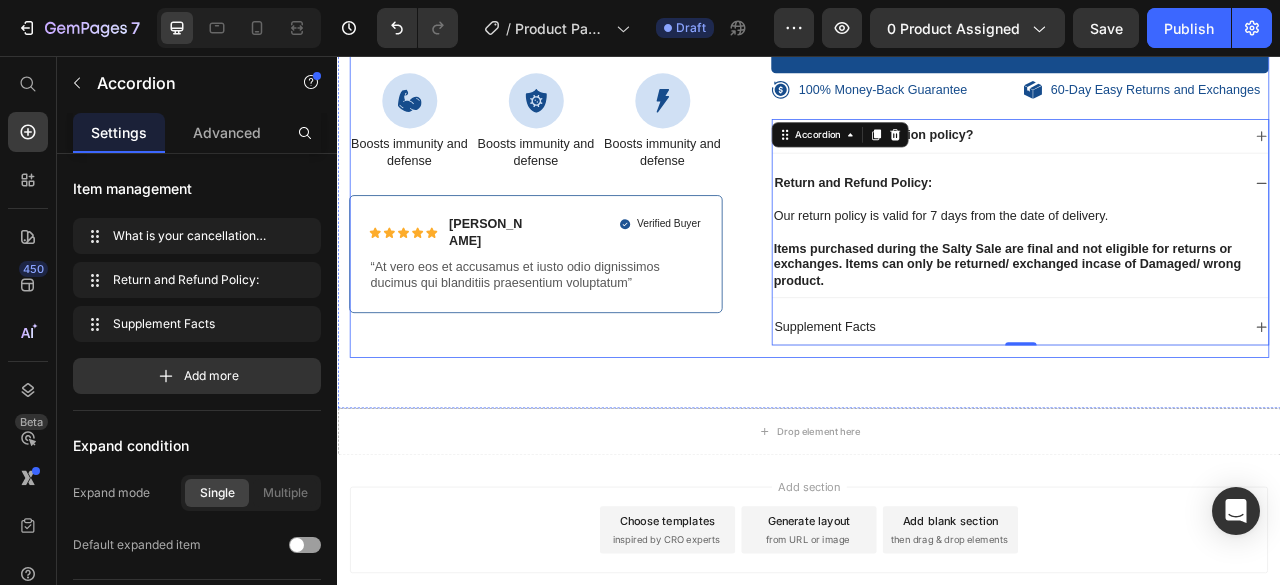 scroll, scrollTop: 669, scrollLeft: 0, axis: vertical 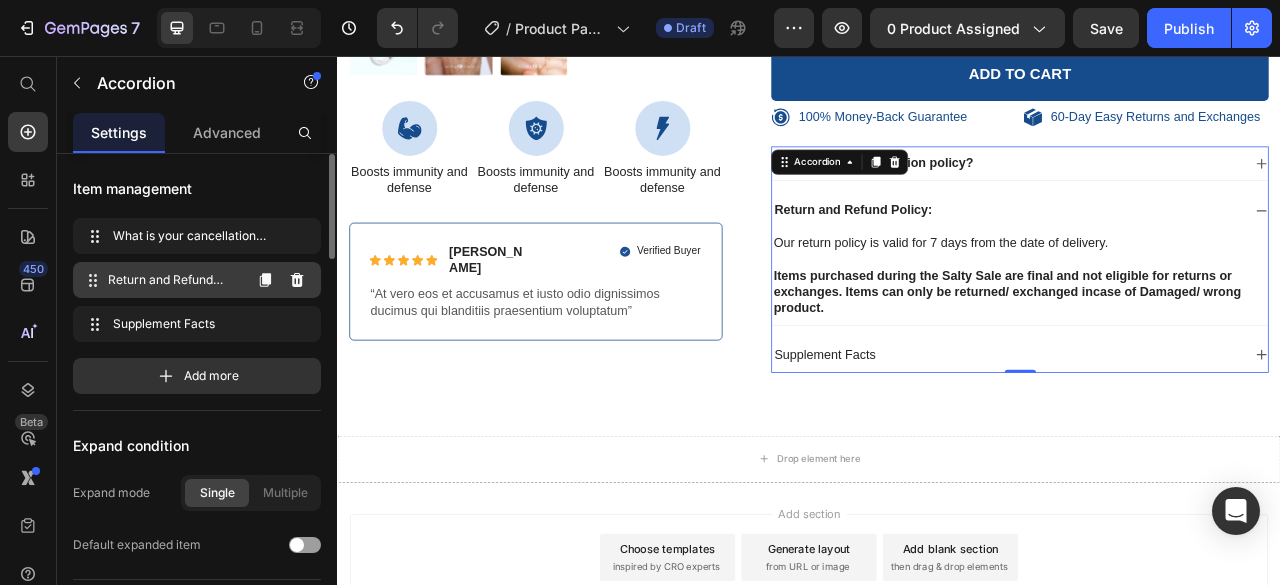 click 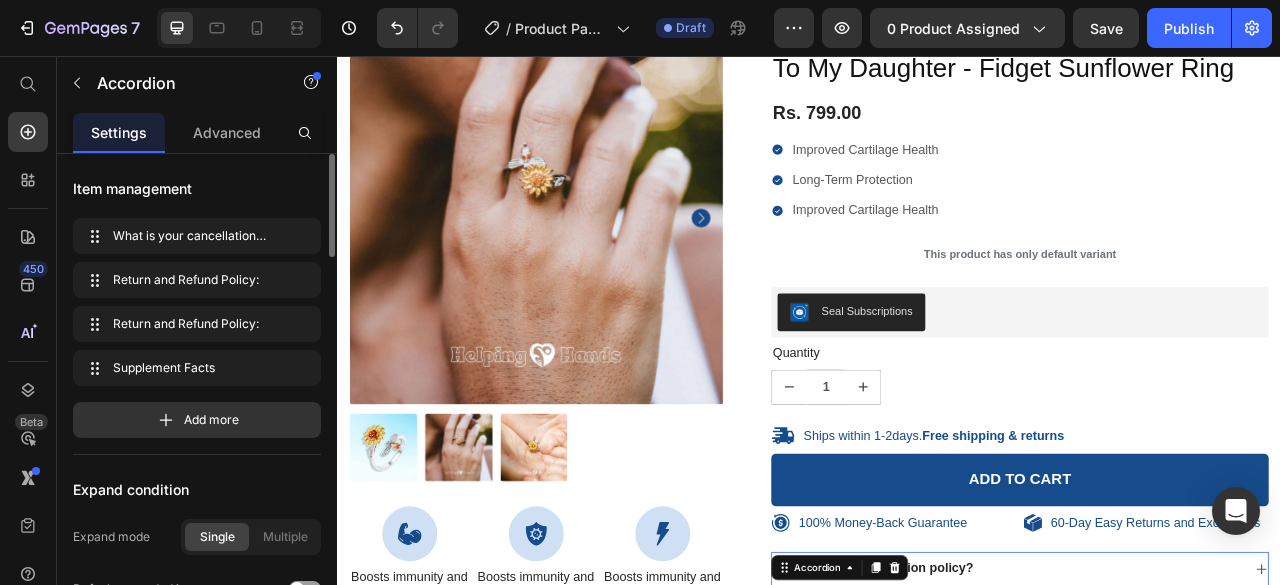 scroll, scrollTop: 0, scrollLeft: 0, axis: both 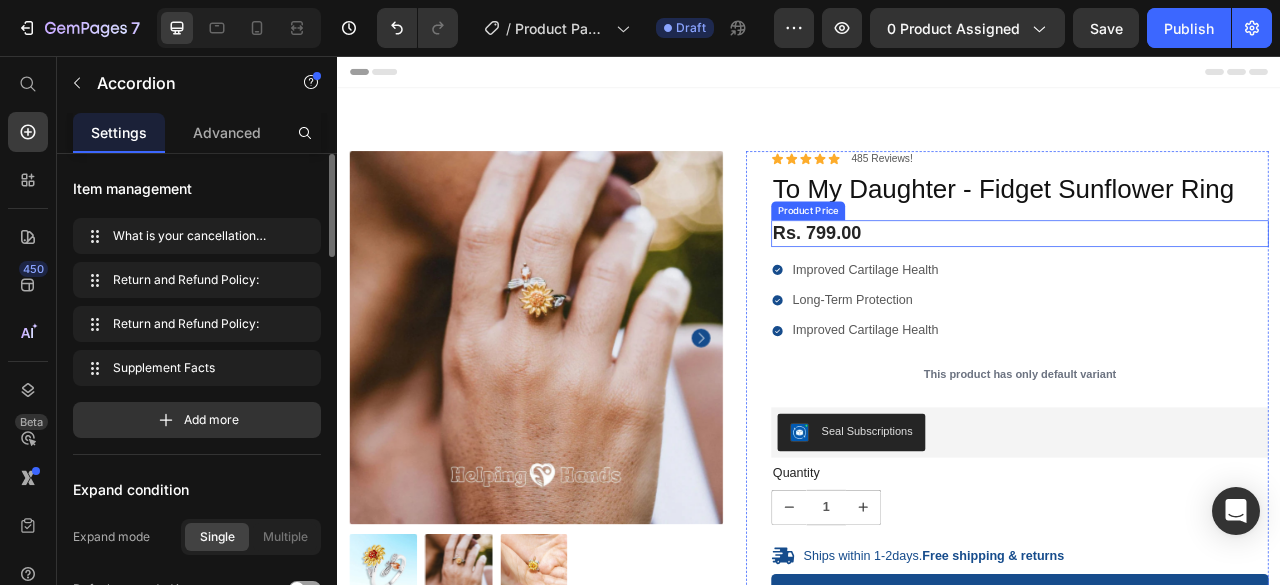 click on "Rs. 799.00" at bounding box center (1205, 282) 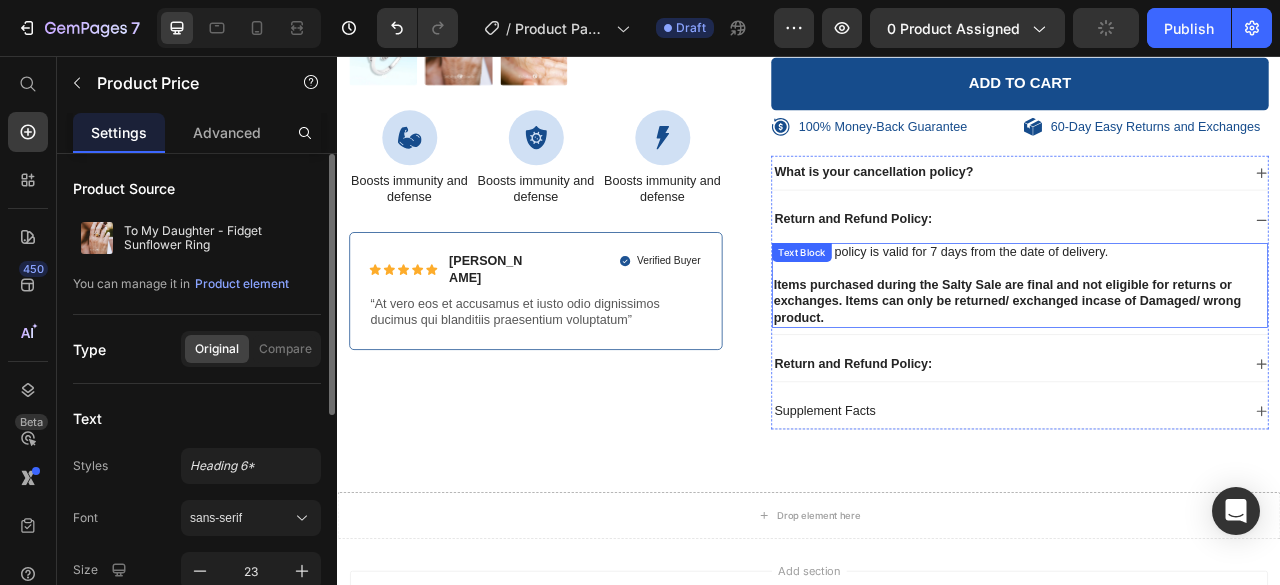 scroll, scrollTop: 661, scrollLeft: 0, axis: vertical 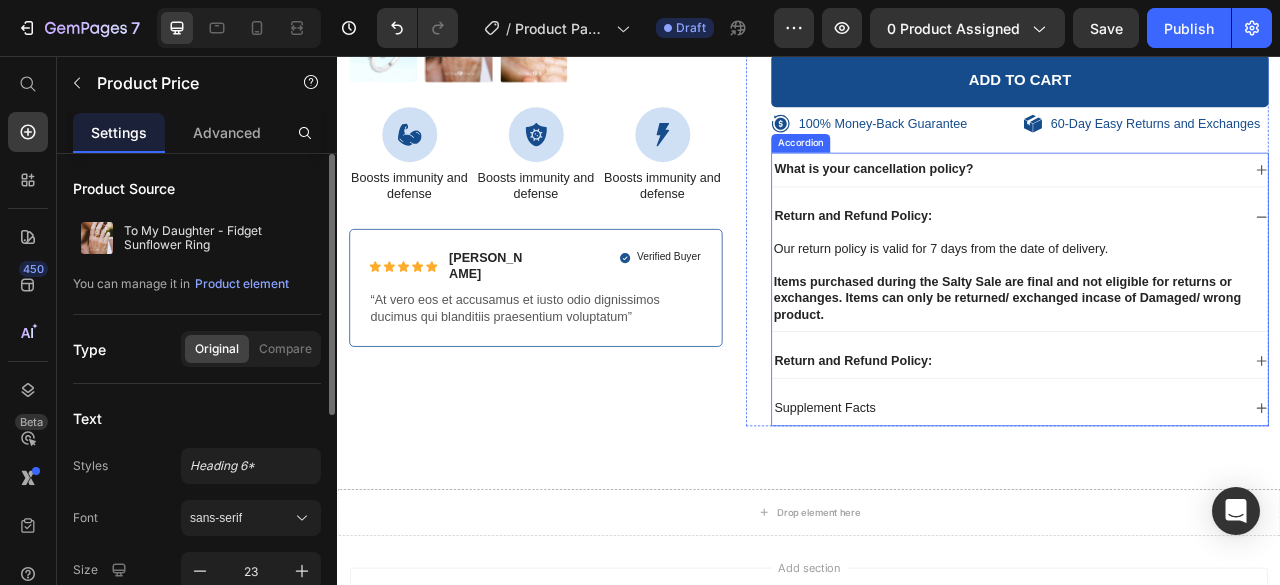 click on "Supplement Facts" at bounding box center [1189, 504] 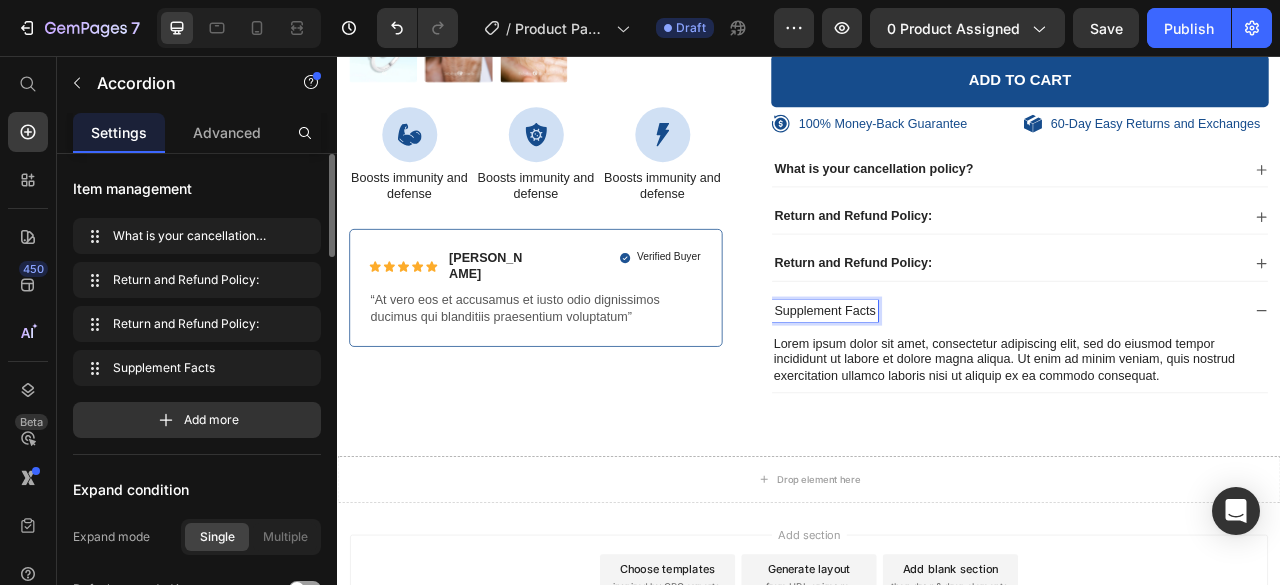 click on "Supplement Facts" at bounding box center (957, 380) 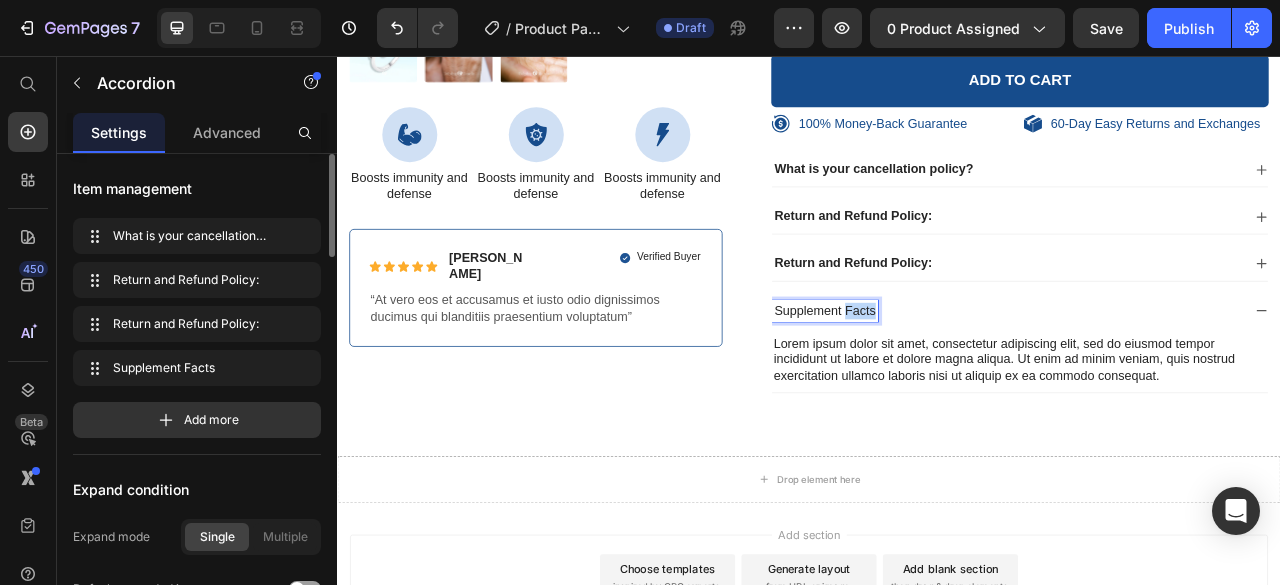 click on "Supplement Facts" at bounding box center [957, 380] 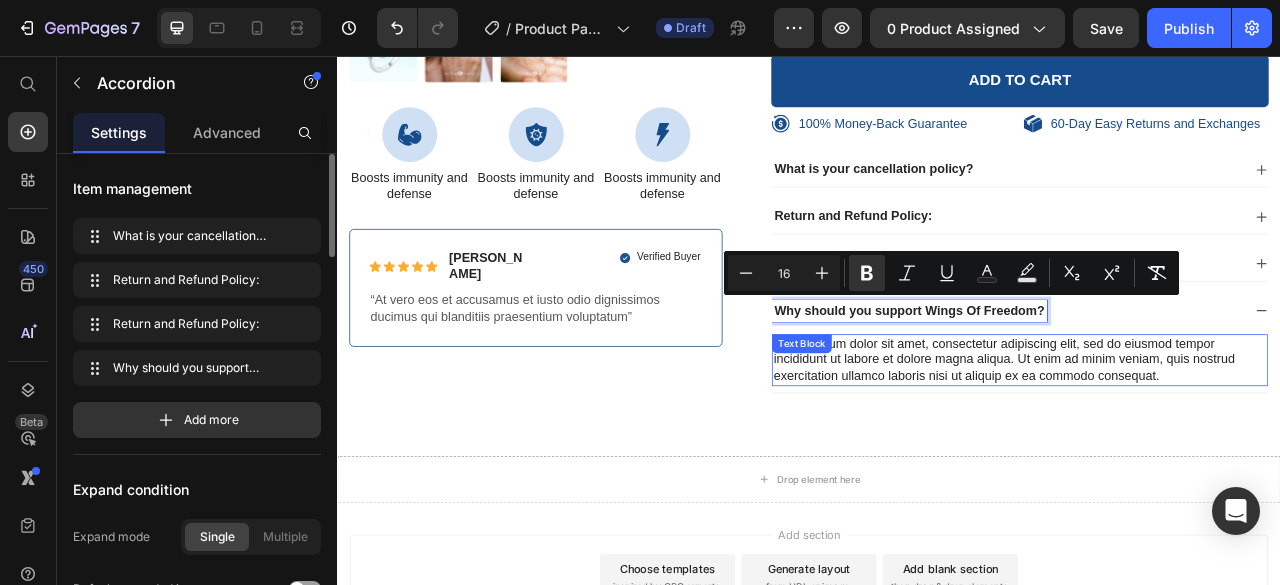 click on "Lorem ipsum dolor sit amet, consectetur adipiscing elit, sed do eiusmod tempor incididunt ut labore et dolore magna aliqua. Ut enim ad minim veniam, quis nostrud exercitation ullamco laboris nisi ut aliquip ex ea commodo consequat." at bounding box center [1205, 443] 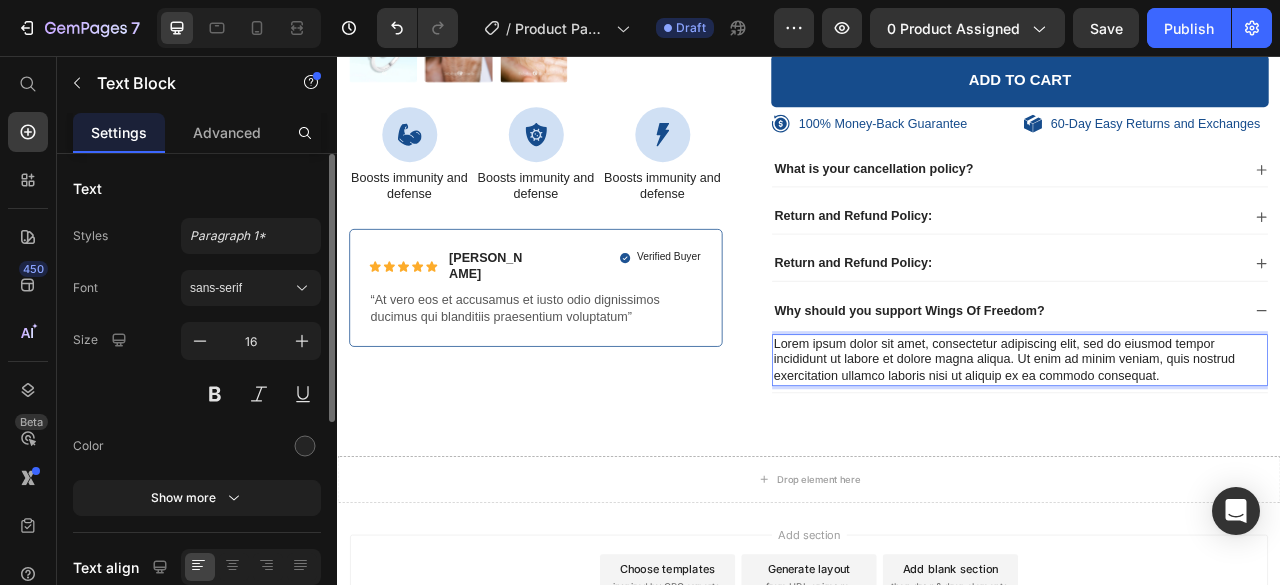 click on "Lorem ipsum dolor sit amet, consectetur adipiscing elit, sed do eiusmod tempor incididunt ut labore et dolore magna aliqua. Ut enim ad minim veniam, quis nostrud exercitation ullamco laboris nisi ut aliquip ex ea commodo consequat." at bounding box center (1205, 443) 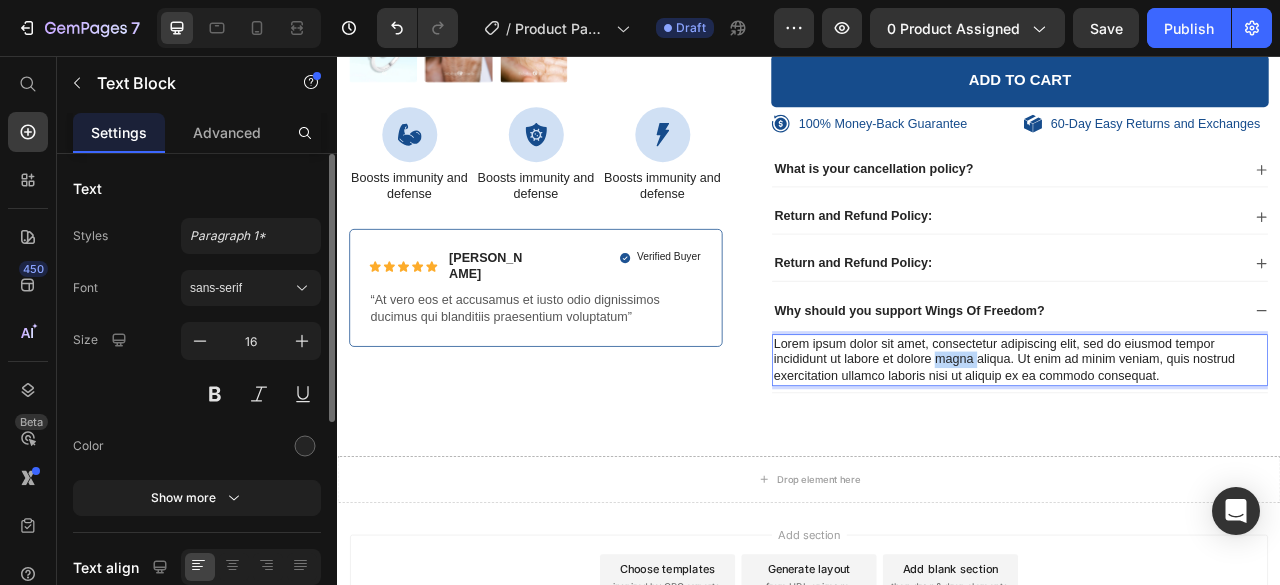click on "Lorem ipsum dolor sit amet, consectetur adipiscing elit, sed do eiusmod tempor incididunt ut labore et dolore magna aliqua. Ut enim ad minim veniam, quis nostrud exercitation ullamco laboris nisi ut aliquip ex ea commodo consequat." at bounding box center [1205, 443] 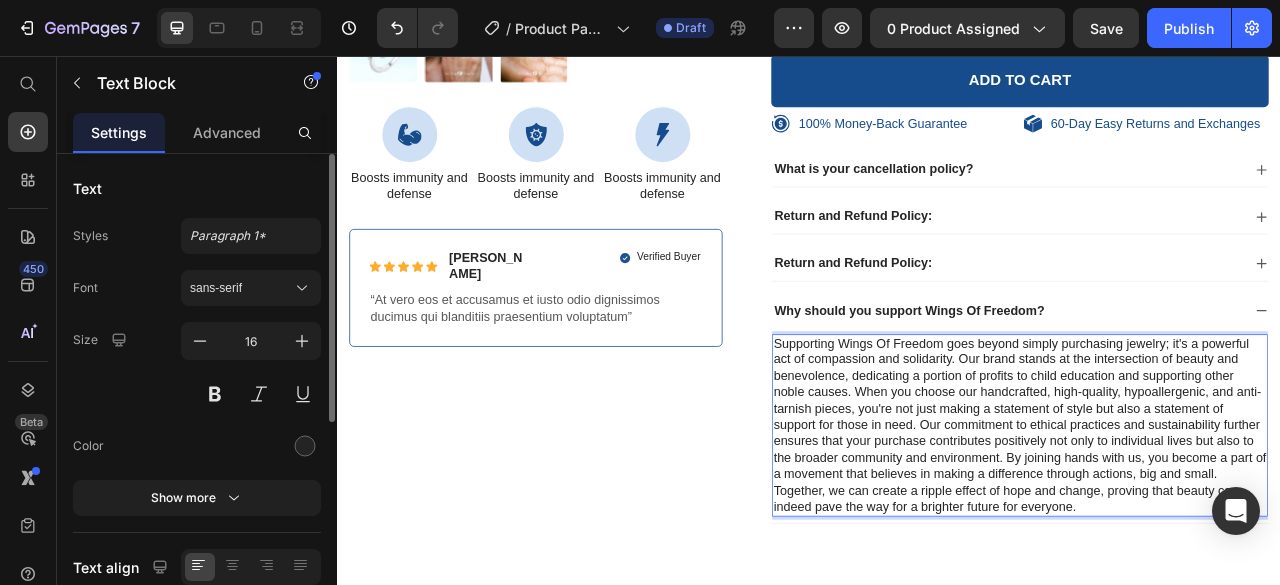 scroll, scrollTop: 66, scrollLeft: 0, axis: vertical 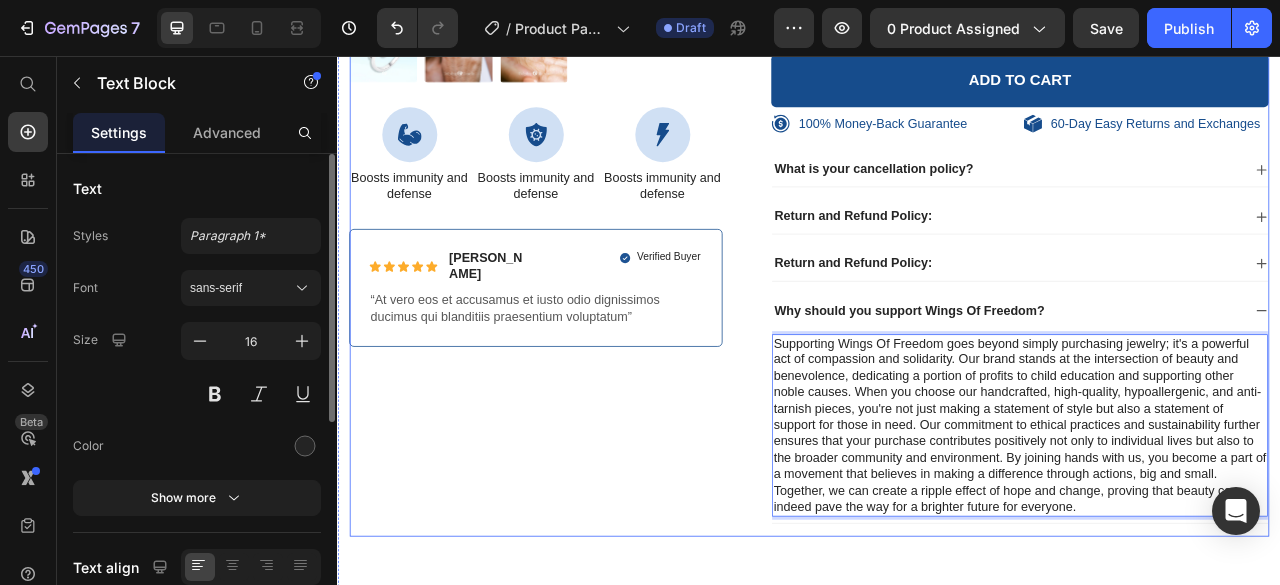 click on "100% Money-Back Guarantee Item List
60-Day Easy Returns Item List Row
Product Images
Icon Boosts immunity and defense Text Block
Icon Boosts immunity and defense Text Block
Icon Boosts immunity and defense Text Block Row Icon Icon Icon Icon Icon Icon List Briana M. Text Block Row Verified Buyer Item List Row “At vero eos et accusamus et iusto odio dignissimos ducimus qui blanditiis praesentium voluptatum” Text Block Row" at bounding box center [589, 91] 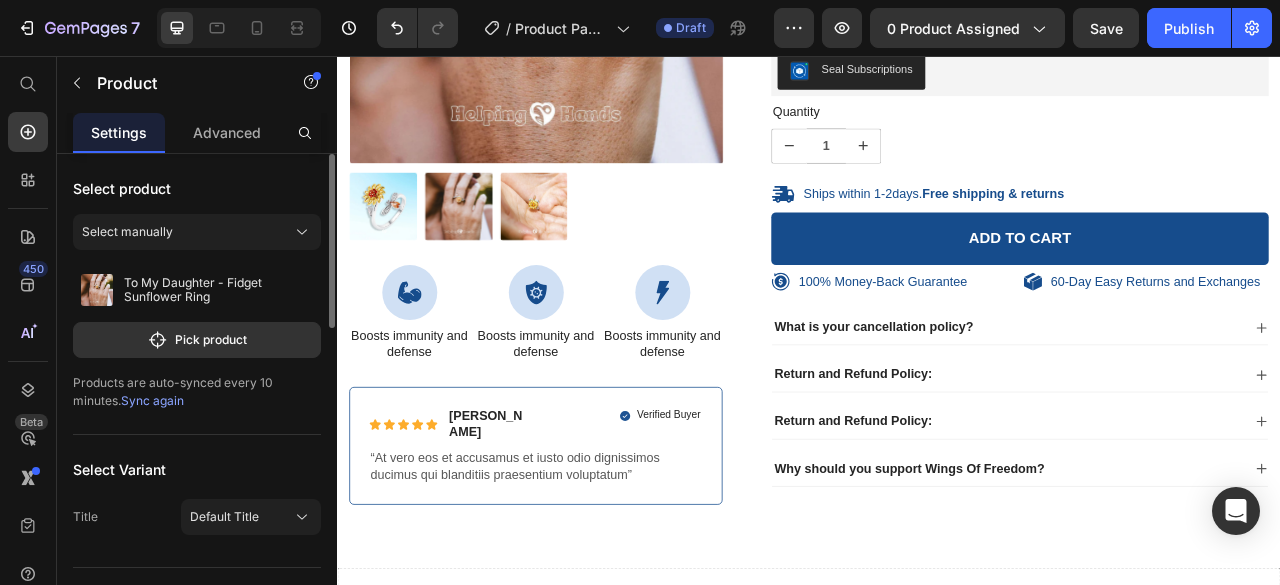 scroll, scrollTop: 512, scrollLeft: 0, axis: vertical 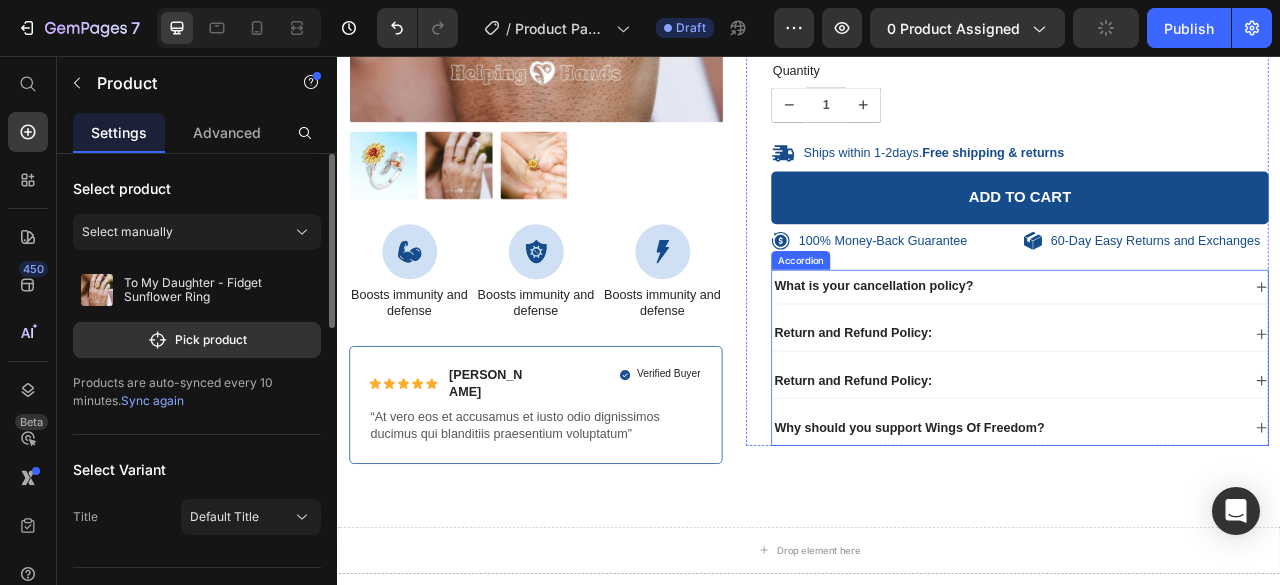 click on "Return and Refund Policy:" at bounding box center (1189, 409) 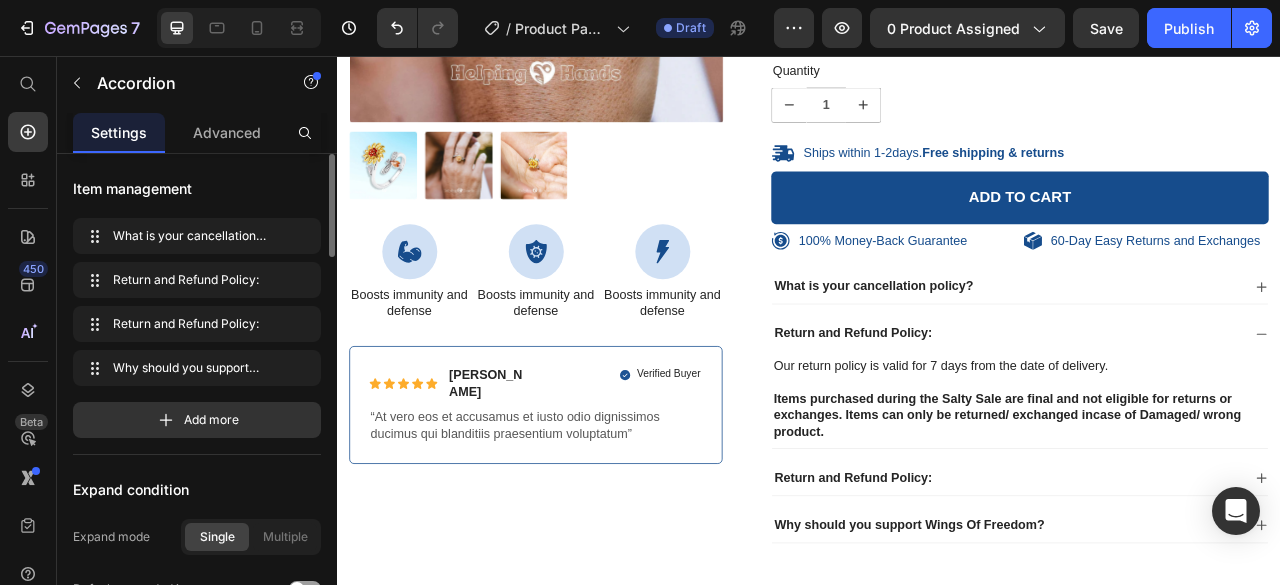 click on "Return and Refund Policy:" at bounding box center (1189, 593) 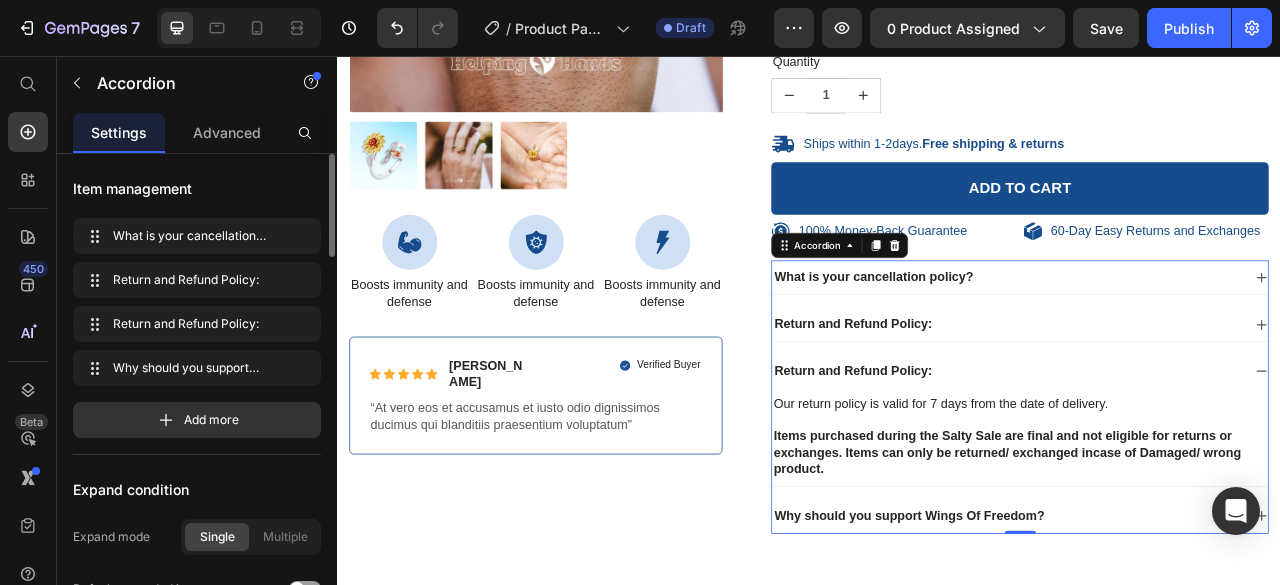 scroll, scrollTop: 522, scrollLeft: 0, axis: vertical 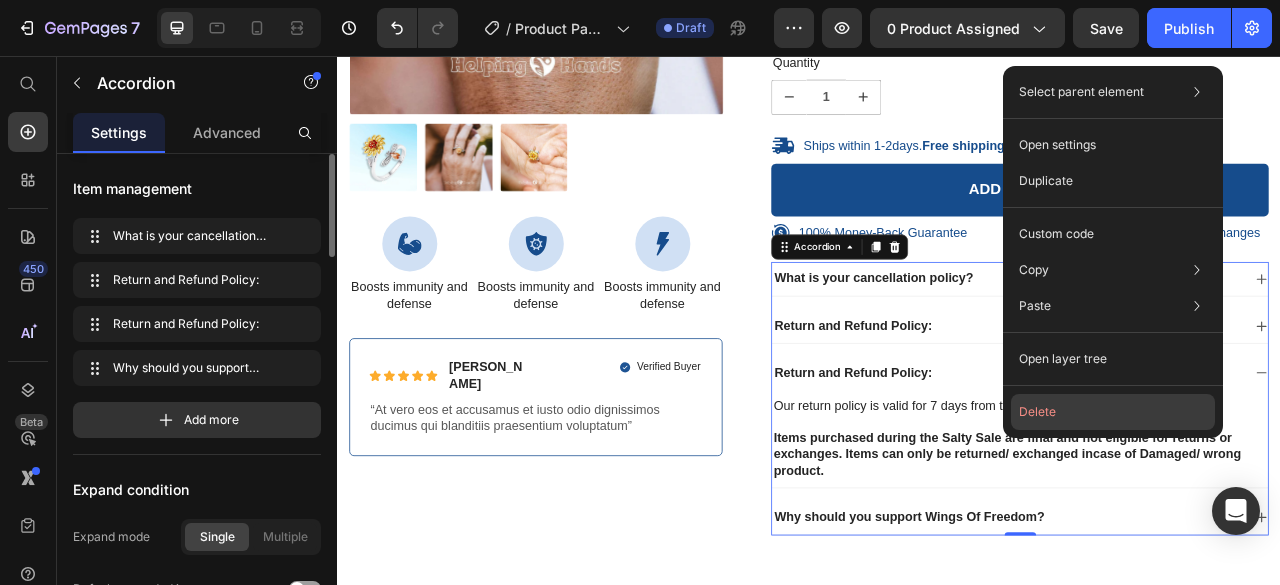 click on "Delete" 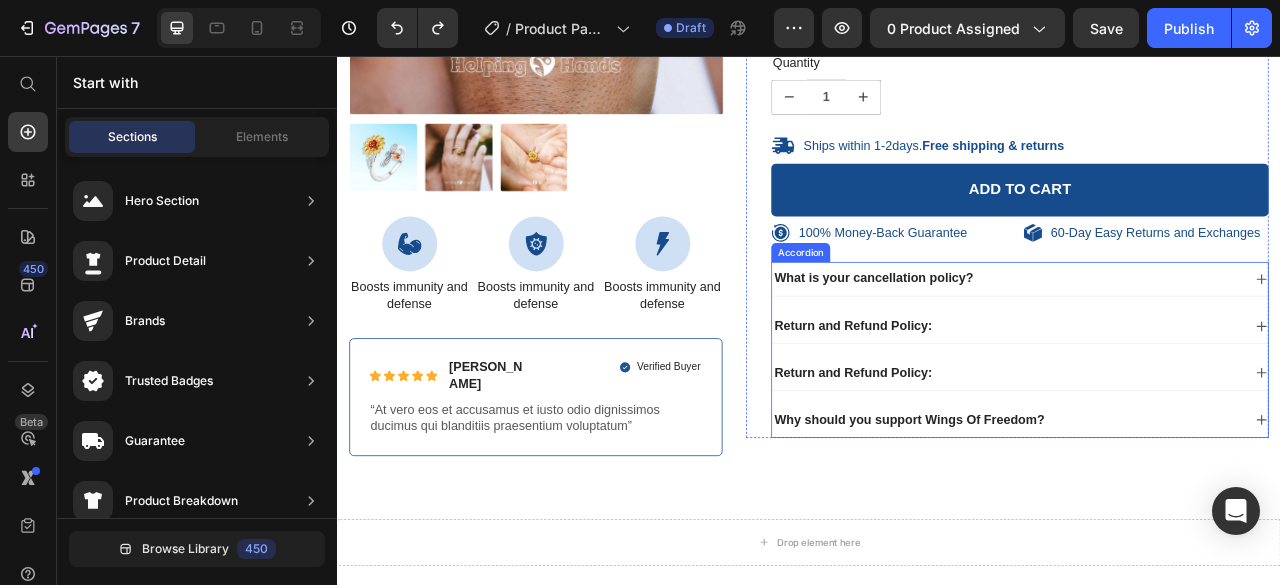 click on "What is your cancellation policy?
Return and Refund Policy:
Return and Refund Policy:
Why should you support Wings Of Freedom?" at bounding box center (1205, 429) 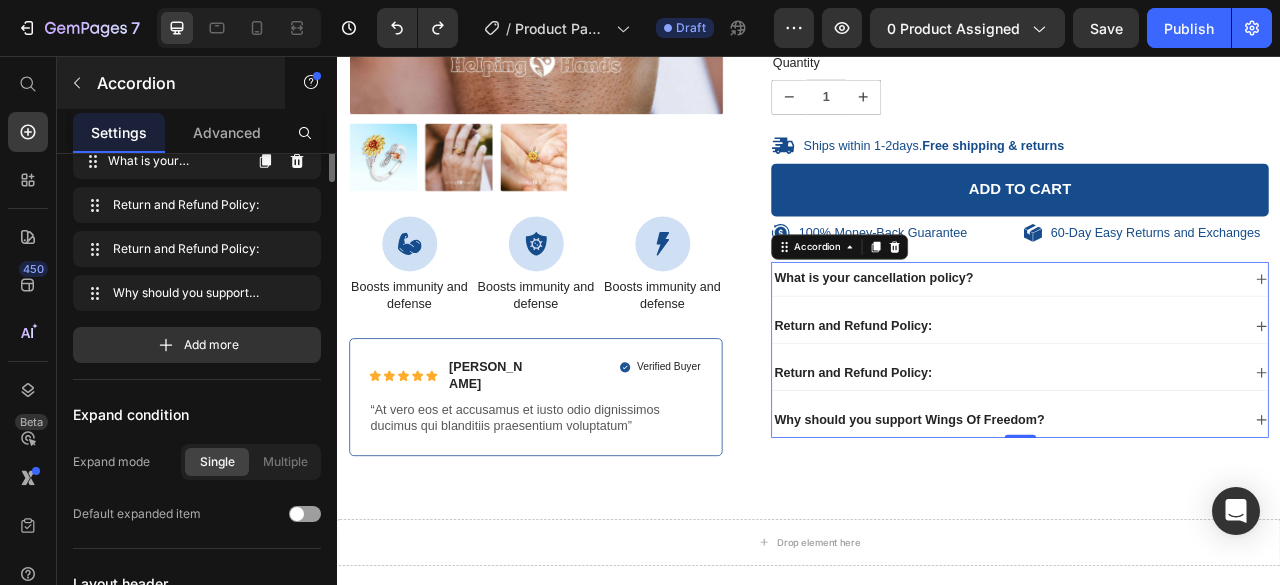 scroll, scrollTop: 0, scrollLeft: 0, axis: both 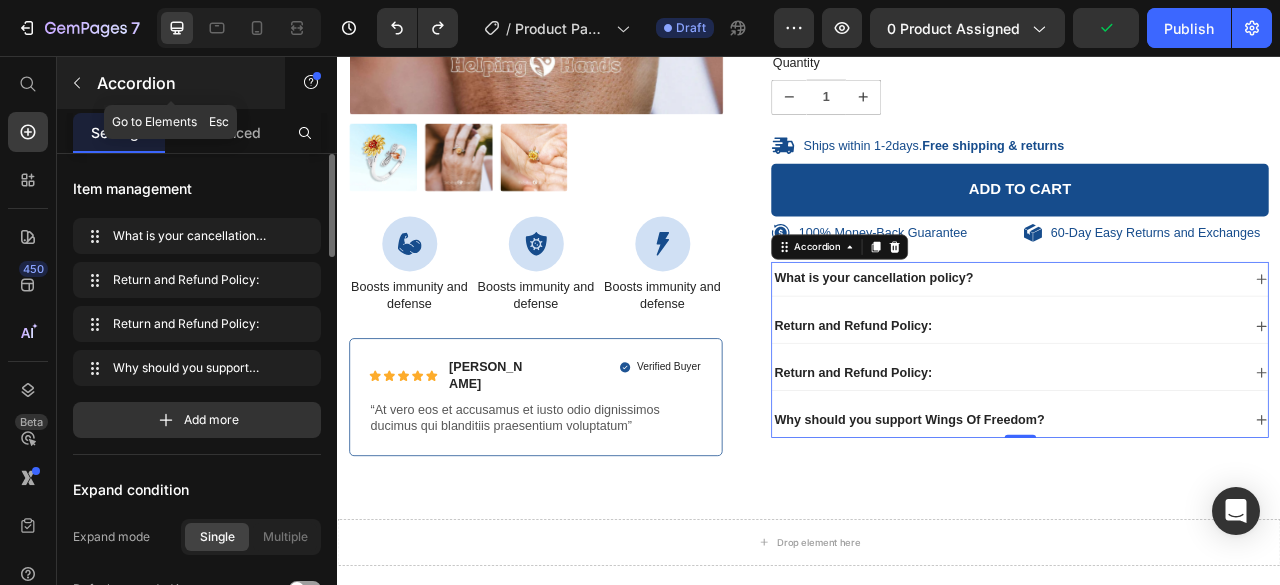 click at bounding box center [77, 83] 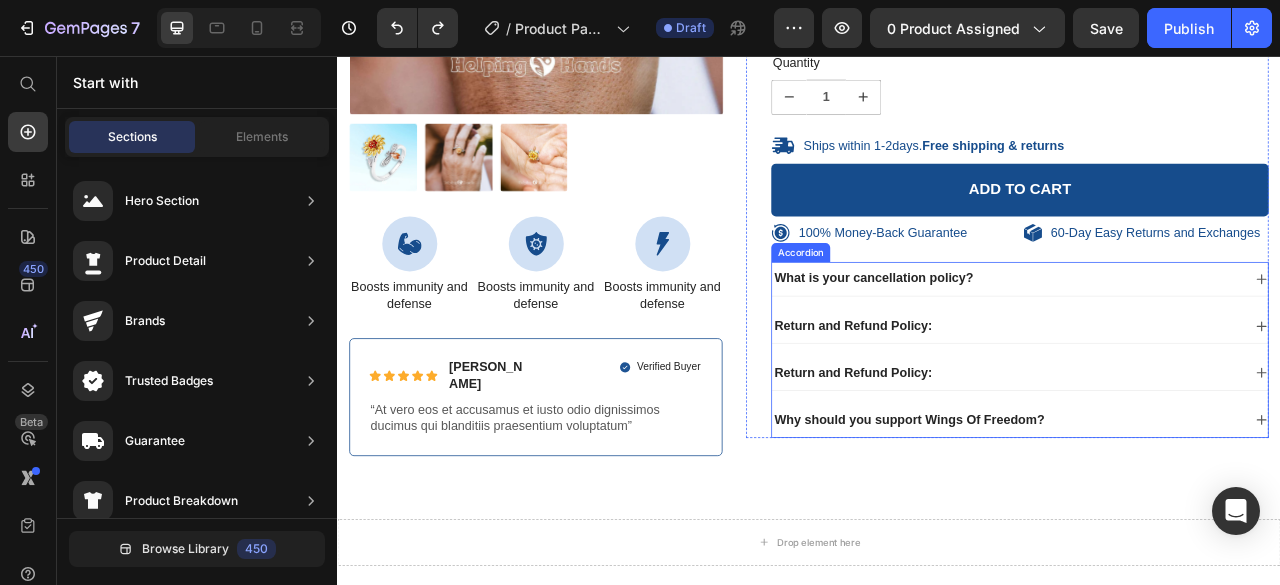 click on "Return and Refund Policy:" at bounding box center [1189, 399] 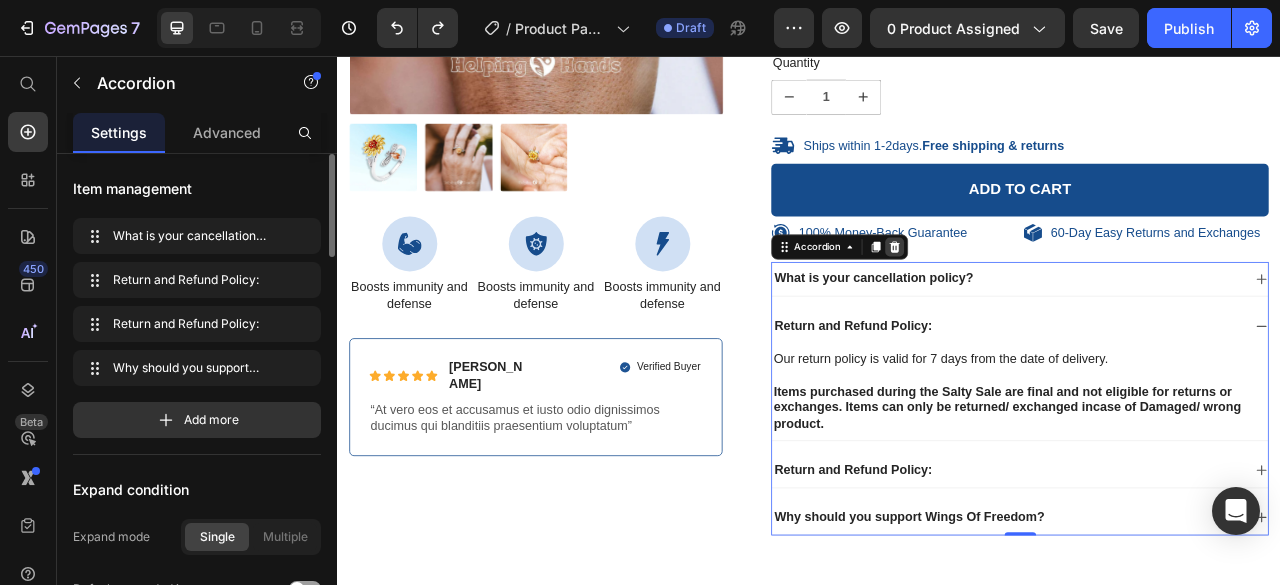 click at bounding box center [1046, 299] 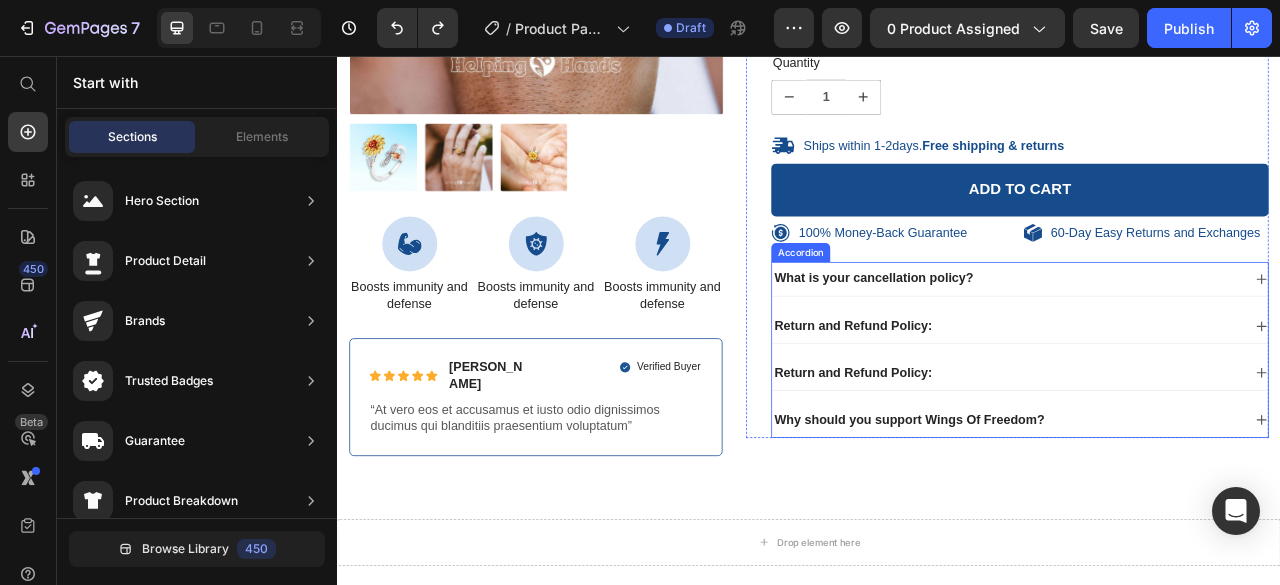 click on "Return and Refund Policy:" at bounding box center (1205, 399) 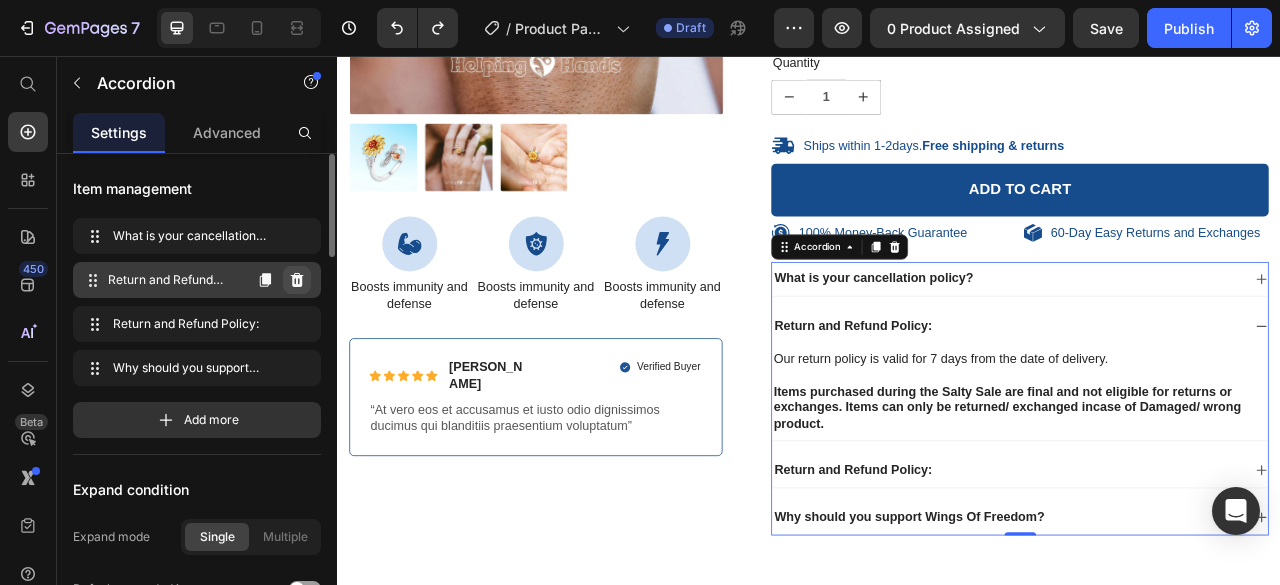 click 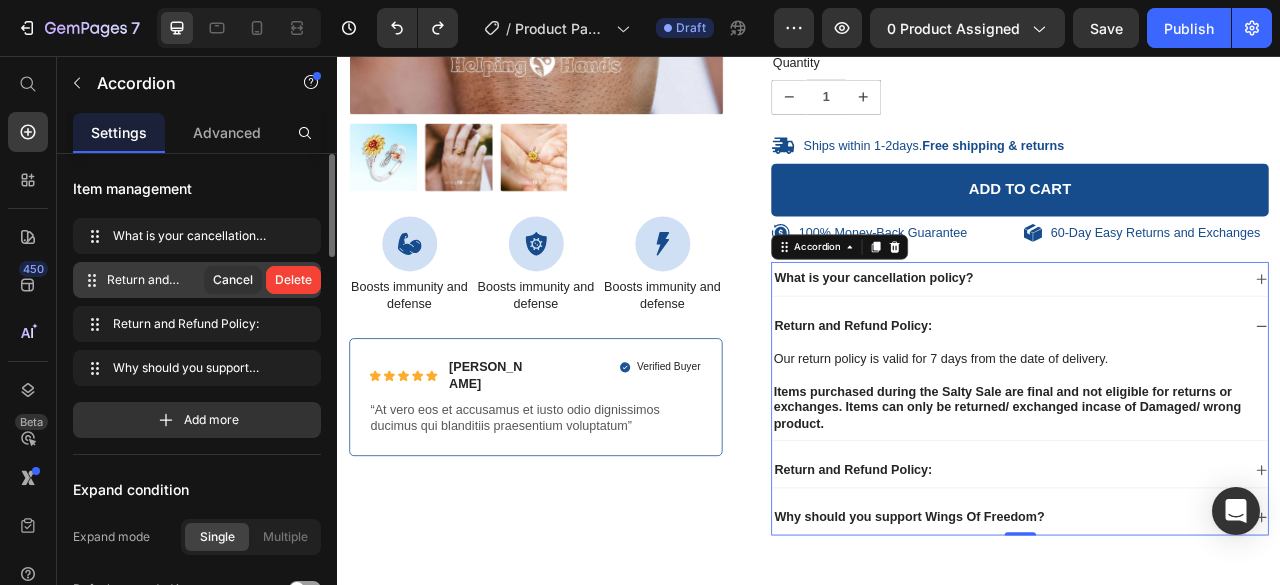 click on "Delete" at bounding box center (293, 280) 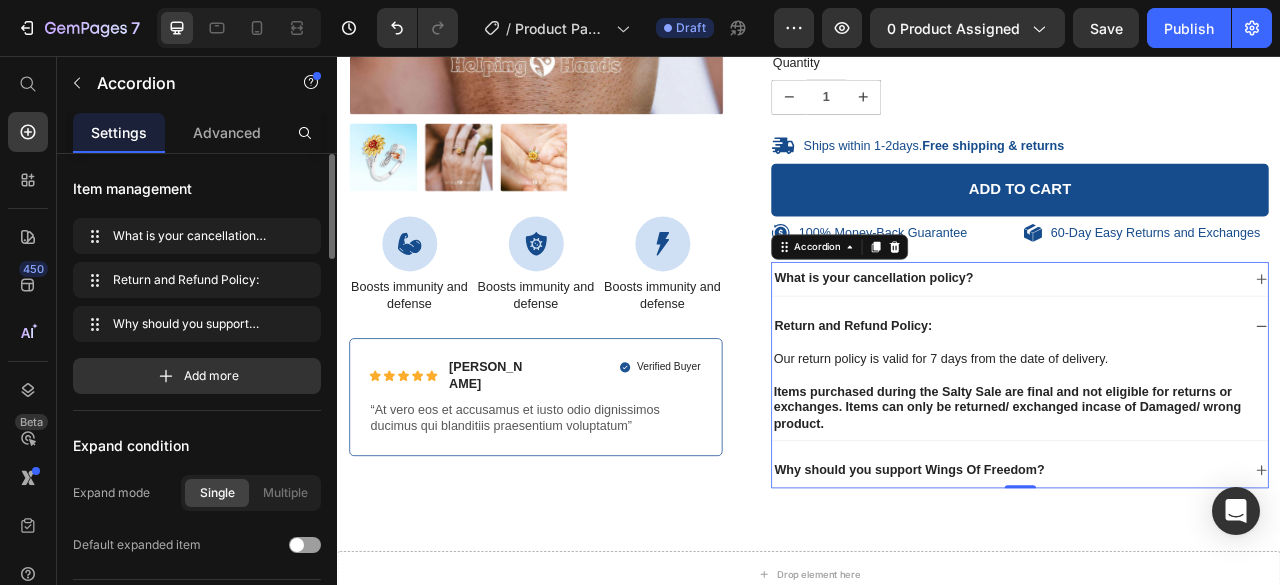 click on "Return and Refund Policy:" at bounding box center (1189, 399) 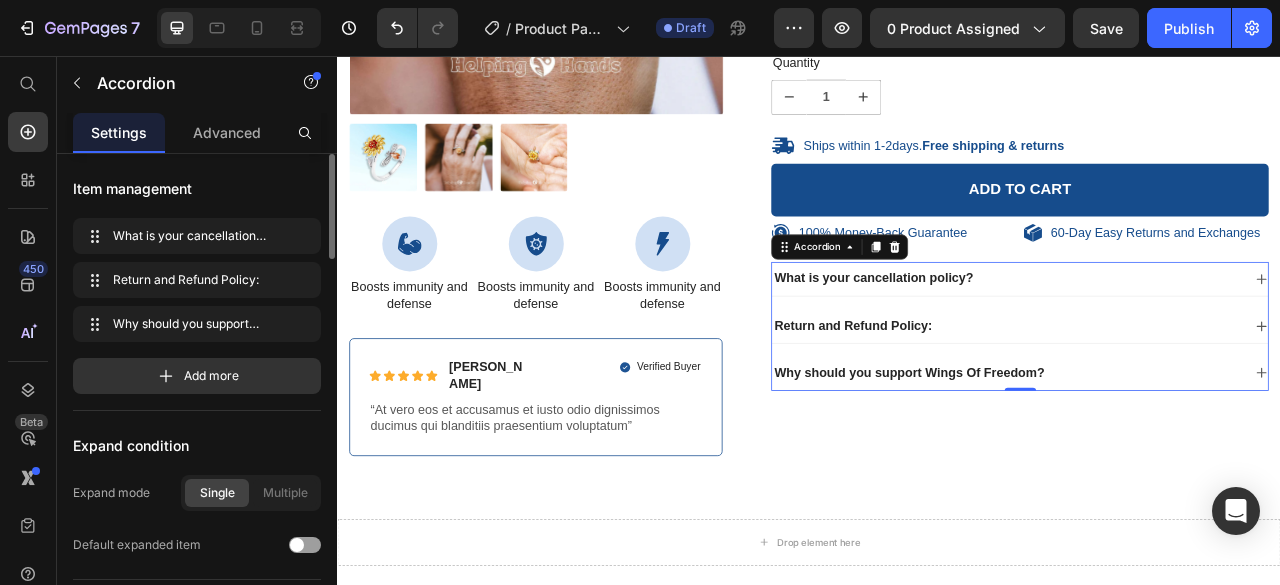 click on "Return and Refund Policy:" at bounding box center (1189, 399) 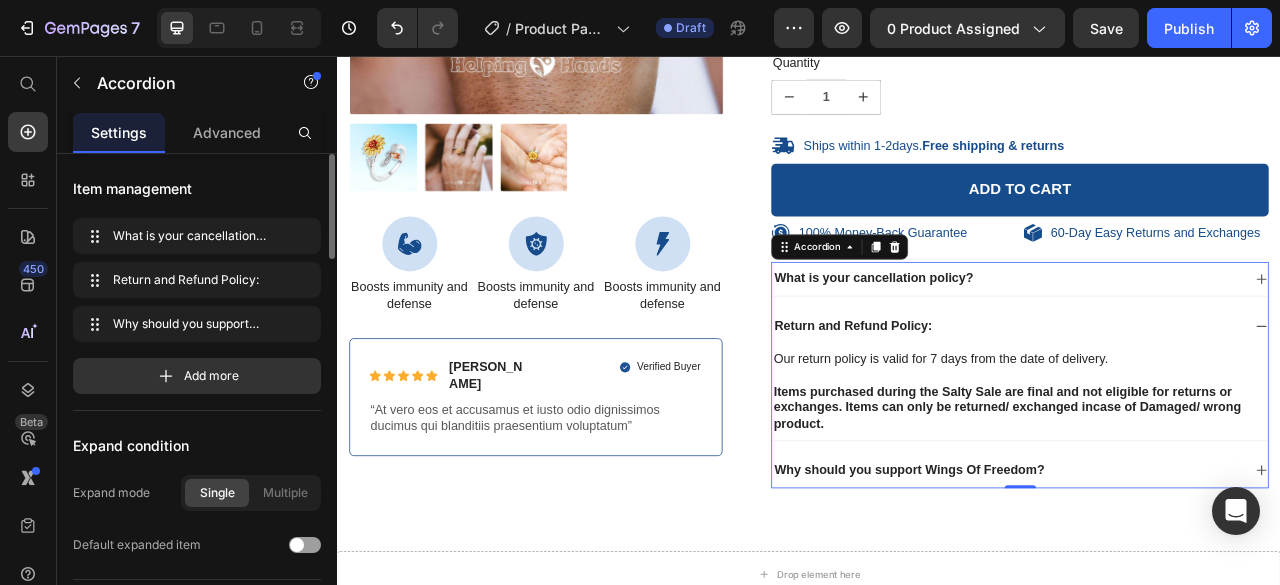 click on "Return and Refund Policy:" at bounding box center (1189, 399) 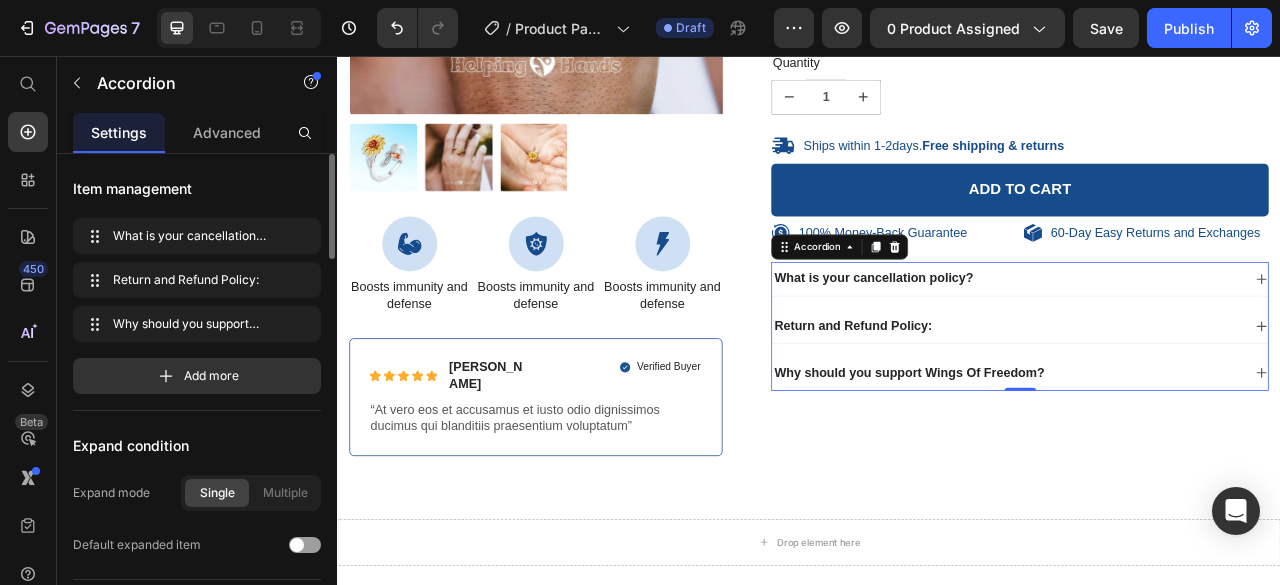 click on "Return and Refund Policy:" at bounding box center [1189, 399] 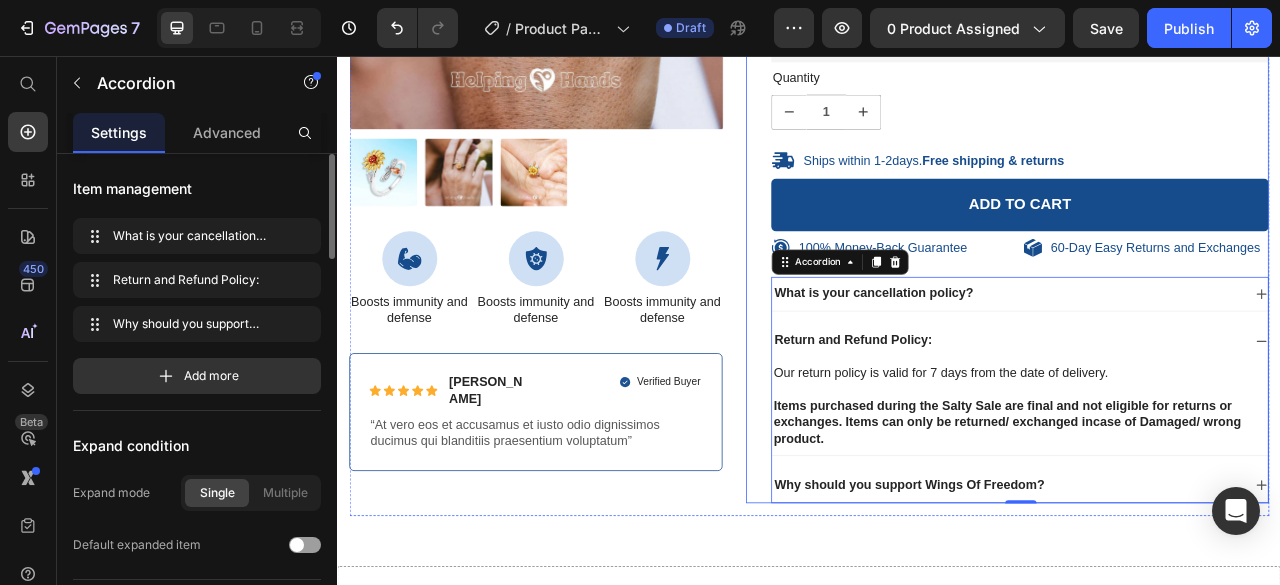scroll, scrollTop: 502, scrollLeft: 0, axis: vertical 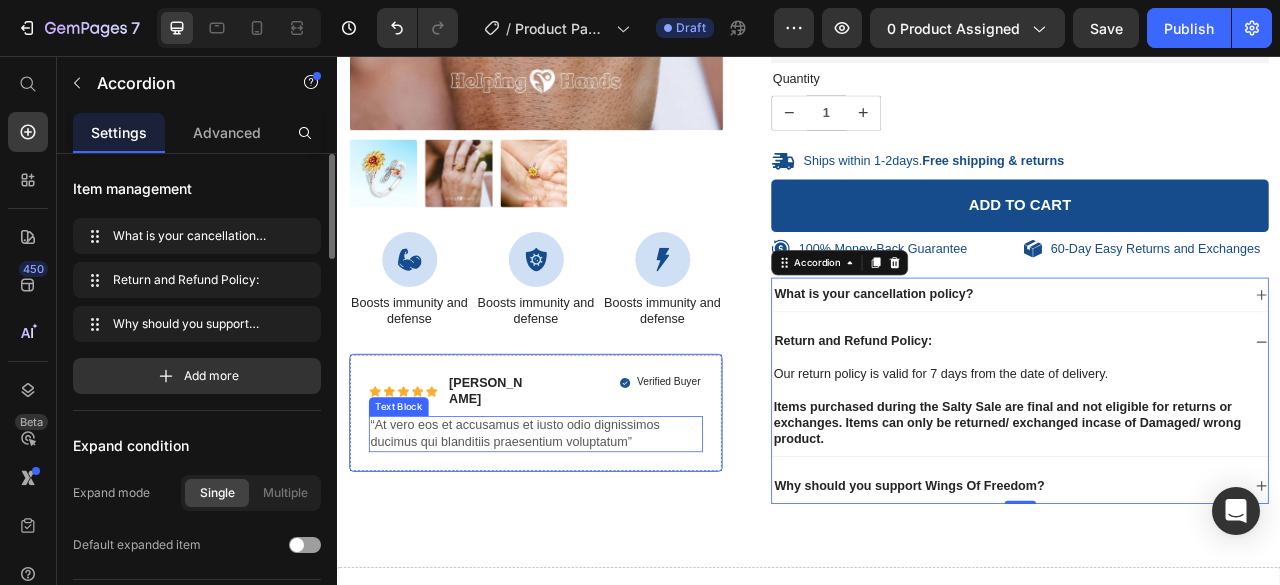 click on "“At vero eos et accusamus et iusto odio dignissimos ducimus qui blanditiis praesentium voluptatum”" at bounding box center [589, 537] 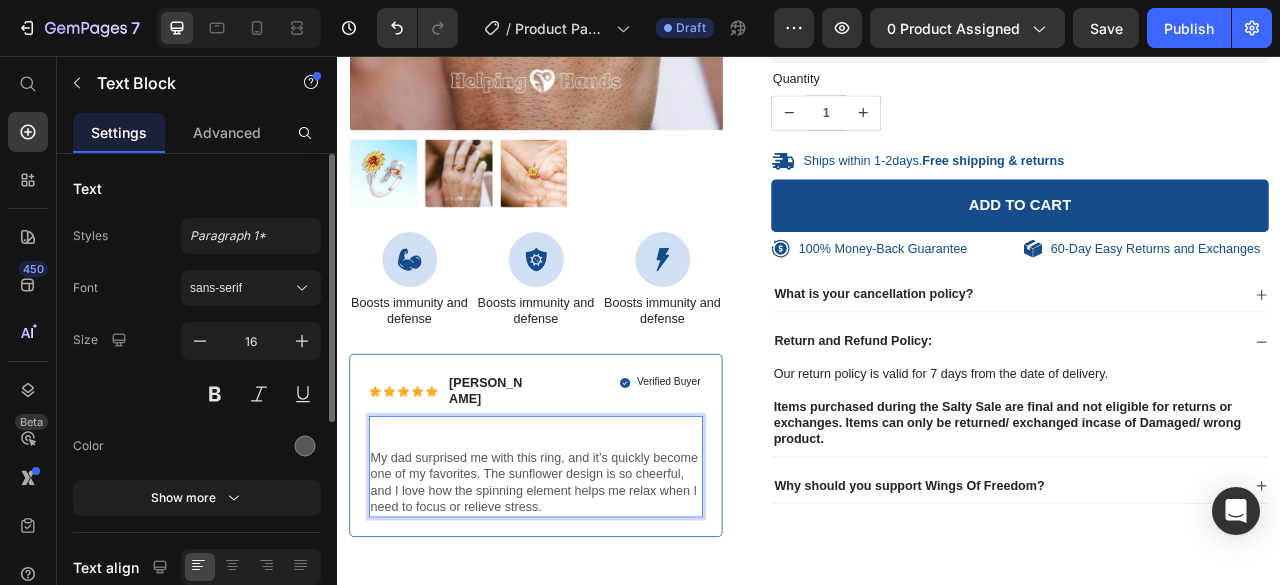 scroll, scrollTop: 46, scrollLeft: 0, axis: vertical 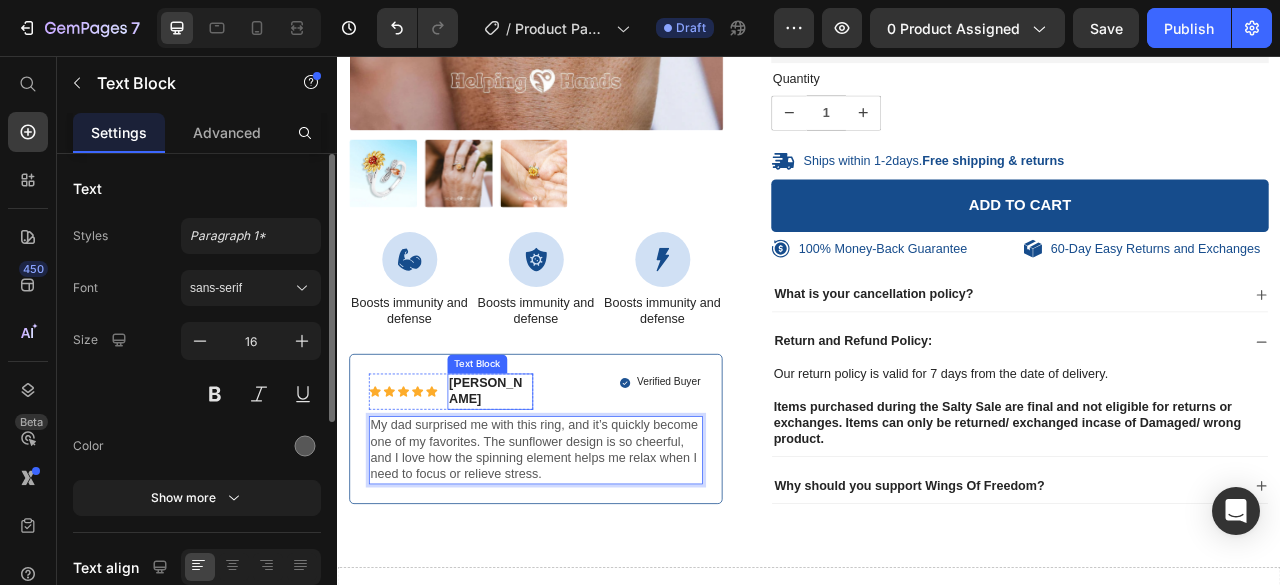 click on "Briana M." at bounding box center [531, 483] 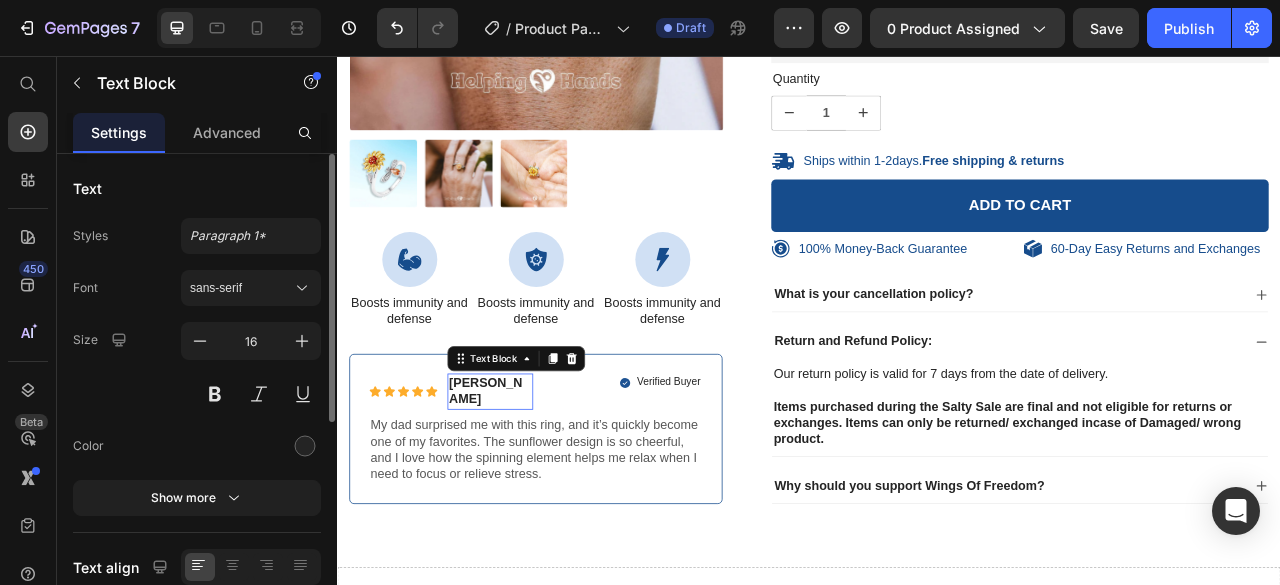 scroll, scrollTop: 0, scrollLeft: 0, axis: both 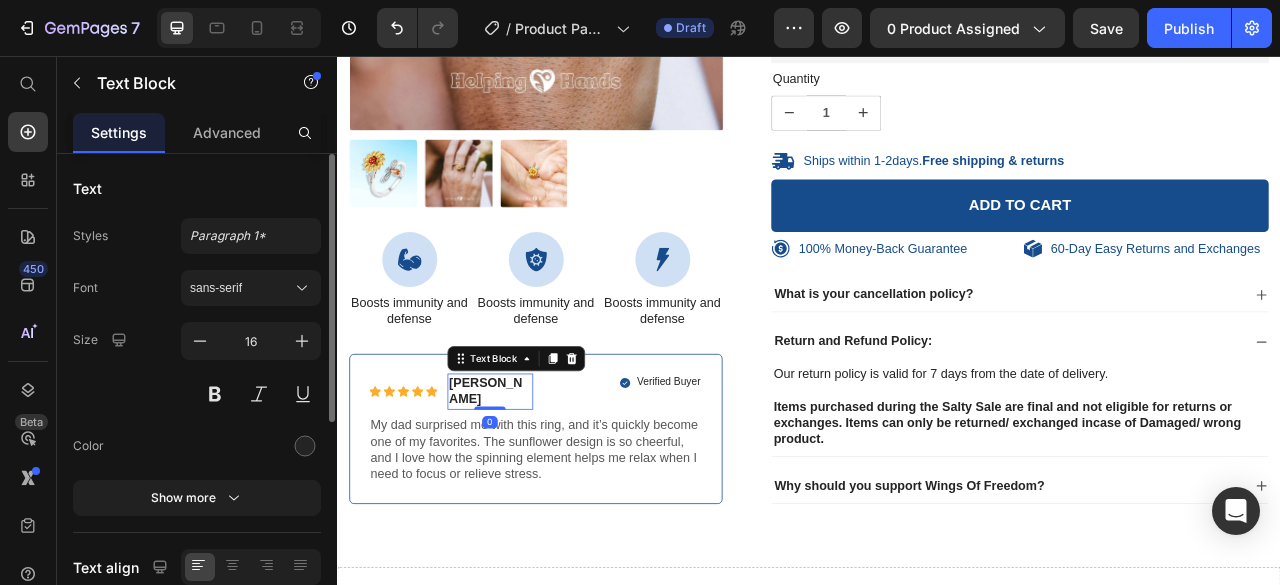 click on "Briana M." at bounding box center [531, 483] 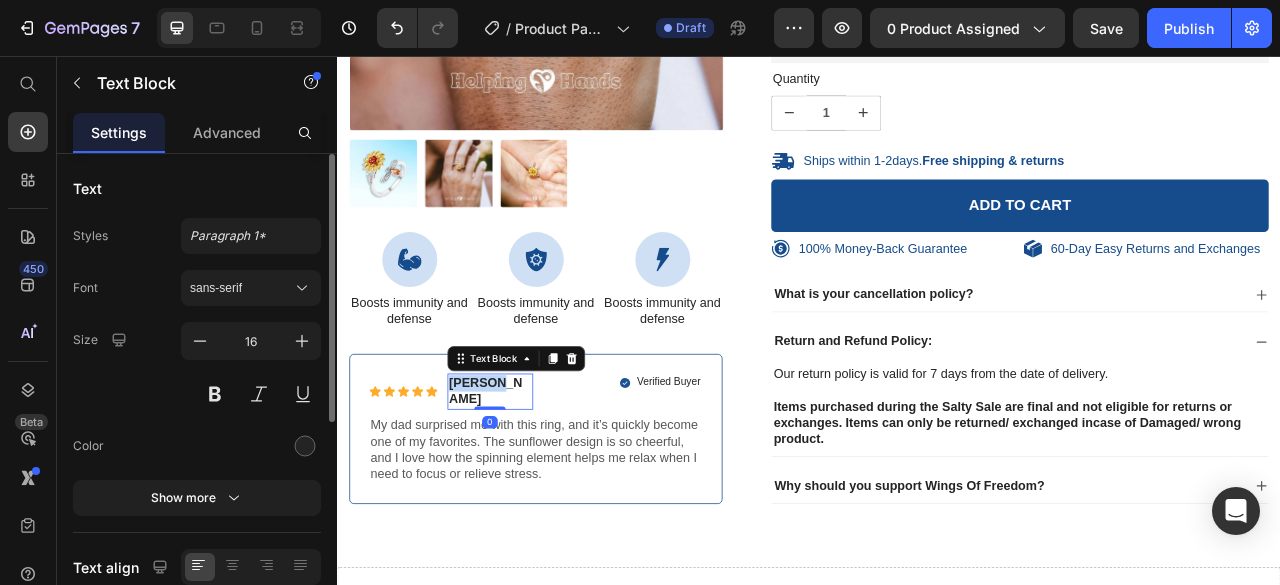 click on "Briana M." at bounding box center (531, 483) 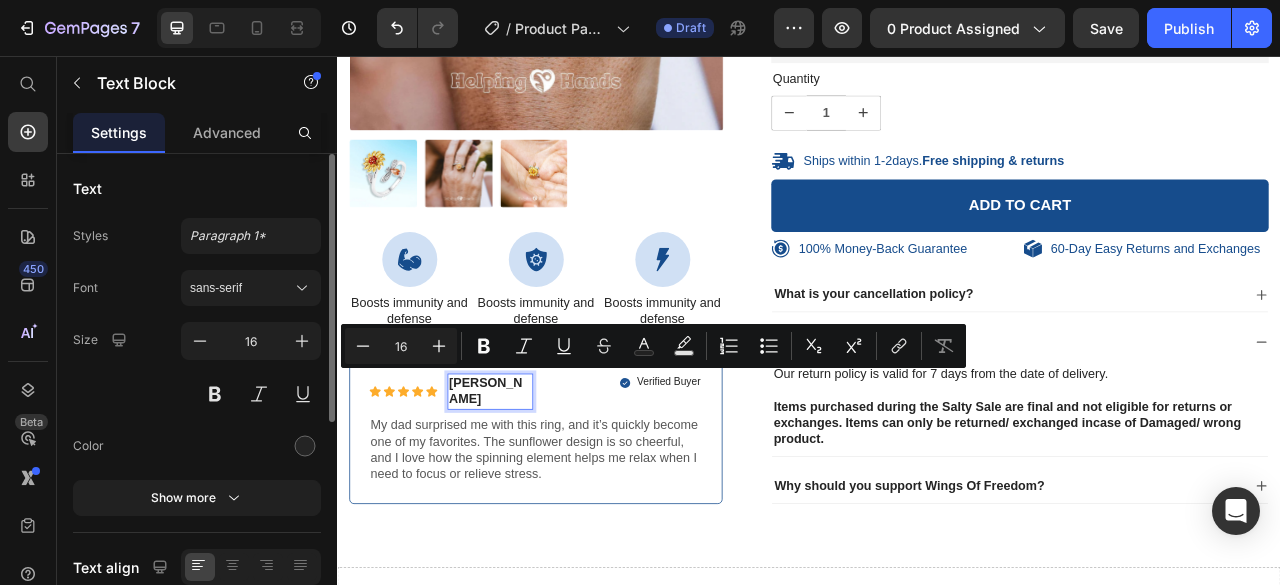 click on "16" at bounding box center [401, 346] 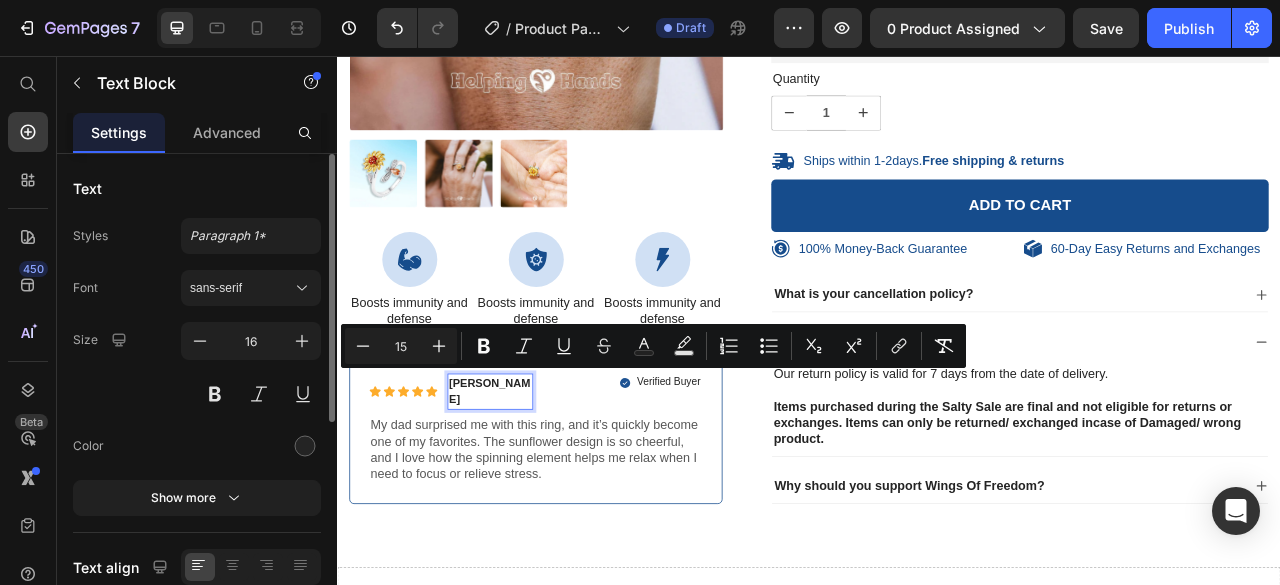 type on "15" 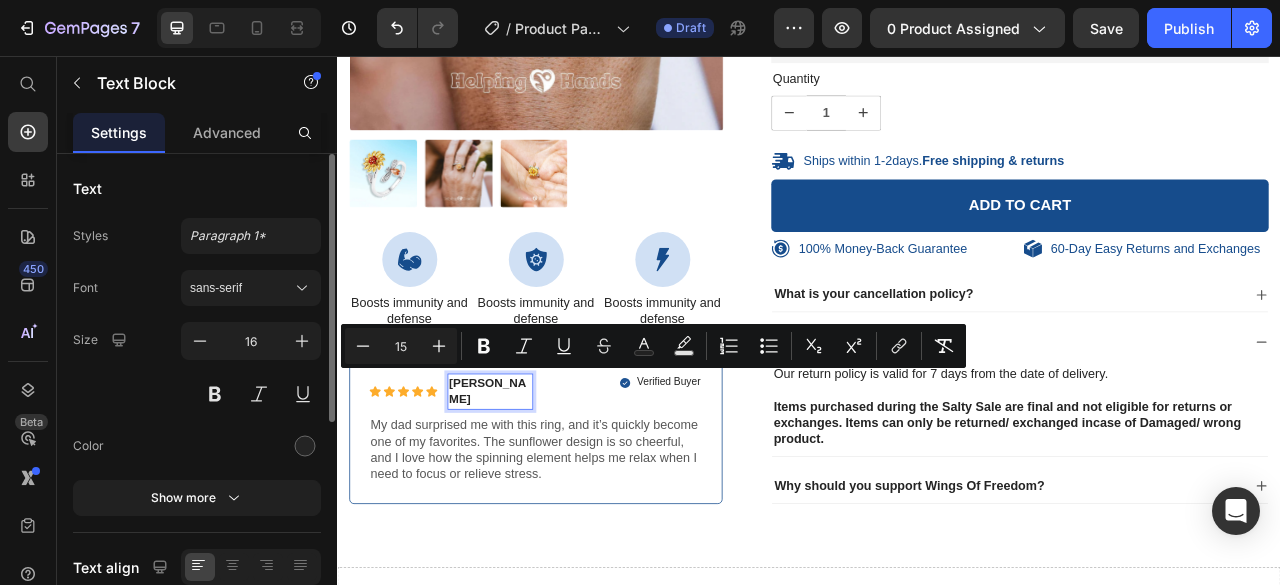 click on "Rajshree Agarwal" at bounding box center [531, 483] 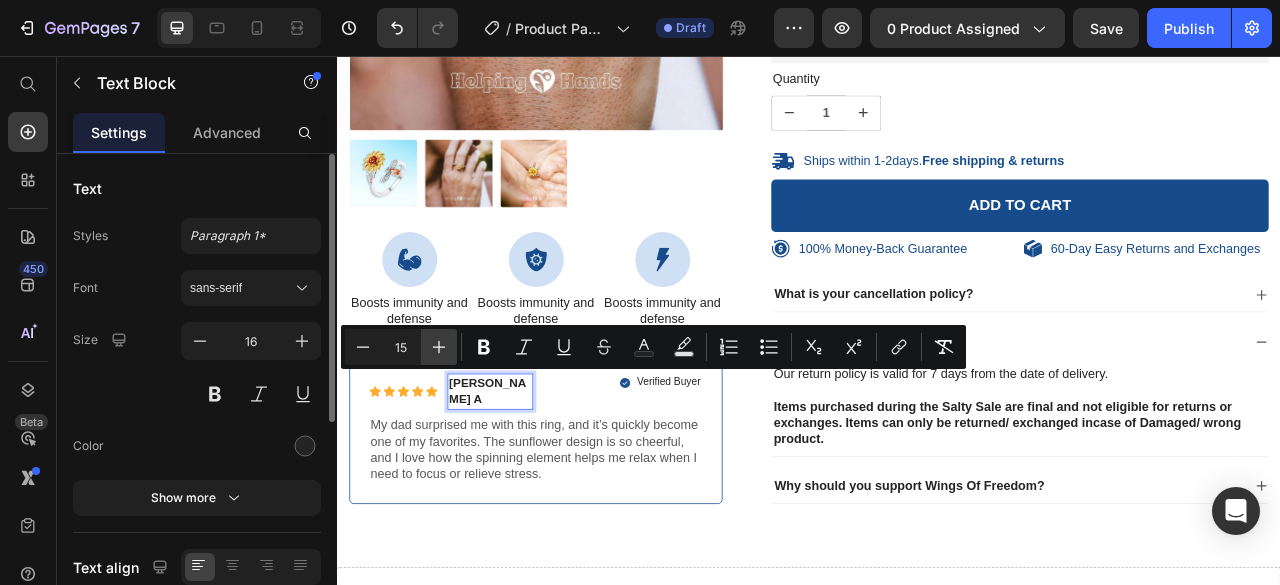 click 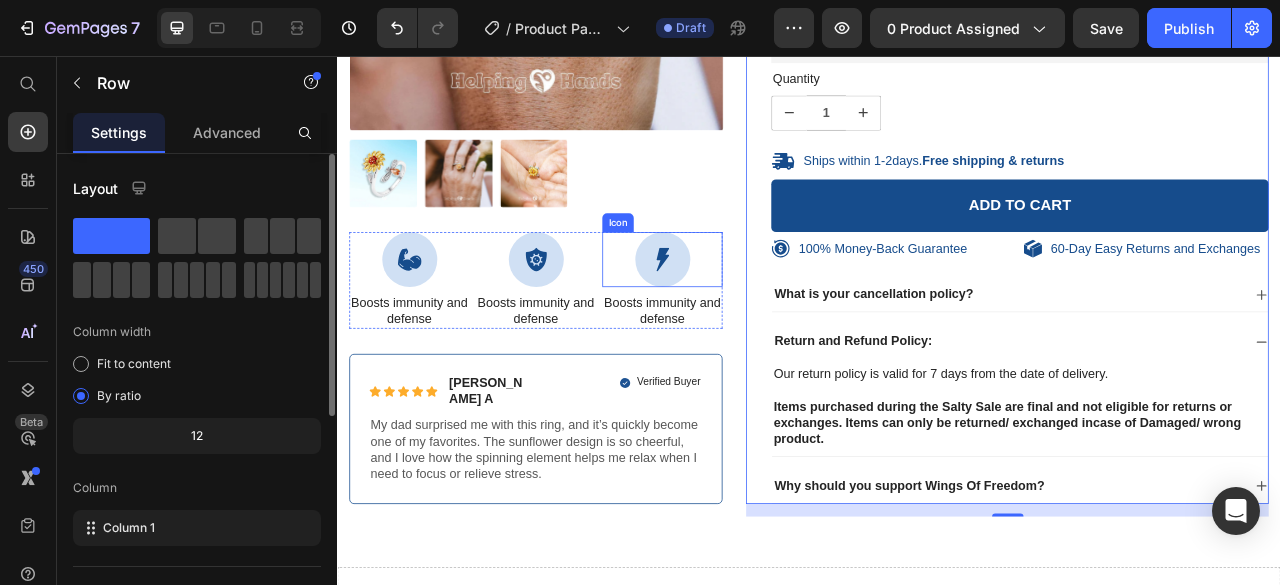 click on "Icon" at bounding box center (750, 315) 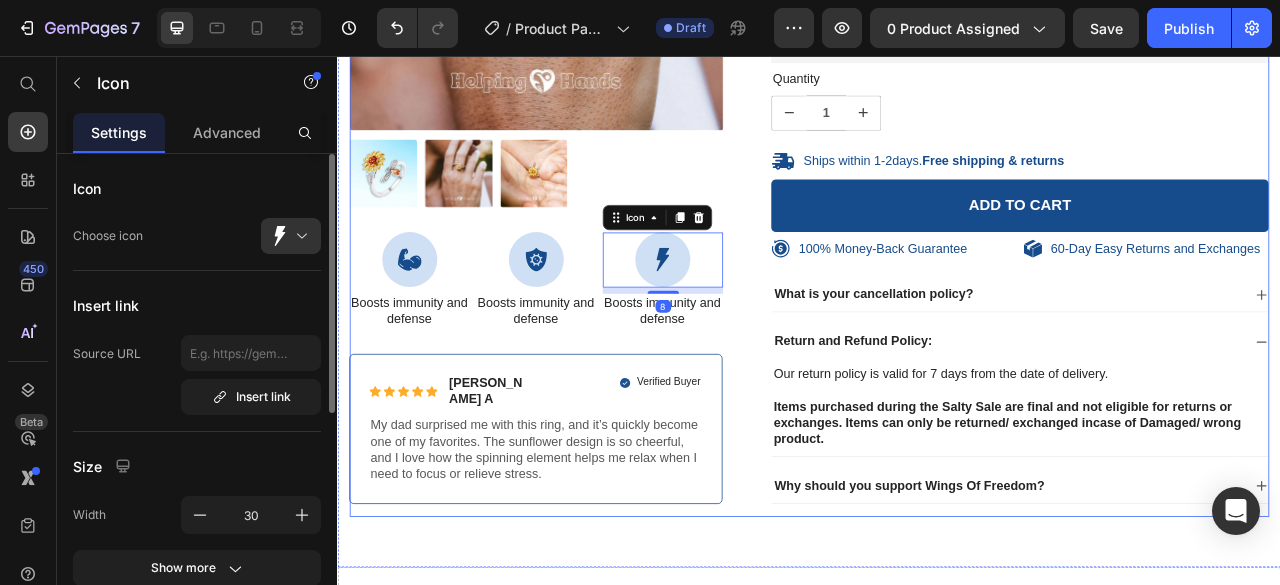 click on "100% Money-Back Guarantee Item List
60-Day Easy Returns Item List Row
Product Images
Icon Boosts immunity and defense Text Block
Icon Boosts immunity and defense Text Block
Icon   8 Boosts immunity and defense Text Block Row Icon Icon Icon Icon Icon Icon List Rajshree A Text Block Row Verified Buyer Item List Row My dad surprised me with this ring, and it’s quickly become one of my favorites. The sunflower design is so cheerful, and I love how the spinning element helps me relax when I need to focus or relieve stress. Text Block Row" at bounding box center (589, 158) 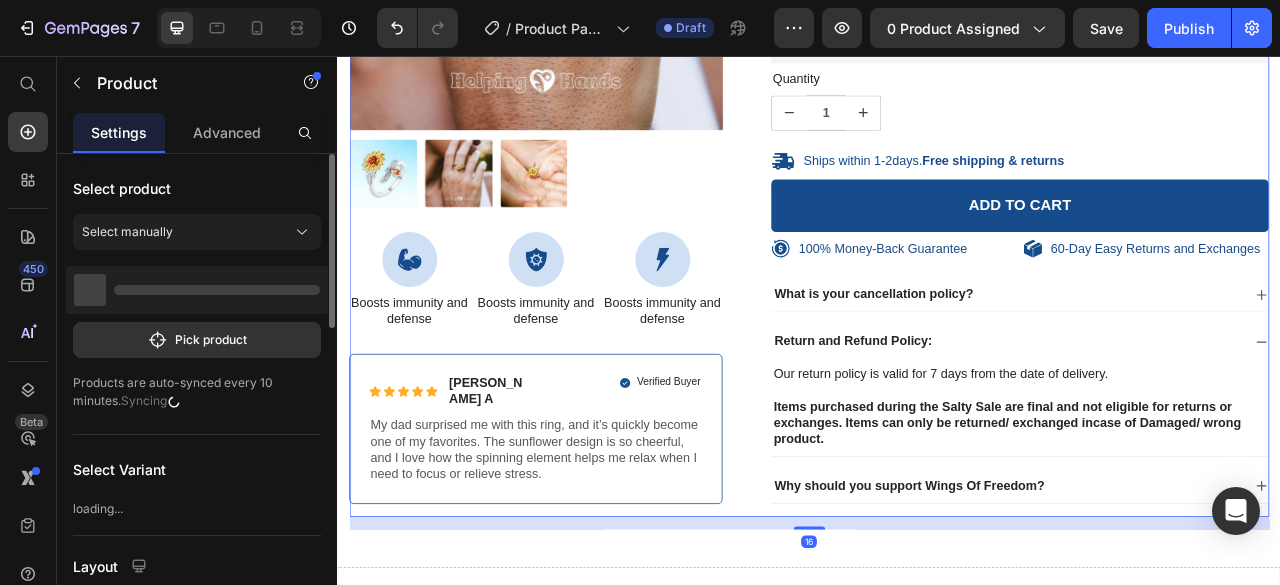 click on "Icon" at bounding box center (589, 315) 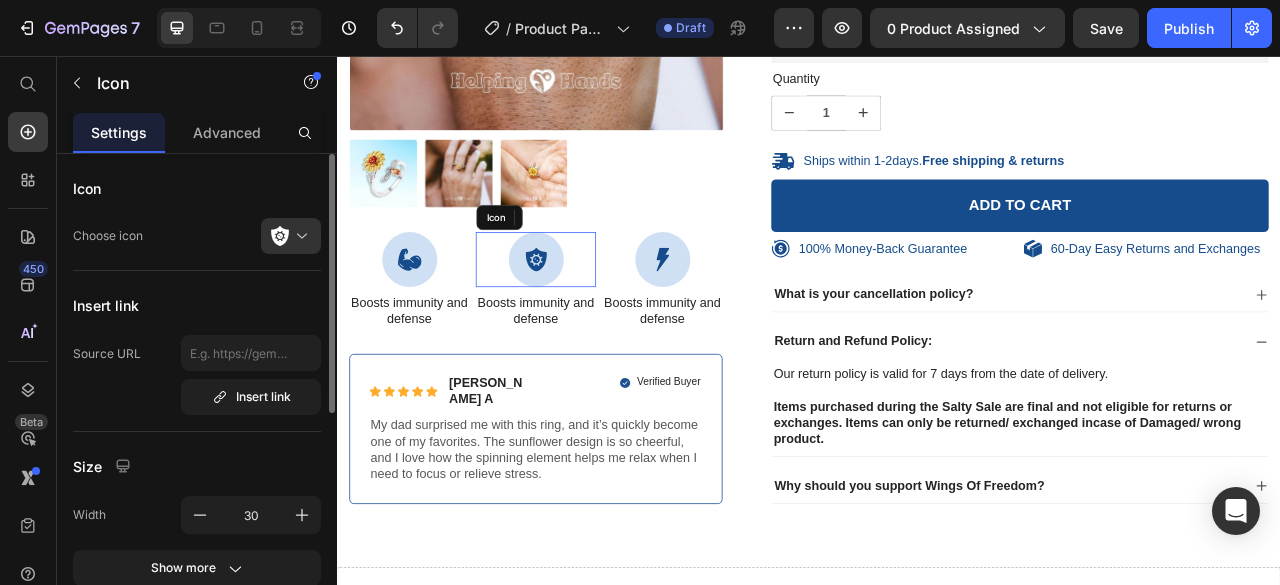 click on "Boosts immunity and defense" at bounding box center [589, 381] 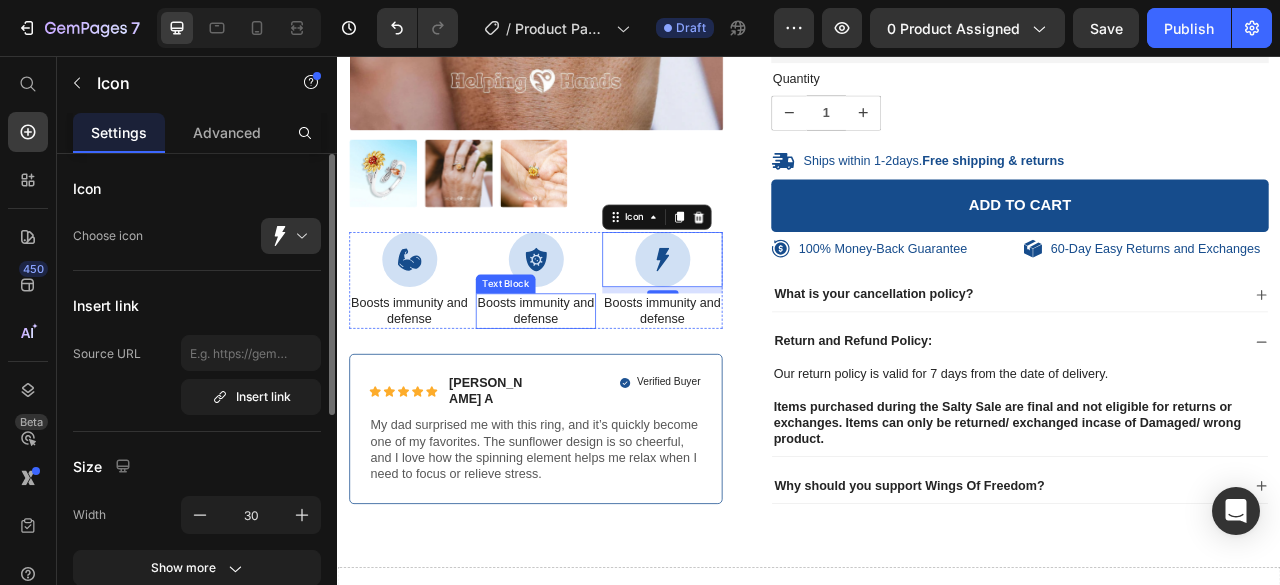 click on "Boosts immunity and defense" at bounding box center [589, 381] 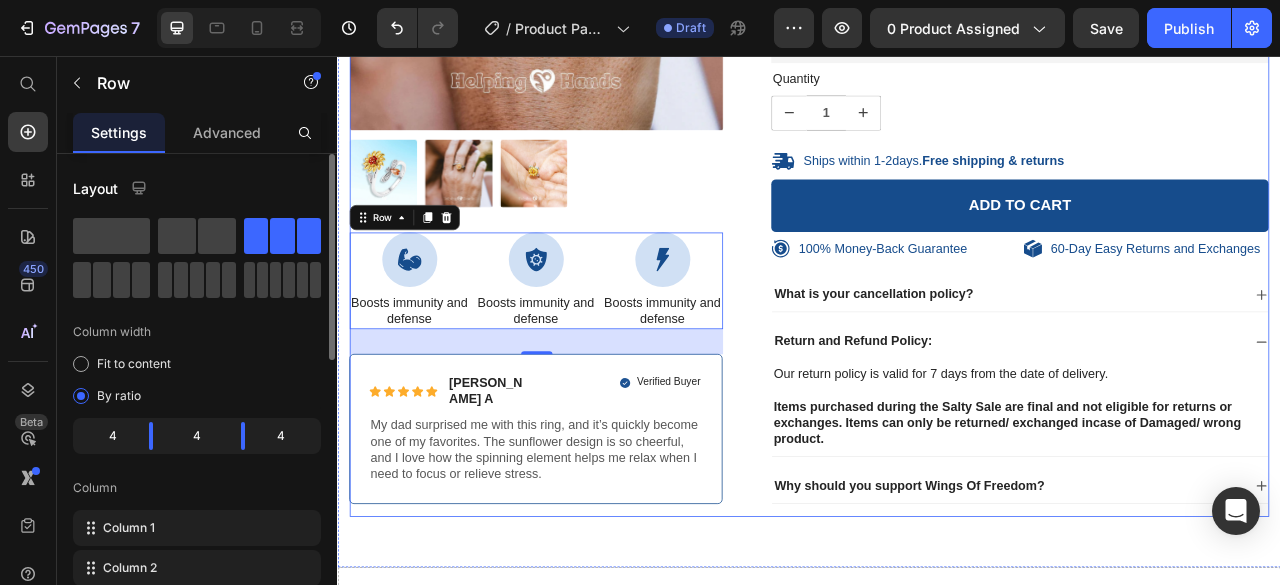 click on "100% Money-Back Guarantee Item List
60-Day Easy Returns Item List Row
Product Images
Icon Boosts immunity and defense Text Block
Icon Boosts immunity and defense Text Block
Icon Boosts immunity and defense Text Block Row   32 Icon Icon Icon Icon Icon Icon List Rajshree A Text Block Row Verified Buyer Item List Row My dad surprised me with this ring, and it’s quickly become one of my favorites. The sunflower design is so cheerful, and I love how the spinning element helps me relax when I need to focus or relieve stress. Text Block Row Icon Icon Icon Icon Icon Icon List 485 Reviews! Text Block Row To My Daughter - Fidget Sunflower Ring Product Title Rs. 799.00 Product Price Improved Cartilage Health Long-Term Protection Improved Cartilage Health Item List This product has only default variant Product Variants & Swatches Seal Subscriptions Seal Subscriptions Quantity Text Block 1" at bounding box center (937, 158) 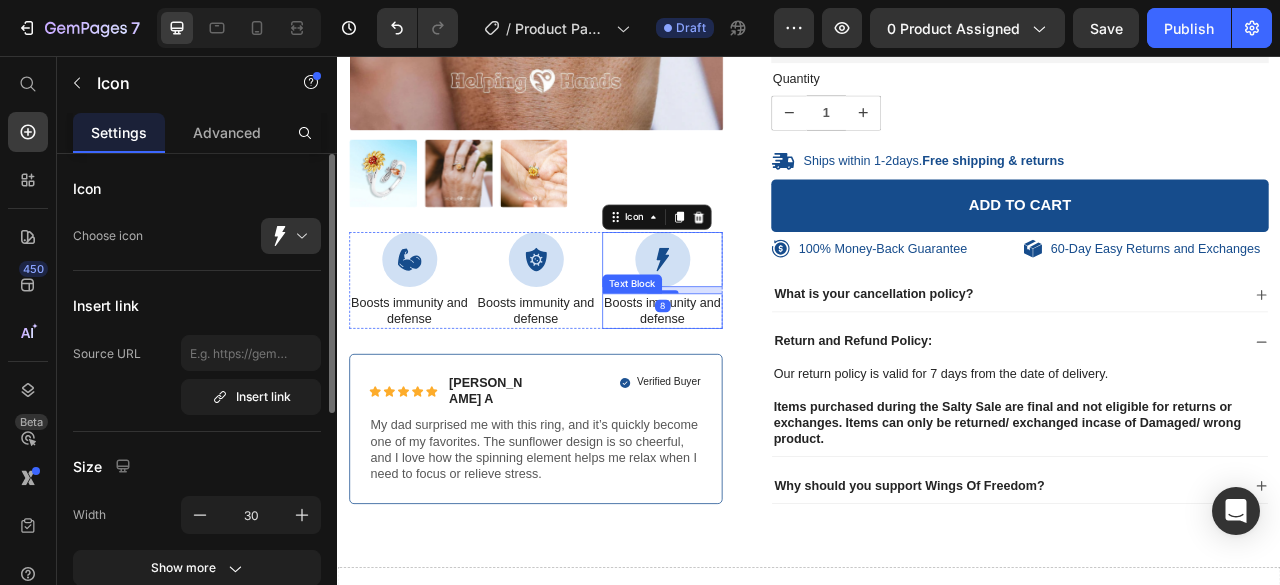click on "Boosts immunity and defense" at bounding box center (750, 381) 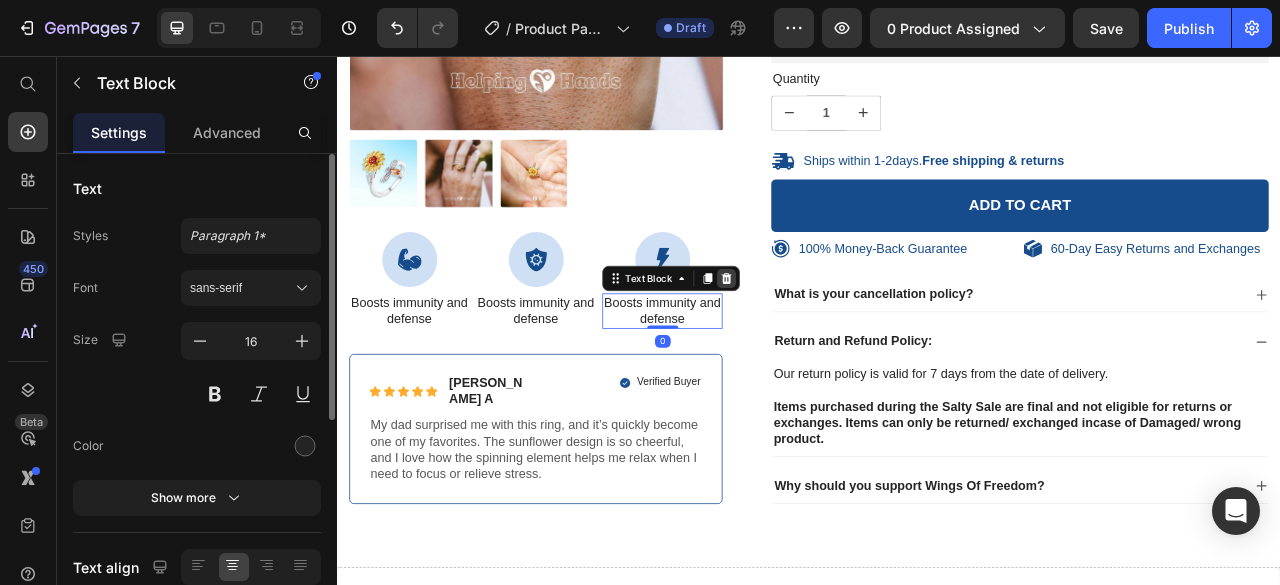 click at bounding box center (832, 339) 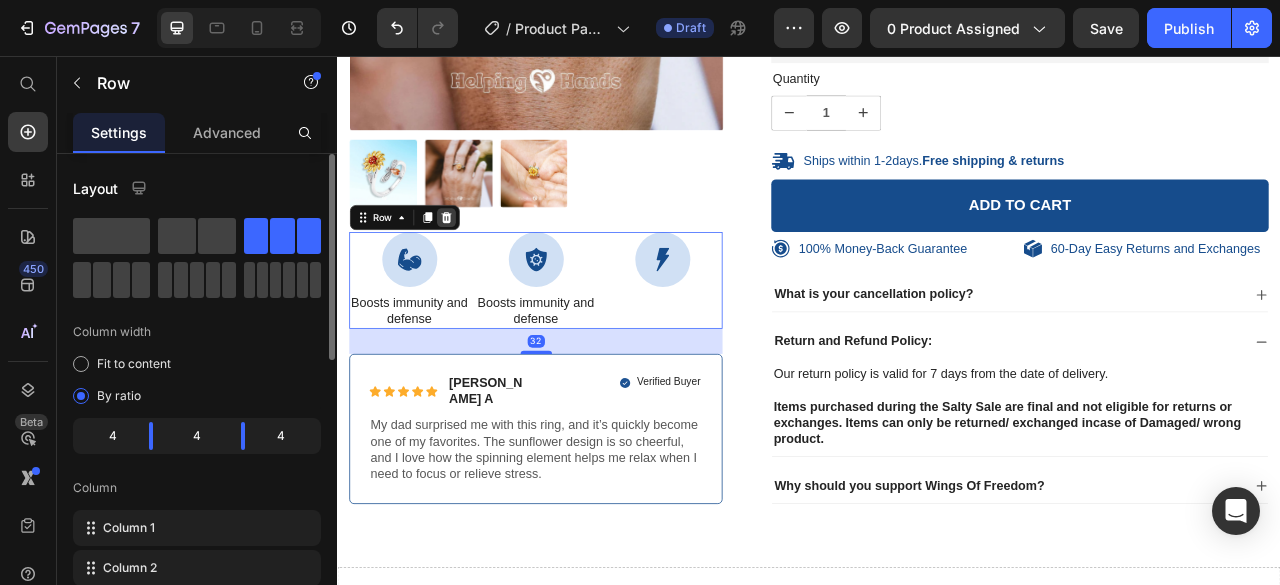 click 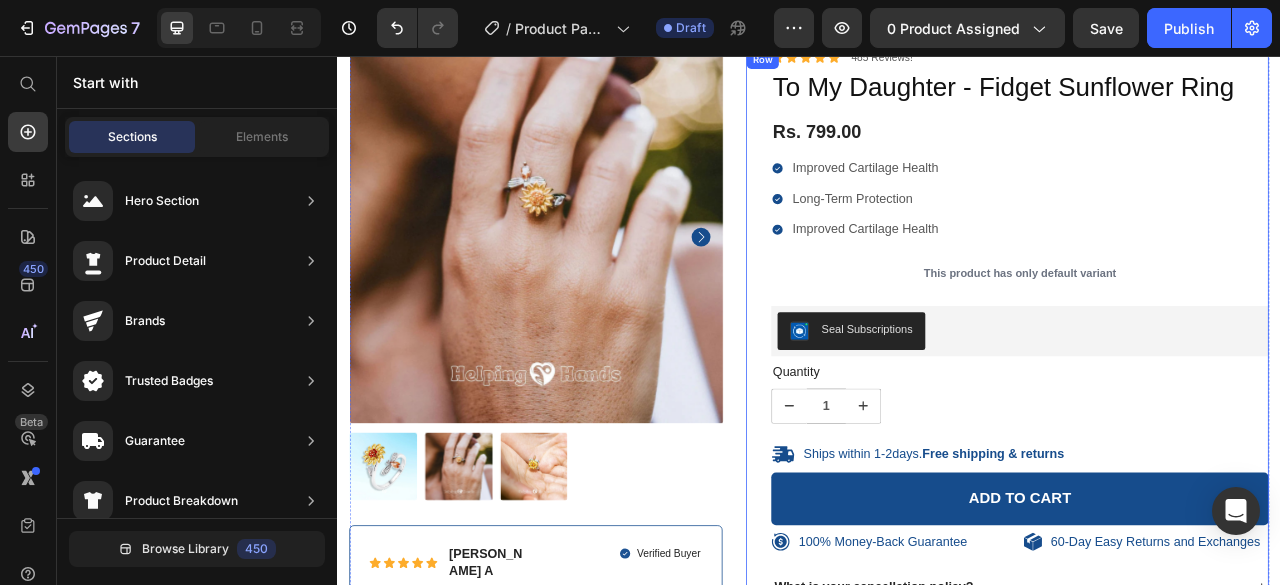 scroll, scrollTop: 126, scrollLeft: 0, axis: vertical 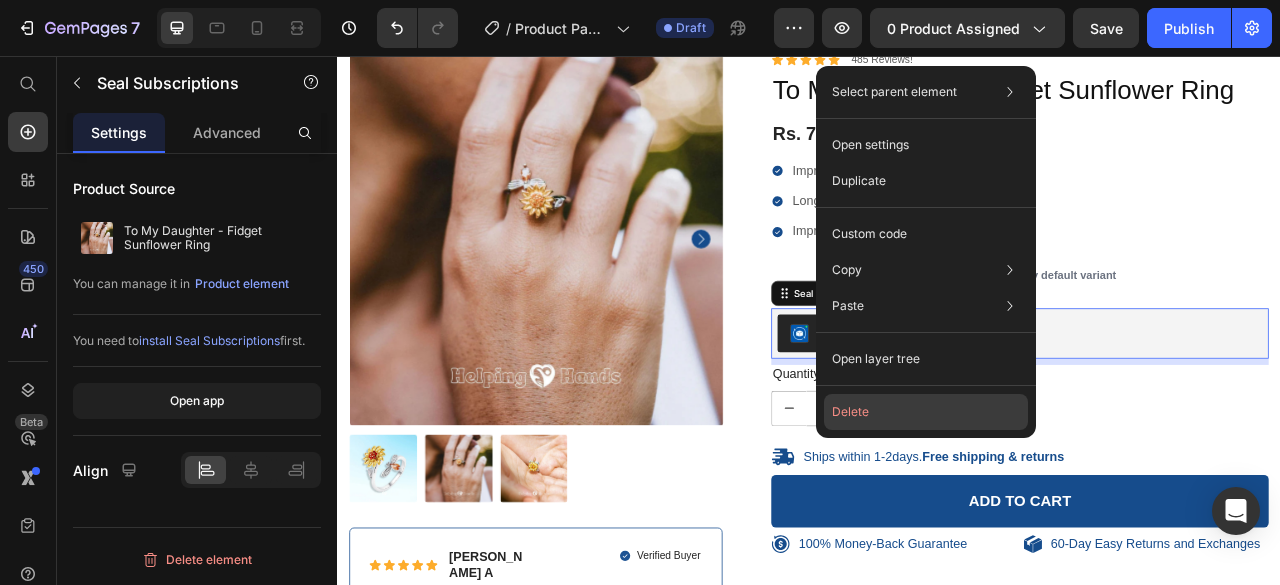 click on "Delete" 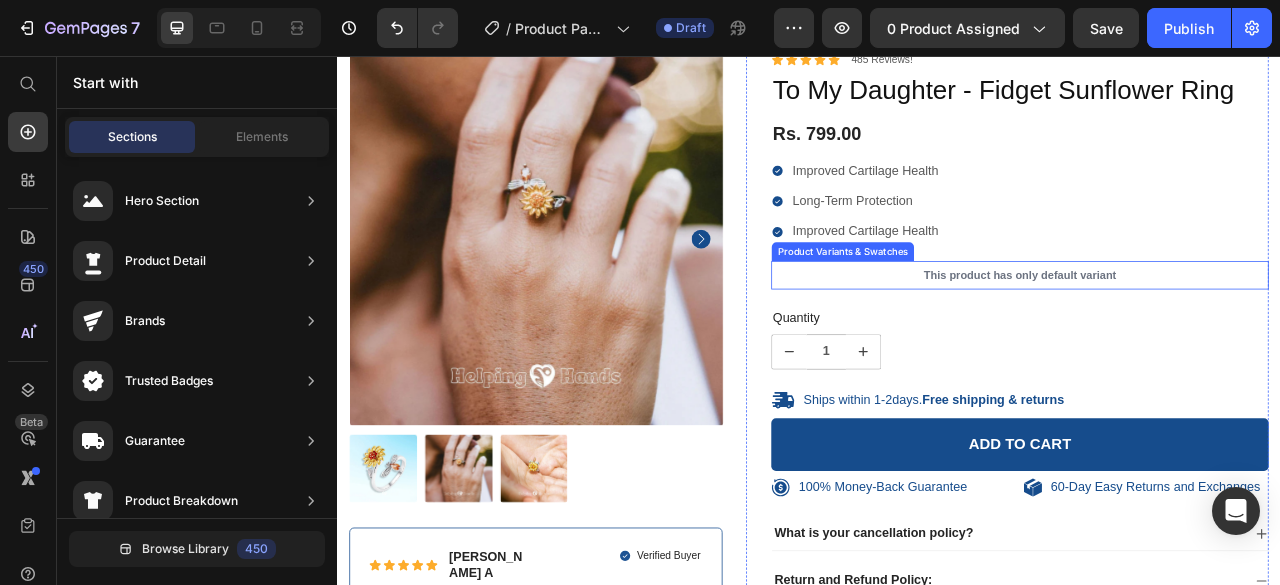 click on "This product has only default variant" at bounding box center (1205, 335) 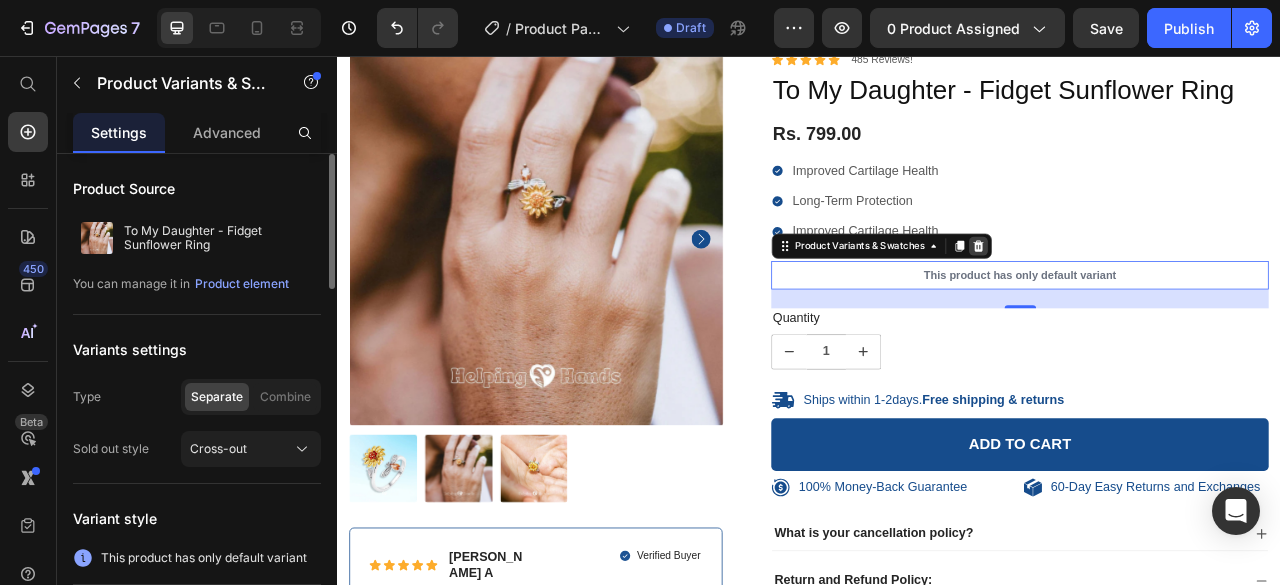 click 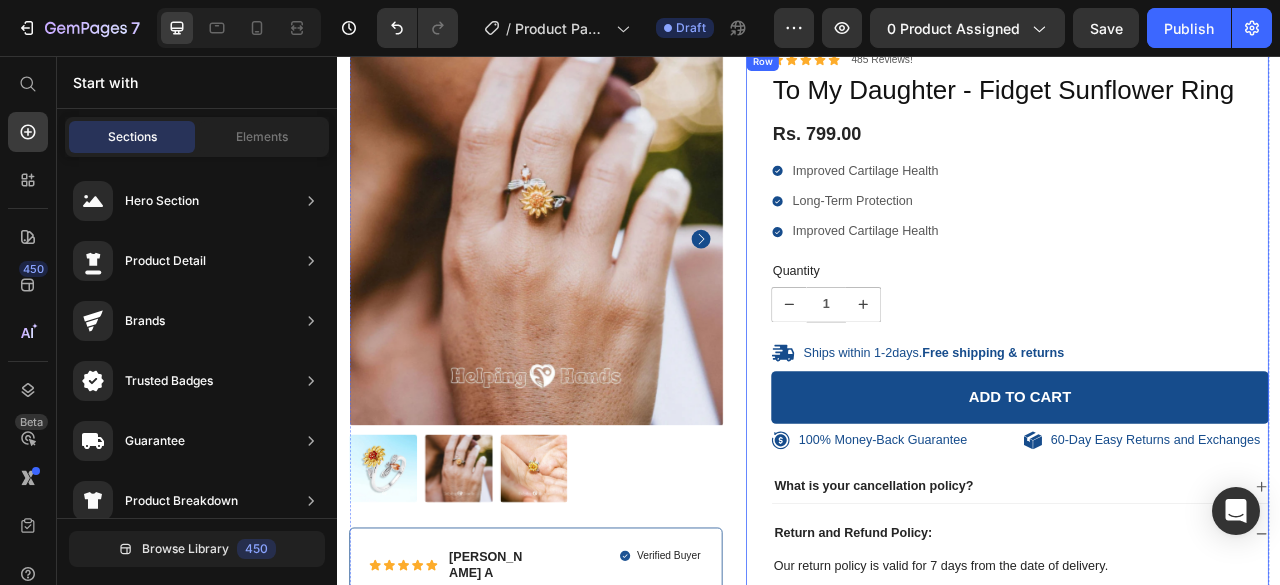 scroll, scrollTop: 0, scrollLeft: 0, axis: both 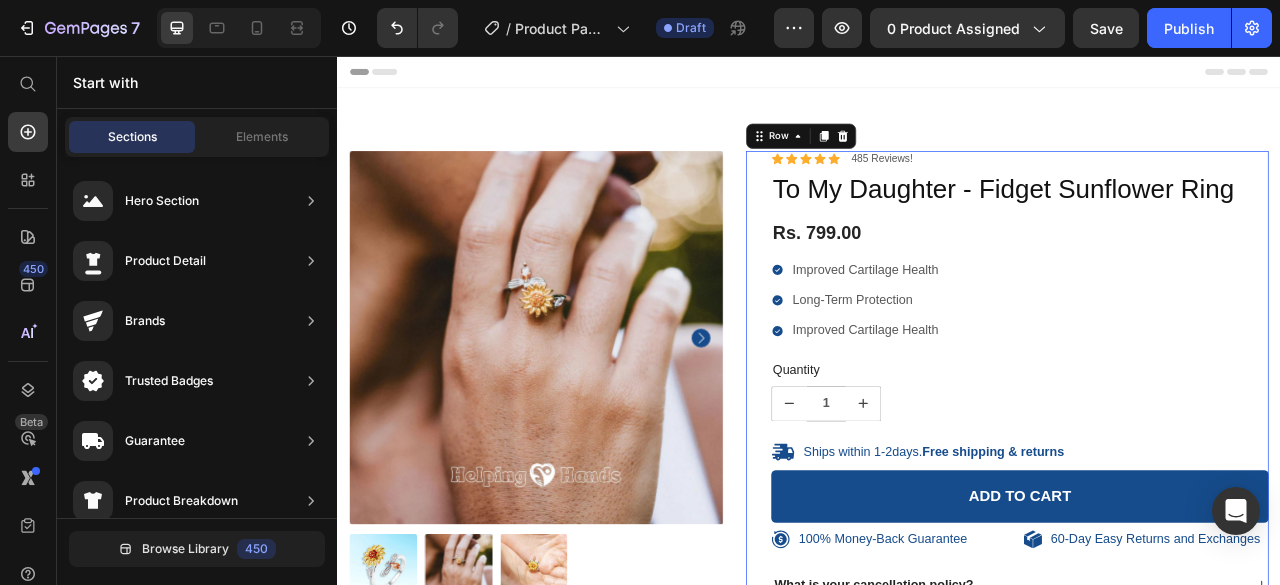 click on "Improved Cartilage Health" at bounding box center (1009, 328) 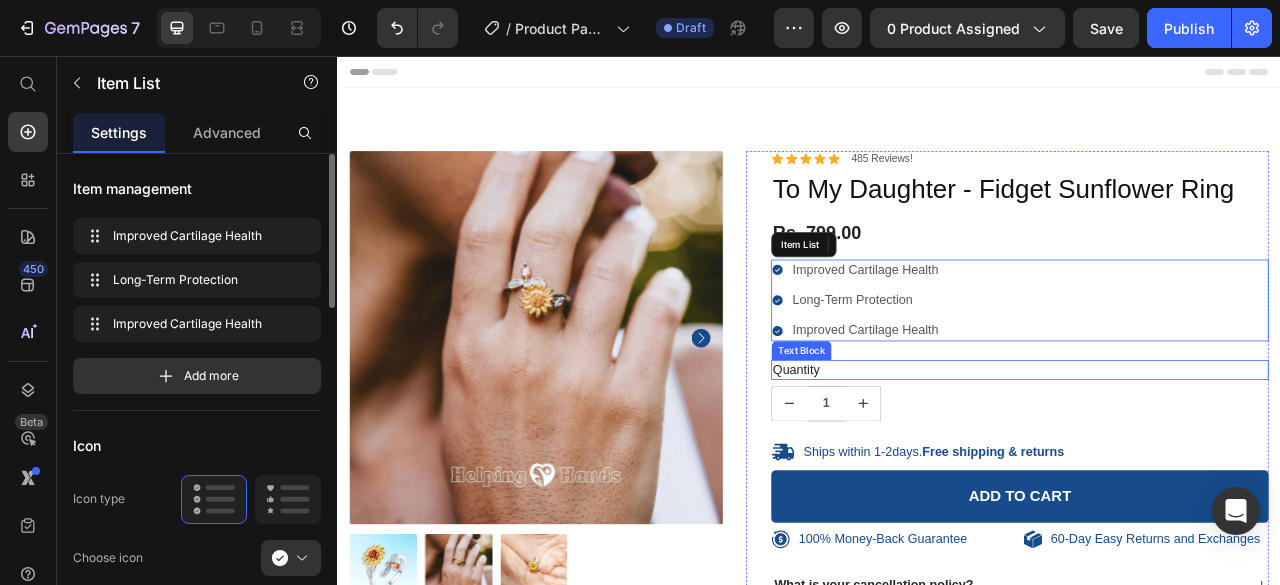 click on "Quantity" at bounding box center (1205, 455) 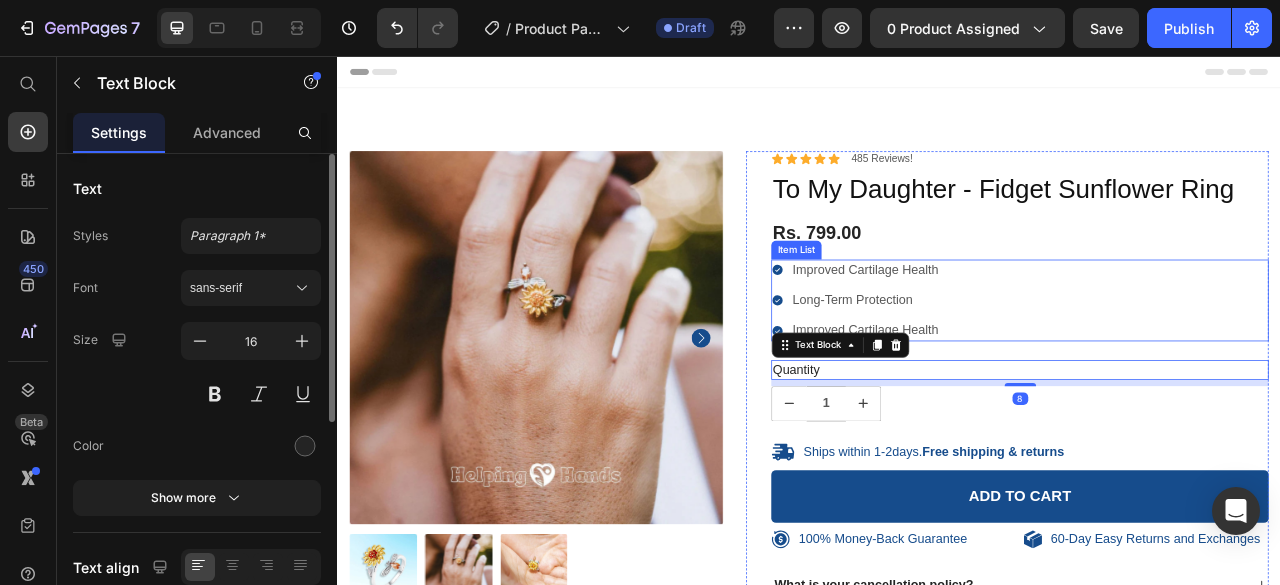 click on "Improved Cartilage Health Long-Term Protection Improved Cartilage Health" at bounding box center [1205, 367] 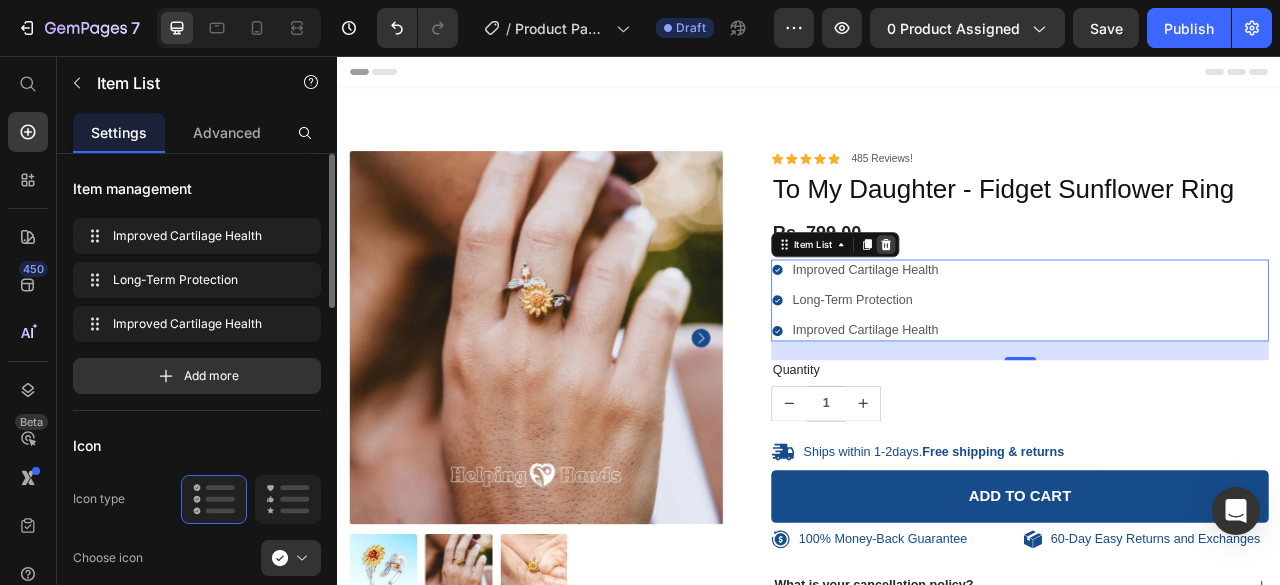 click 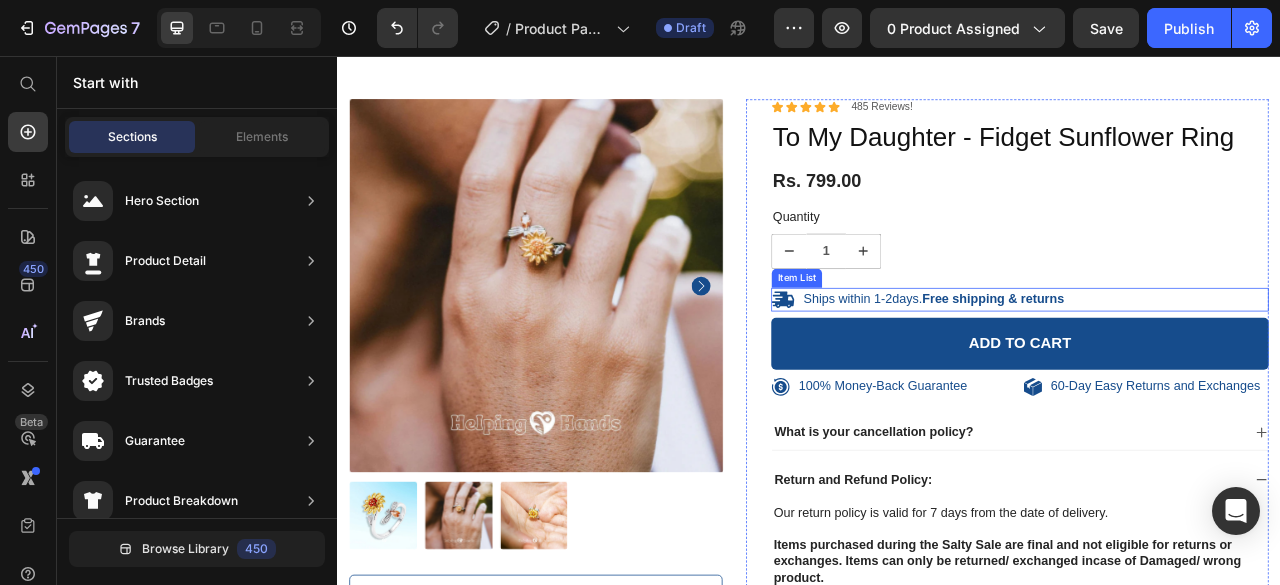 scroll, scrollTop: 76, scrollLeft: 0, axis: vertical 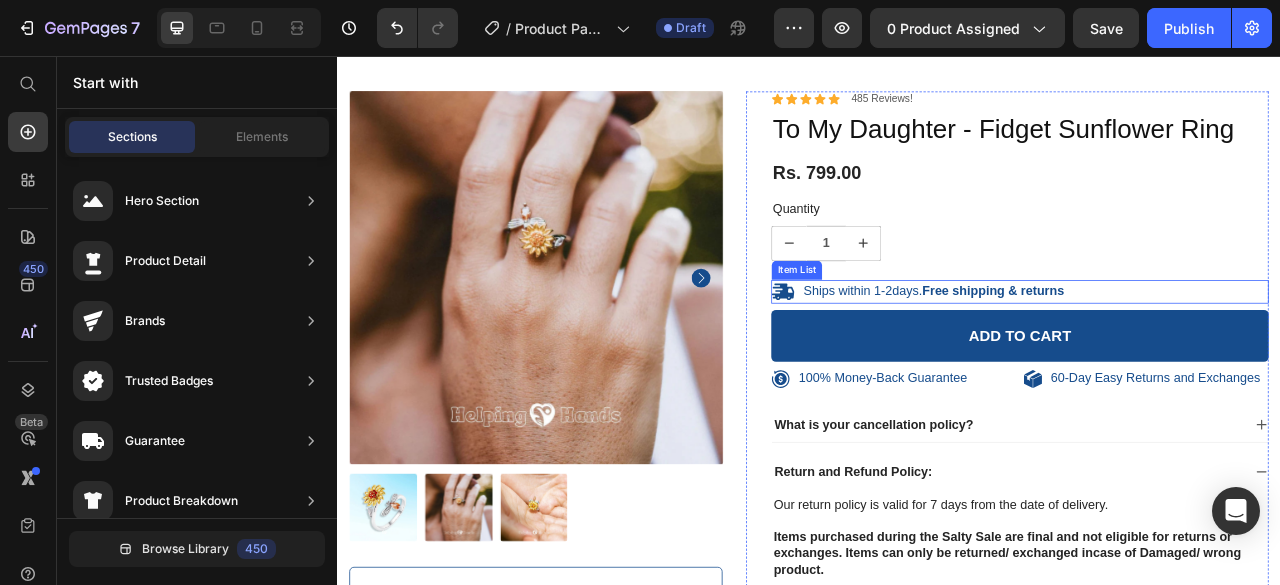 click on "Free shipping & returns" at bounding box center (1171, 354) 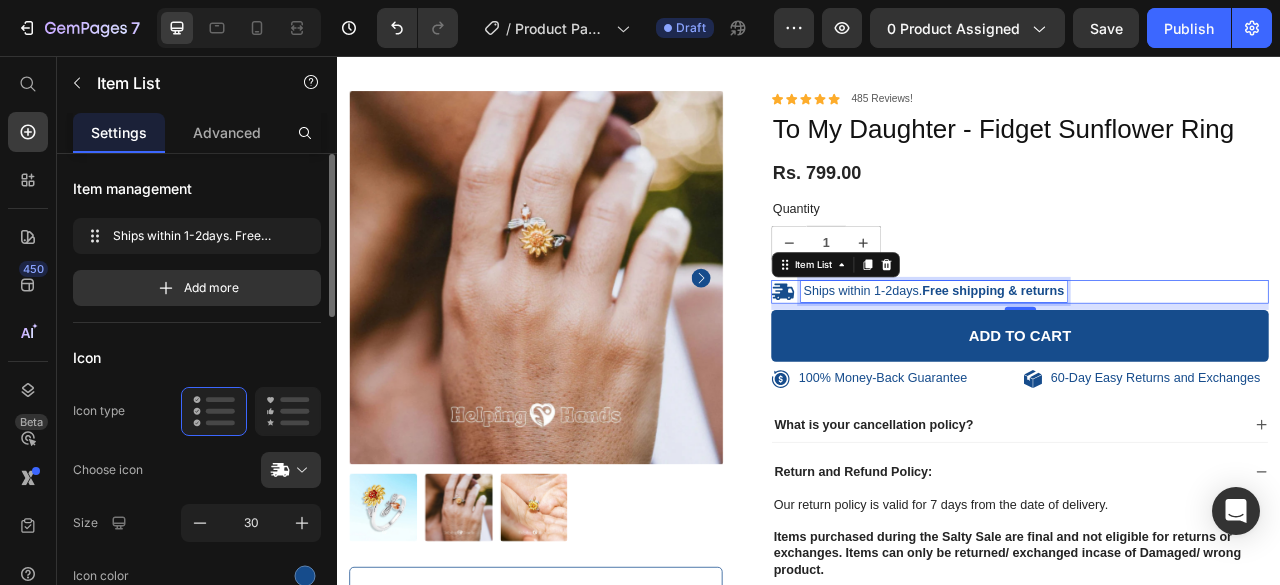 click on "Ships within 1-2days.  Free shipping & returns" at bounding box center (1096, 355) 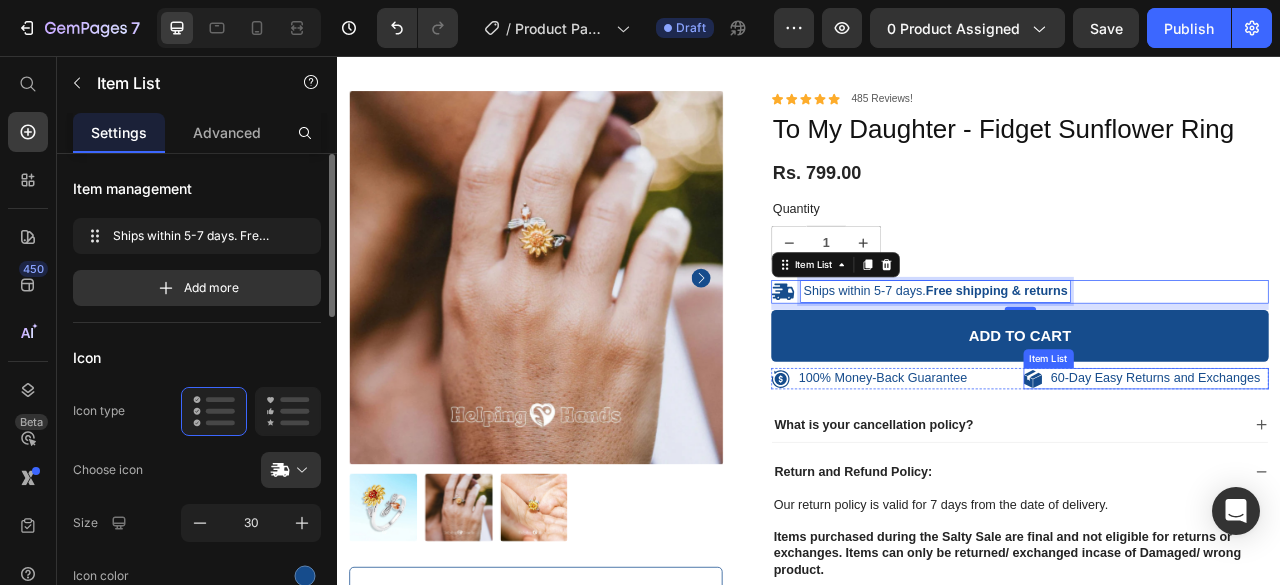 click on "60-Day Easy Returns and Exchanges" at bounding box center (1378, 466) 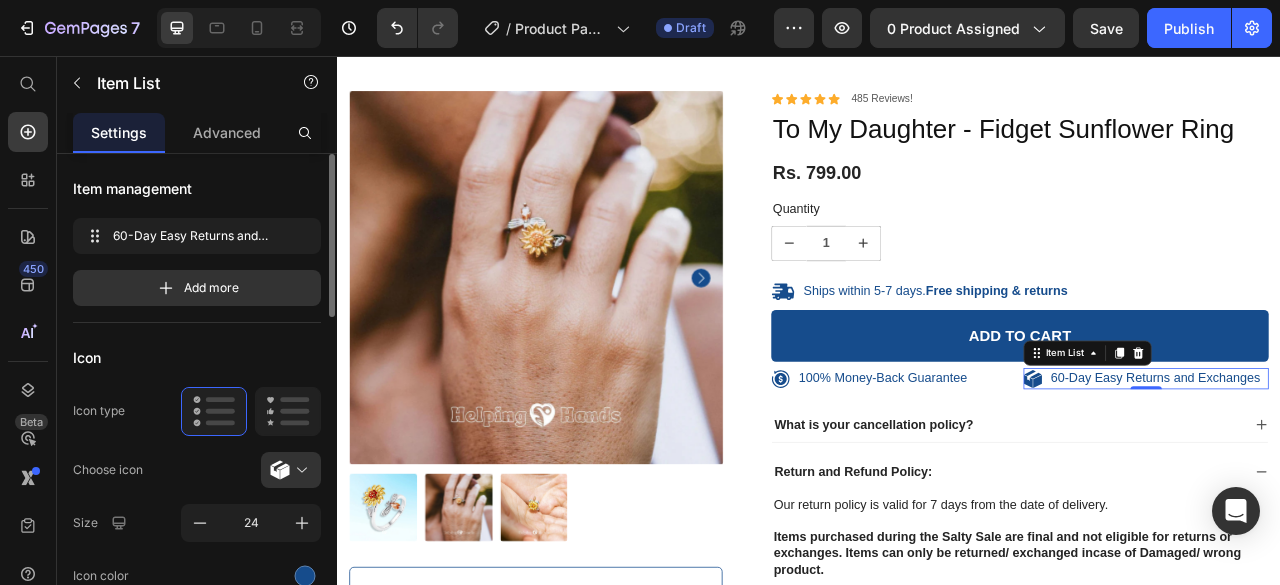 click 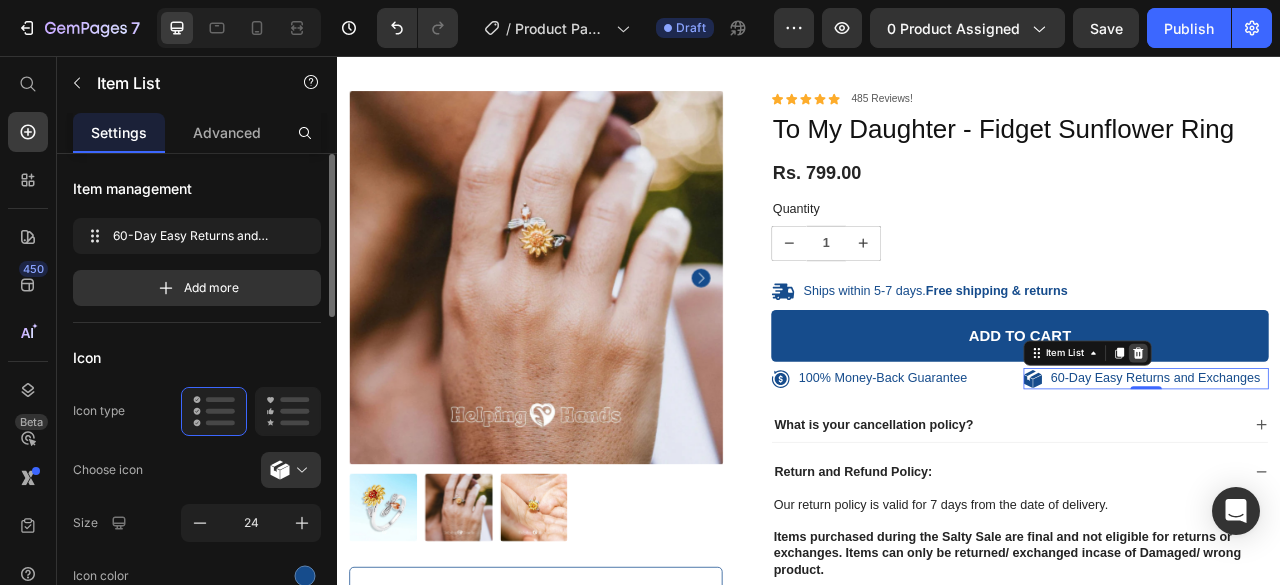 click 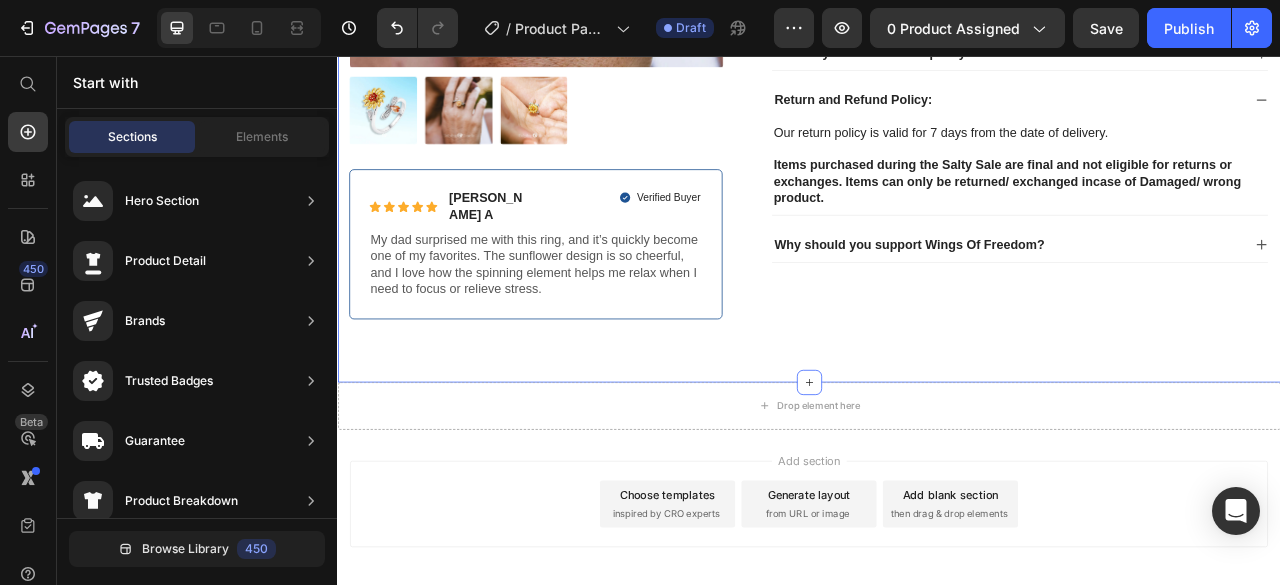 scroll, scrollTop: 586, scrollLeft: 0, axis: vertical 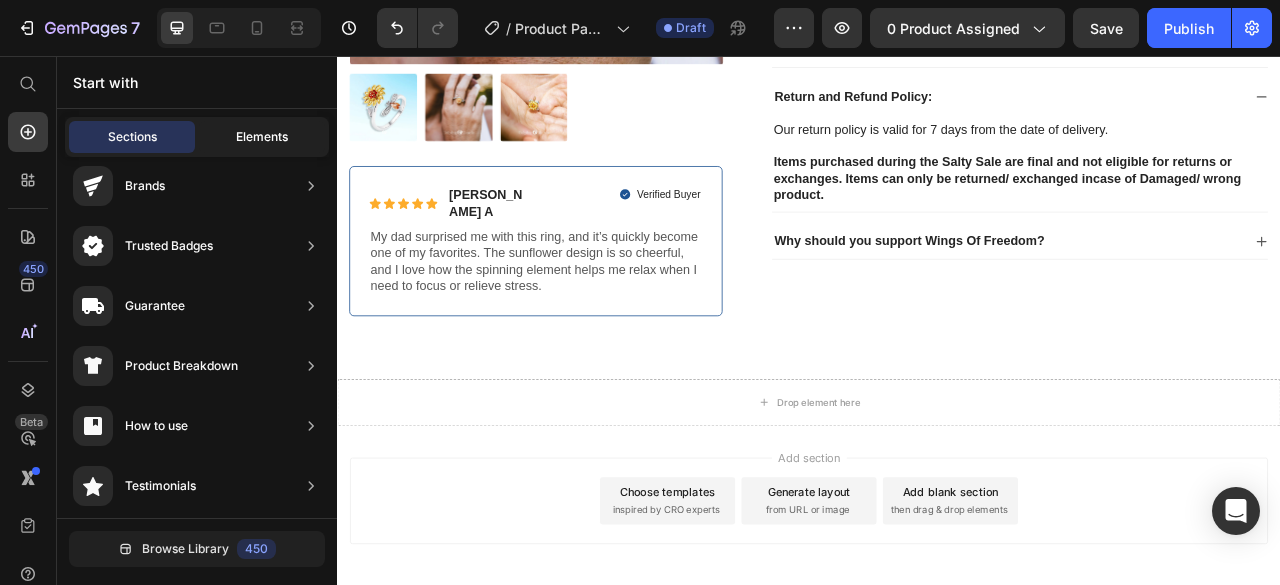 click on "Elements" 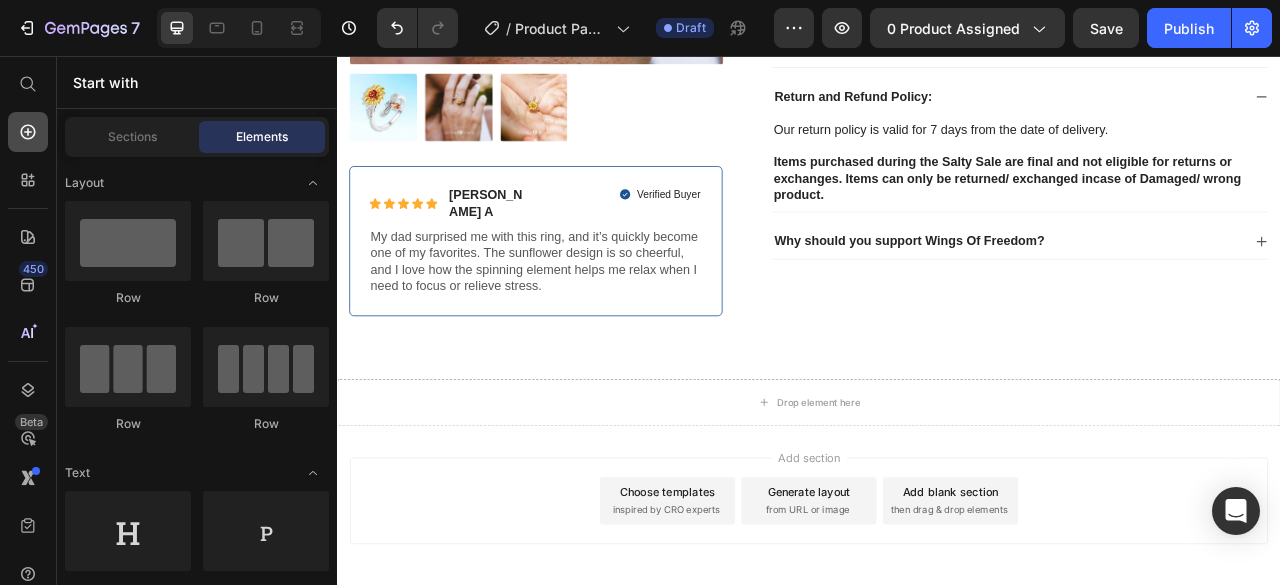 click 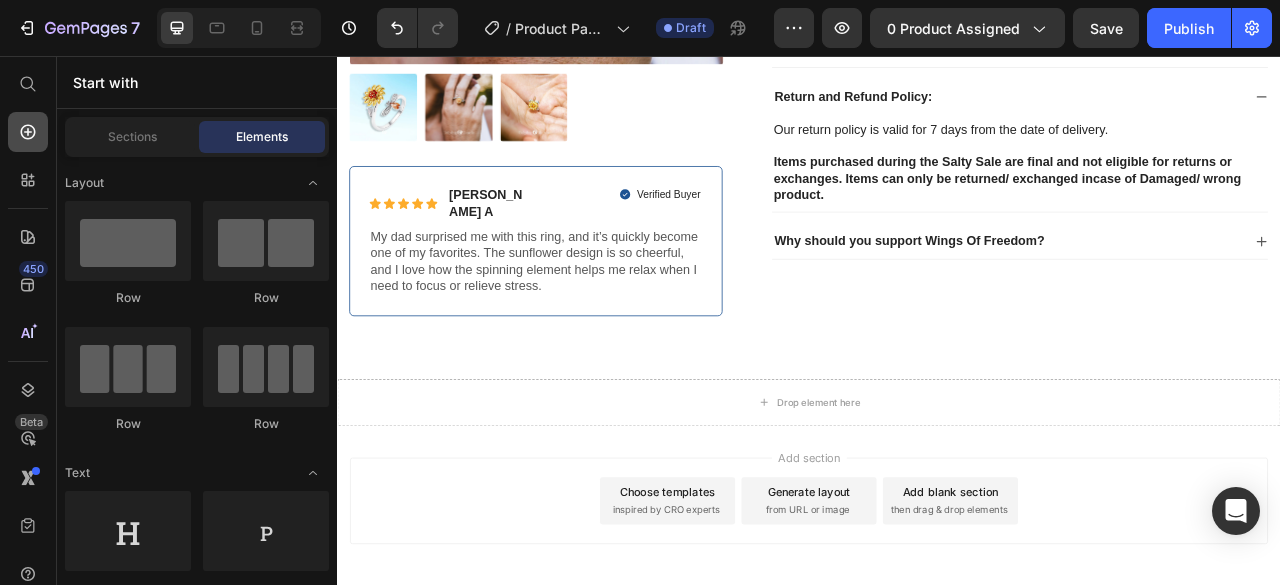 click 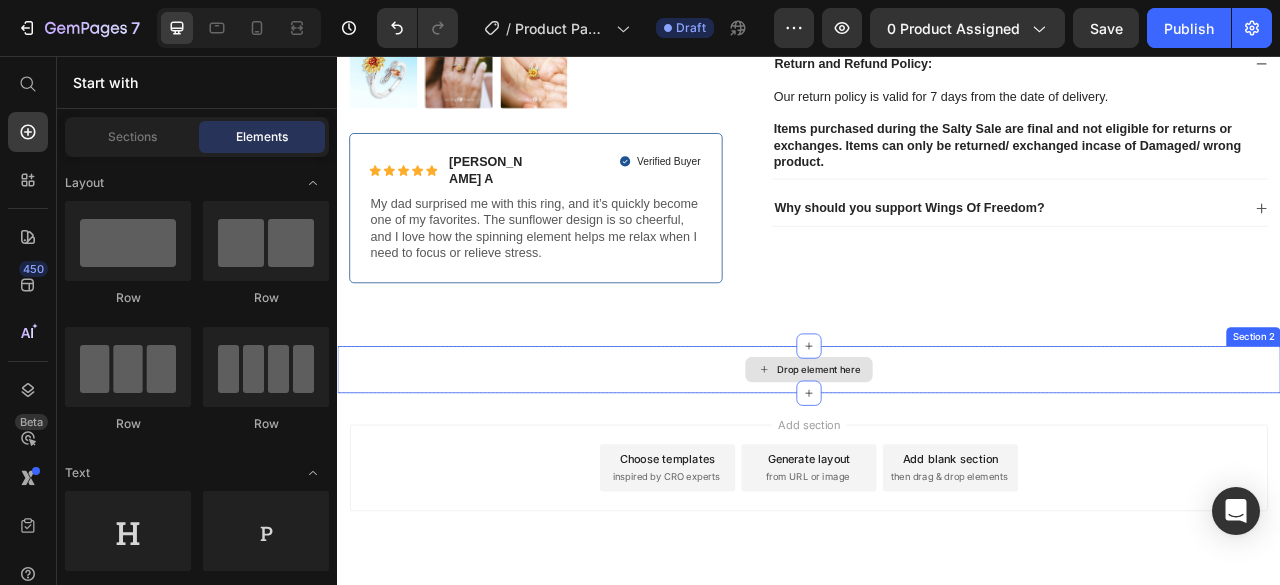 scroll, scrollTop: 642, scrollLeft: 0, axis: vertical 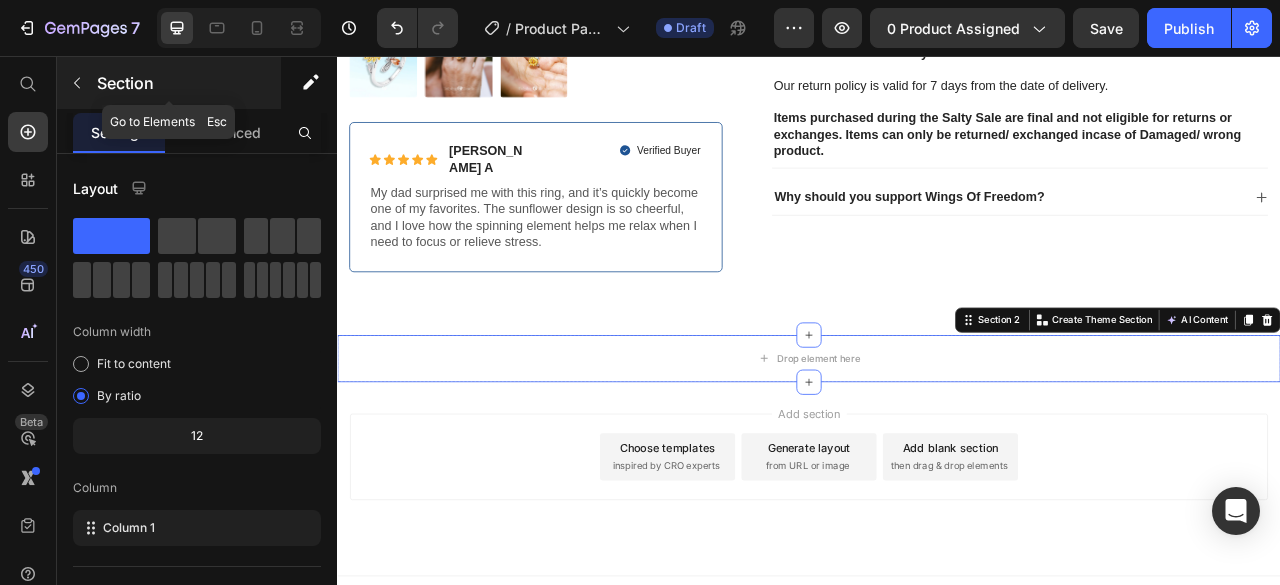 click 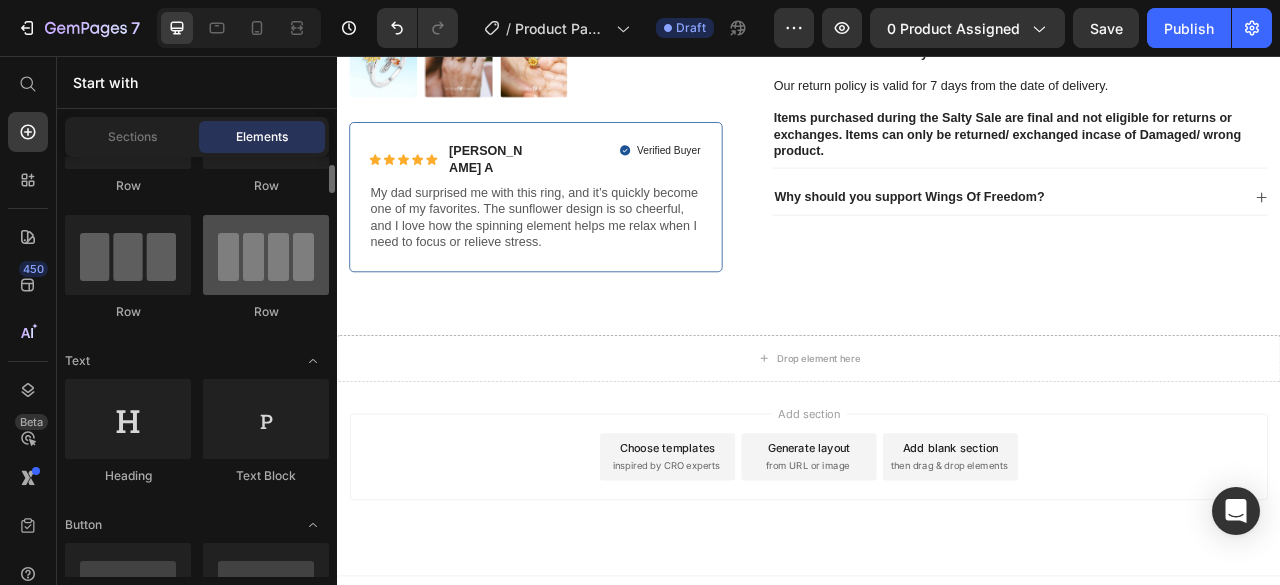 scroll, scrollTop: 113, scrollLeft: 0, axis: vertical 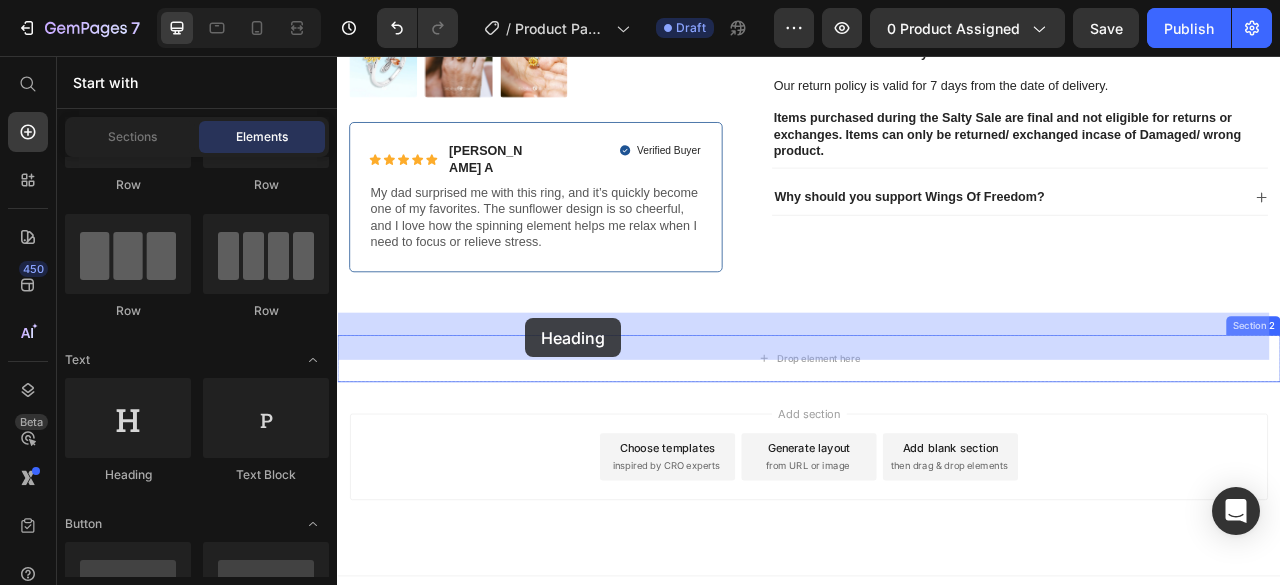 drag, startPoint x: 458, startPoint y: 487, endPoint x: 576, endPoint y: 388, distance: 154.02922 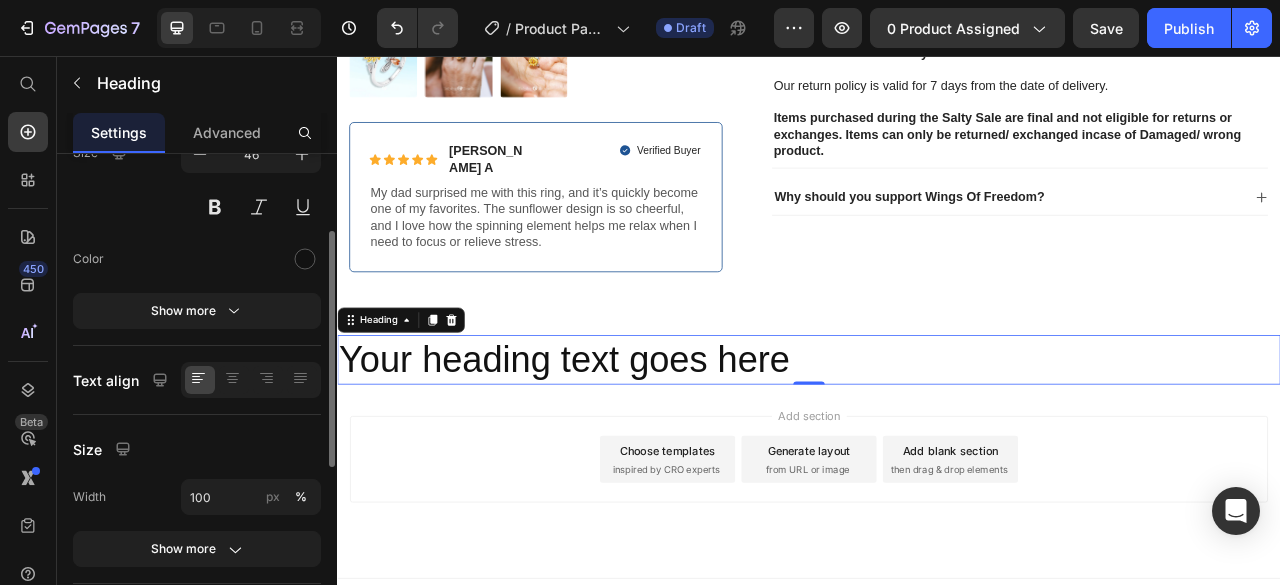 scroll, scrollTop: 224, scrollLeft: 0, axis: vertical 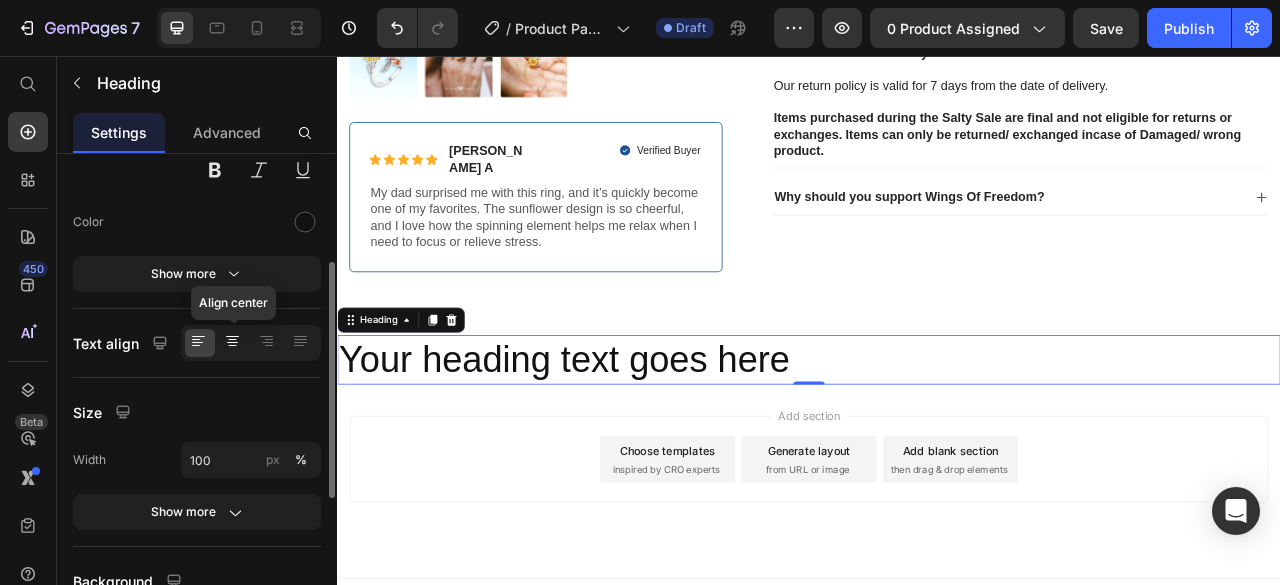 click 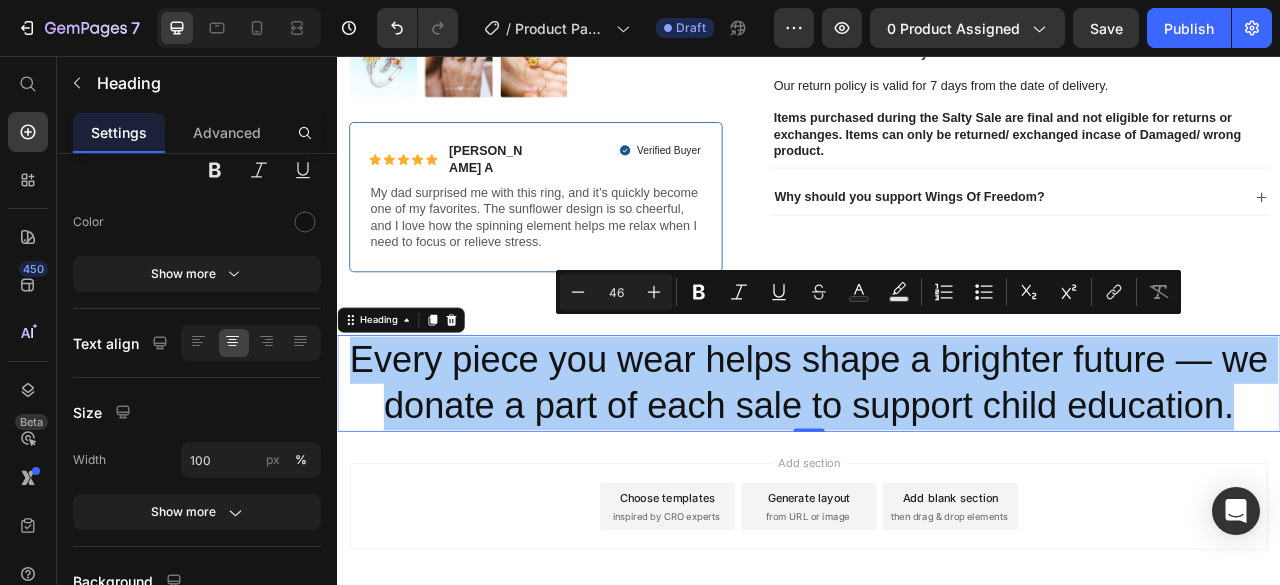 click on "46" at bounding box center (616, 292) 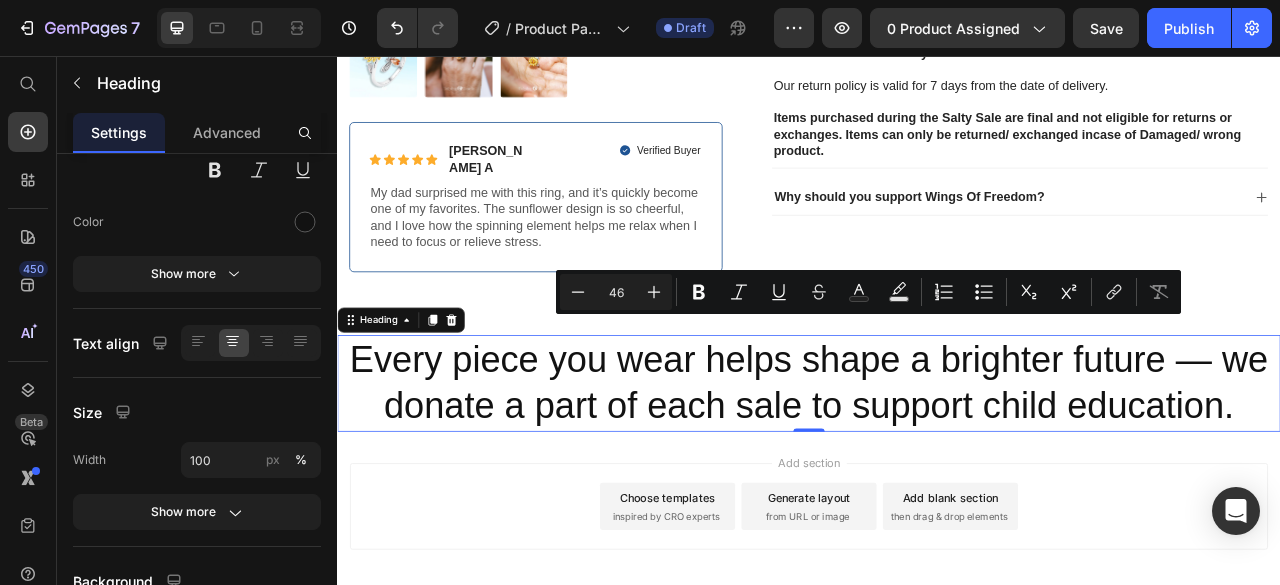 click on "46" at bounding box center (616, 292) 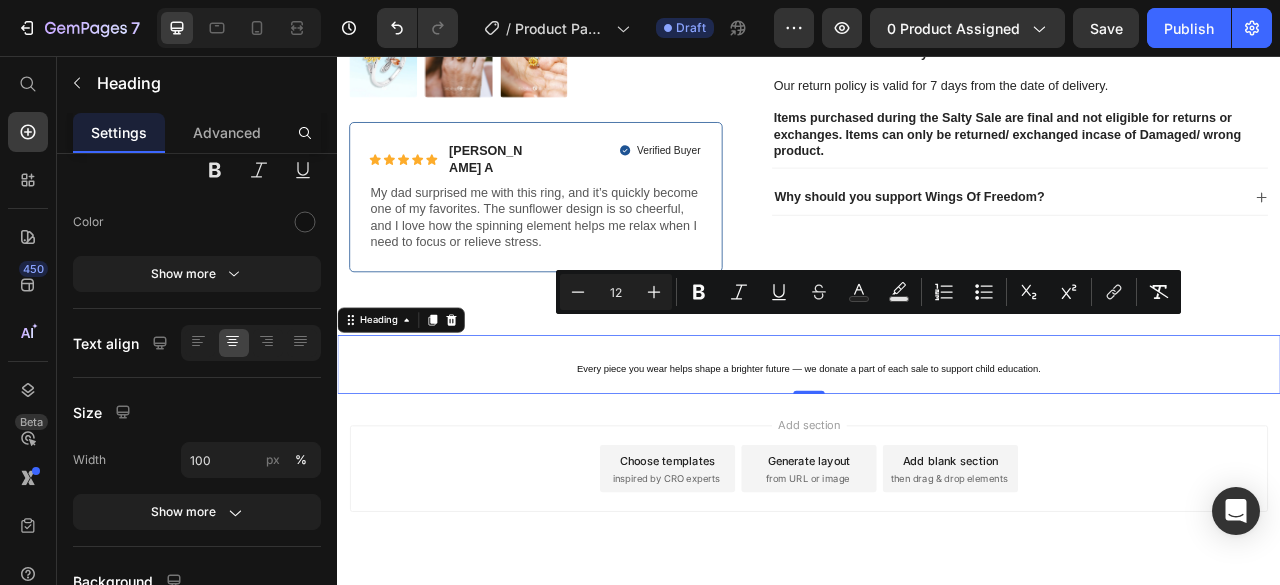 type on "1" 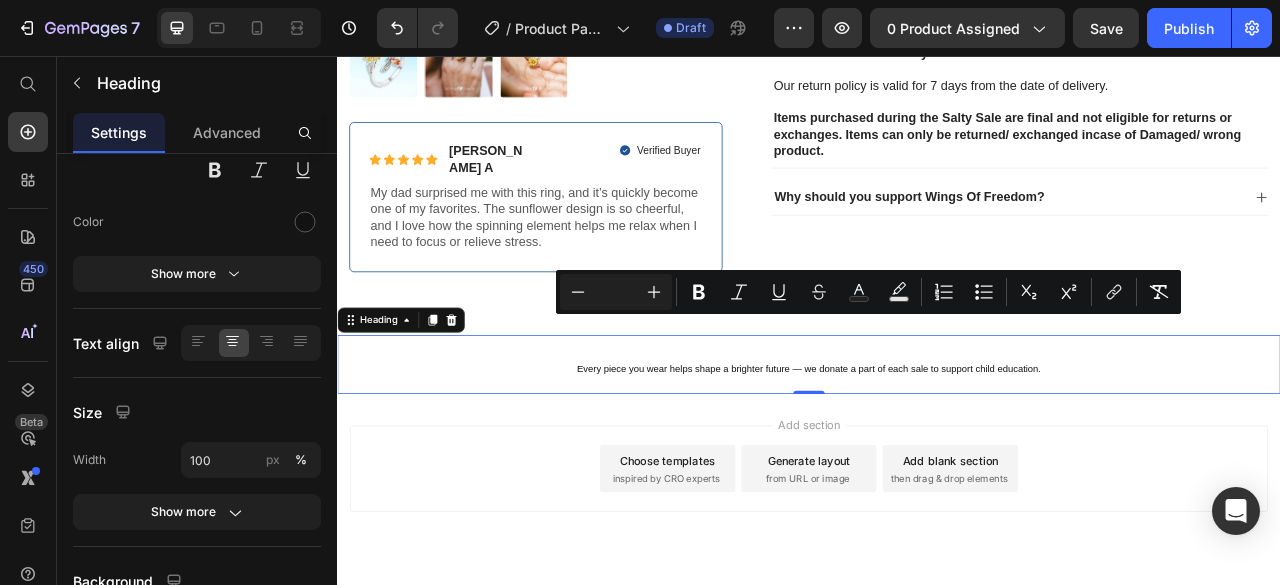 type on "1" 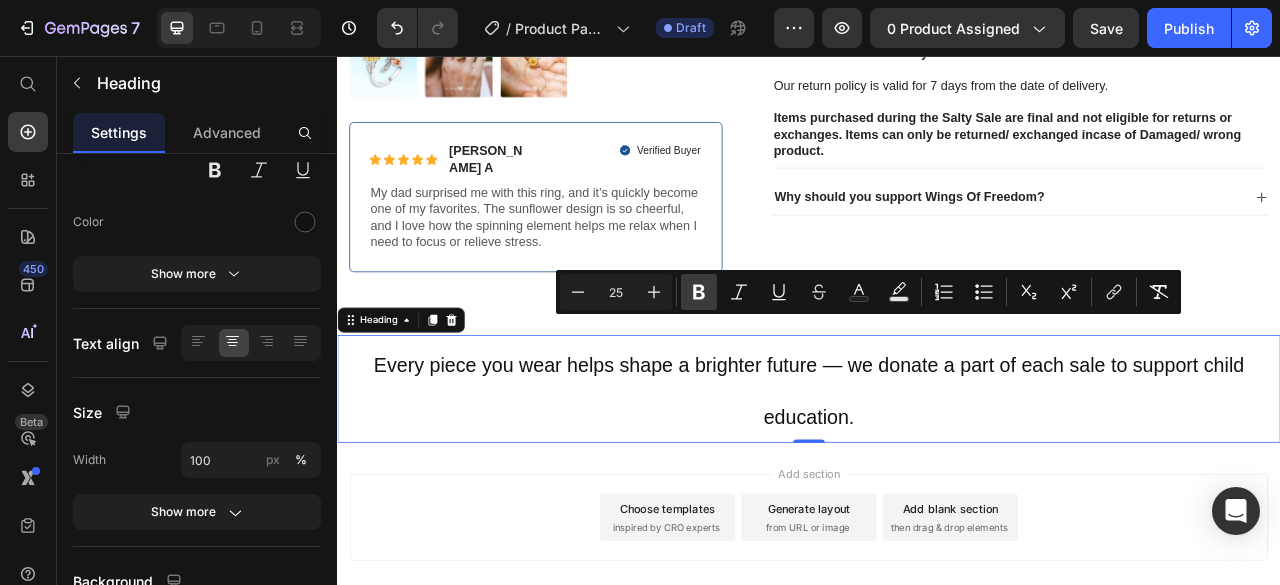 click 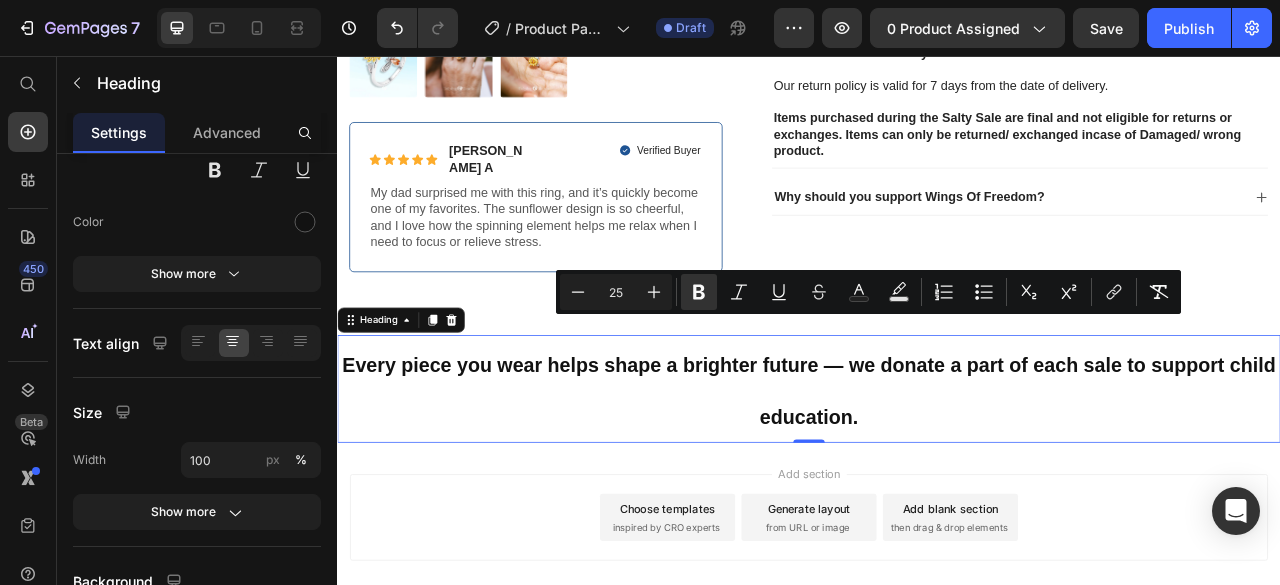 click on "25" at bounding box center [616, 292] 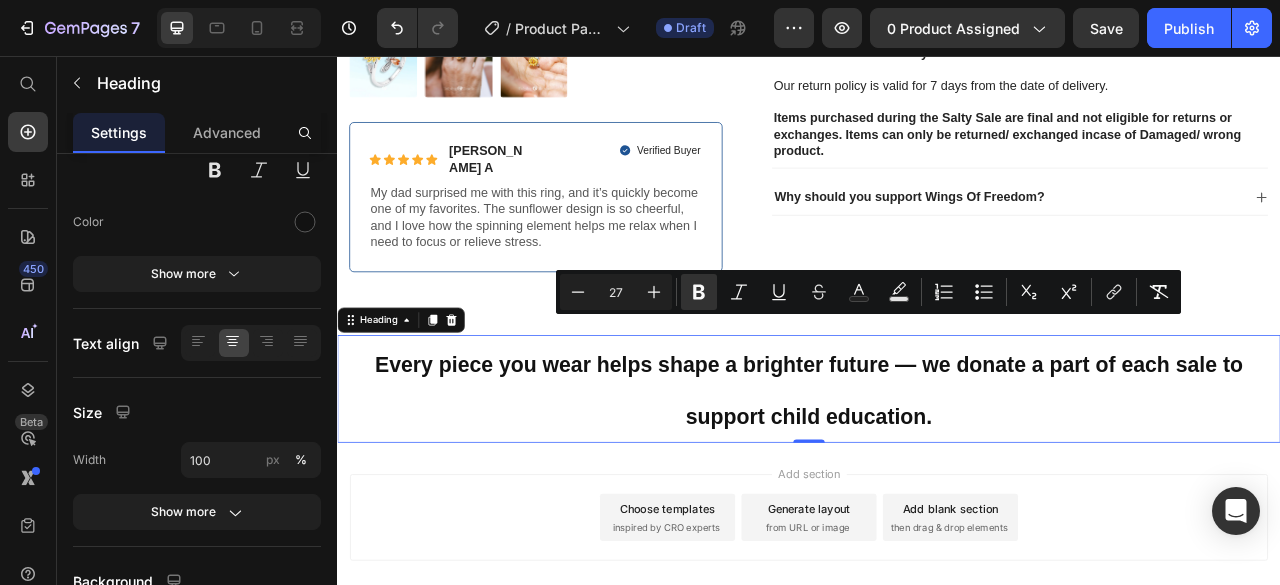type on "27" 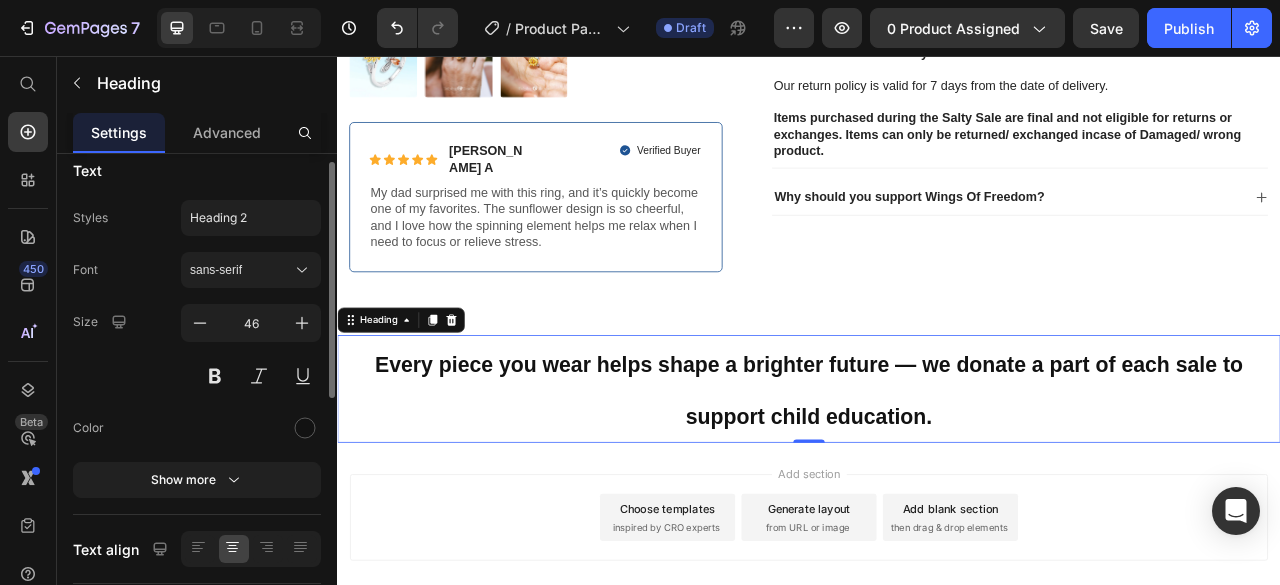scroll, scrollTop: 0, scrollLeft: 0, axis: both 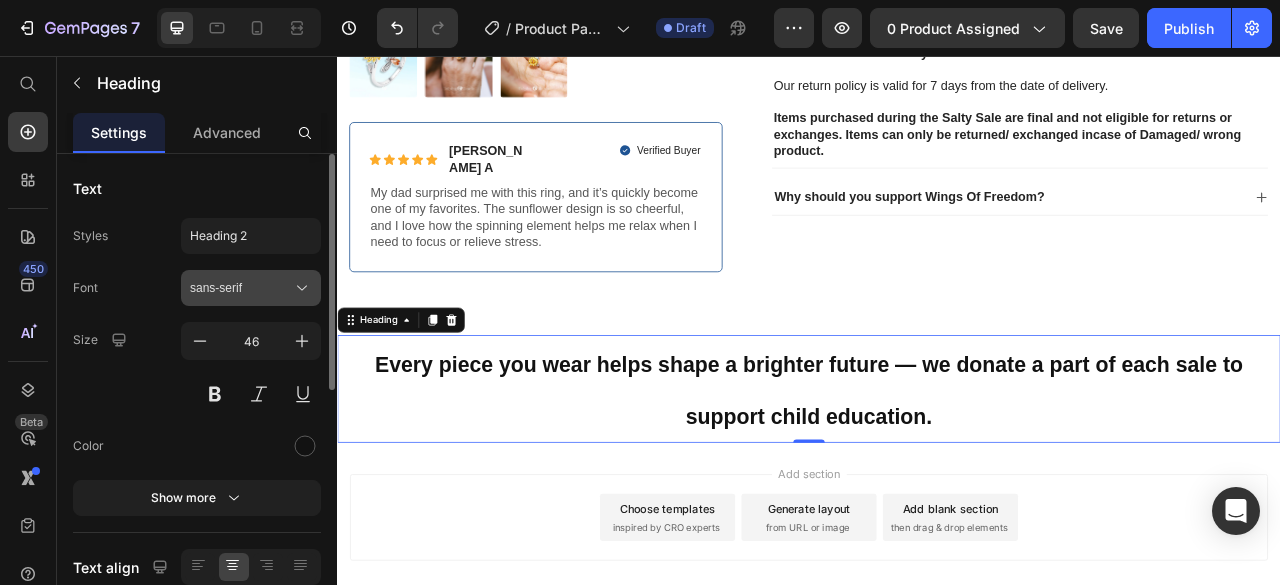 click on "sans-serif" at bounding box center [241, 288] 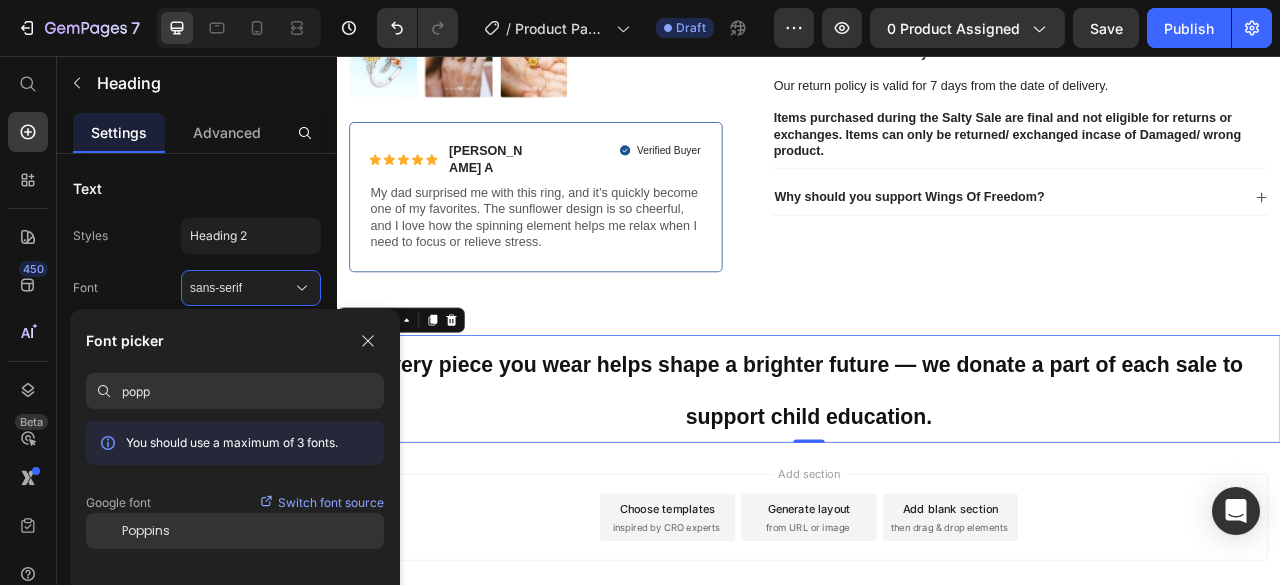 type on "popp" 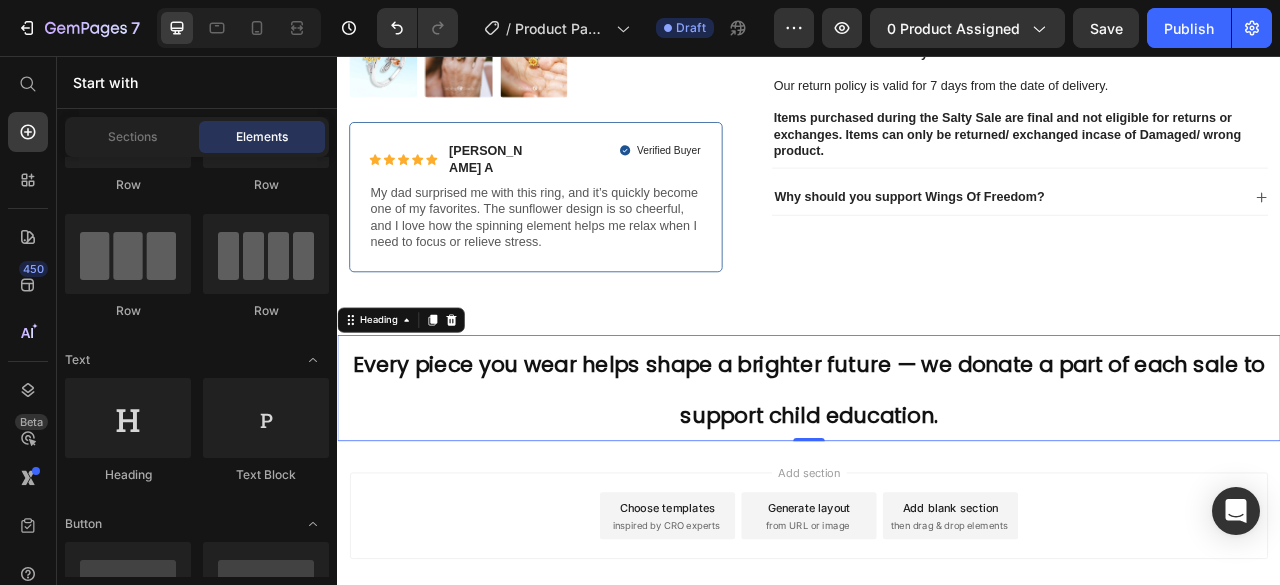 click on "Add section Choose templates inspired by CRO experts Generate layout from URL or image Add blank section then drag & drop elements" at bounding box center [937, 669] 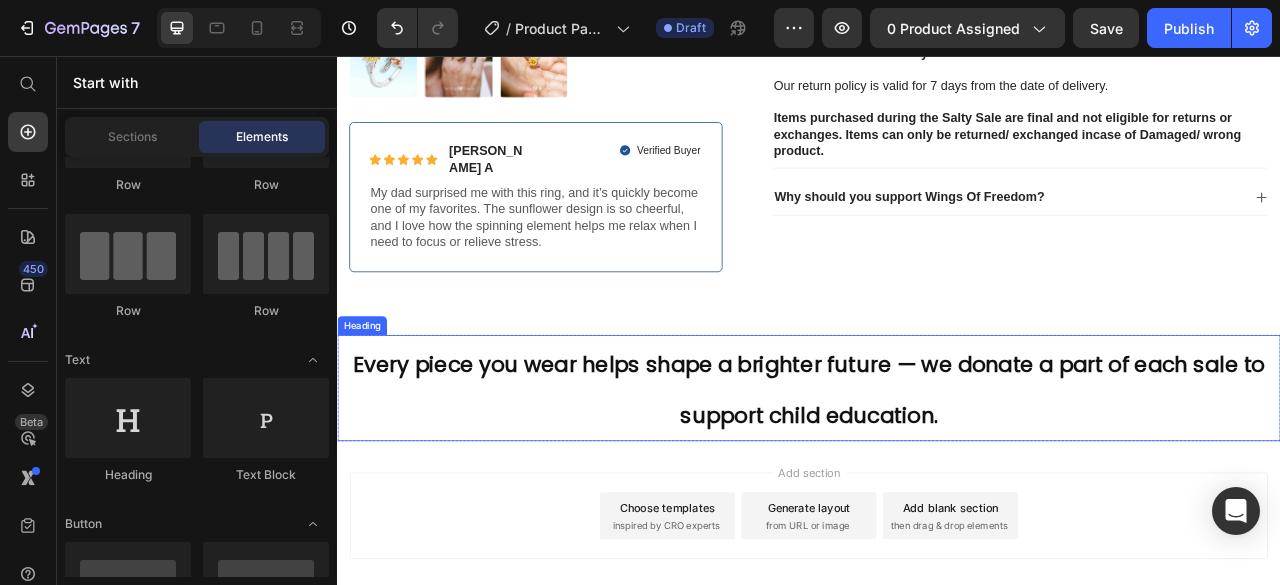 click on "Every piece you wear helps shape a brighter future — we donate a part of each sale to support child education." at bounding box center (937, 481) 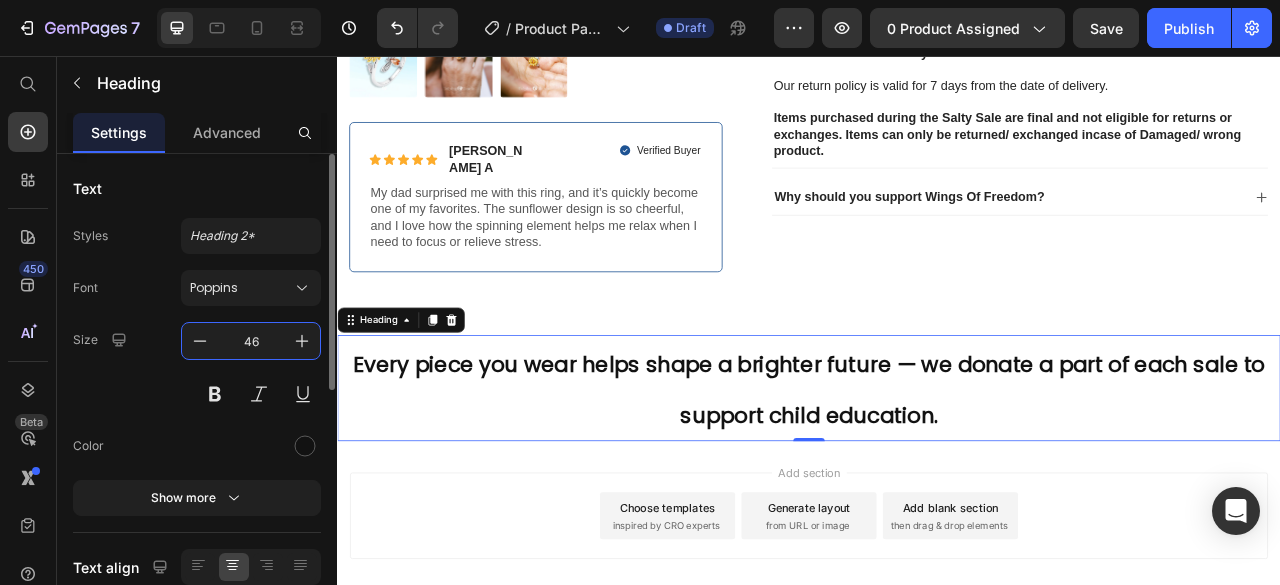 click on "46" at bounding box center (251, 341) 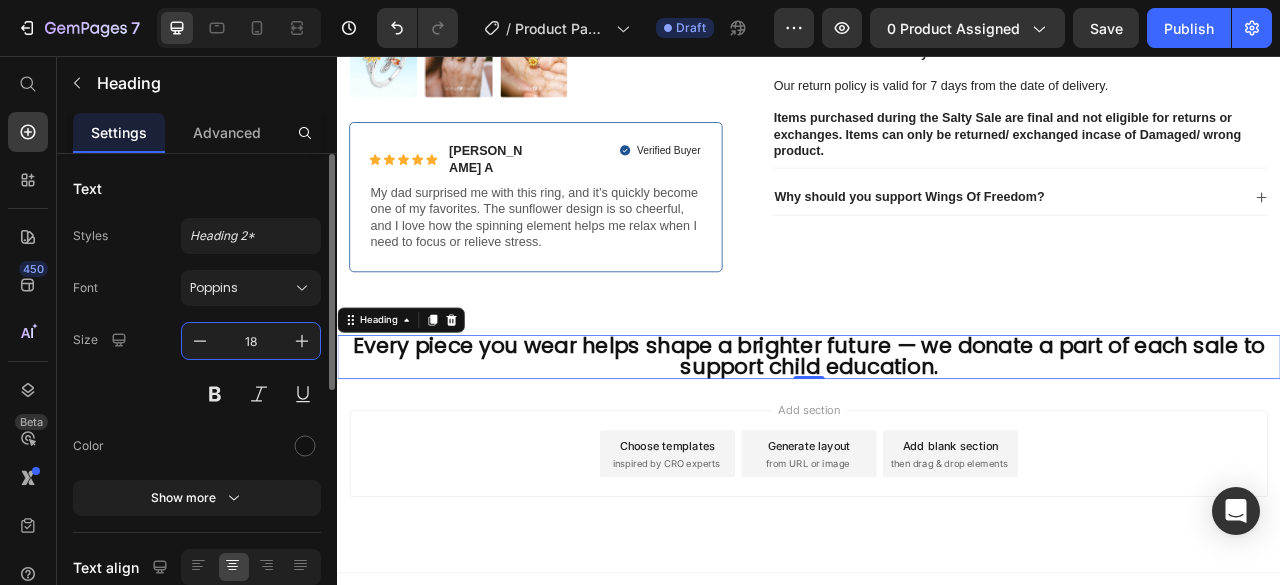 scroll, scrollTop: 639, scrollLeft: 0, axis: vertical 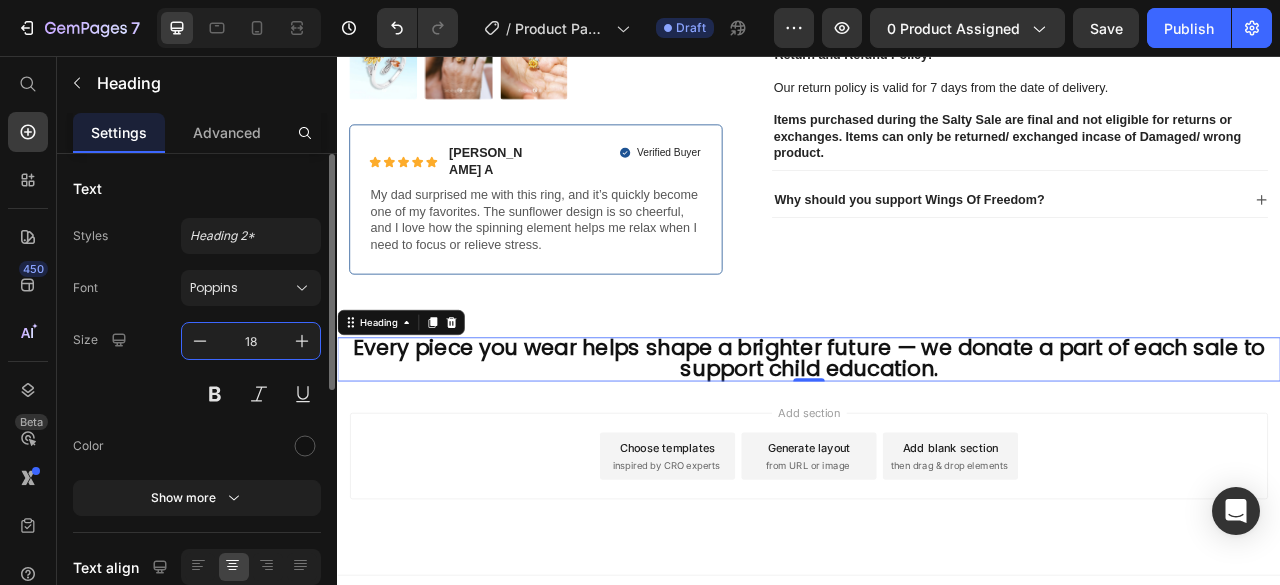 type on "1" 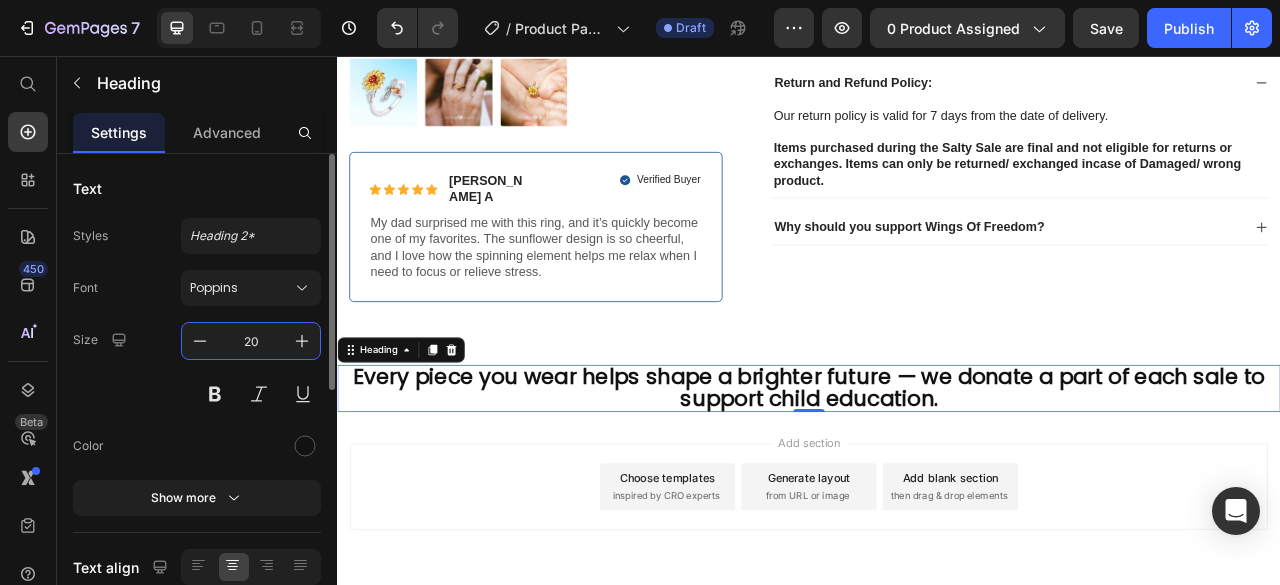 scroll, scrollTop: 642, scrollLeft: 0, axis: vertical 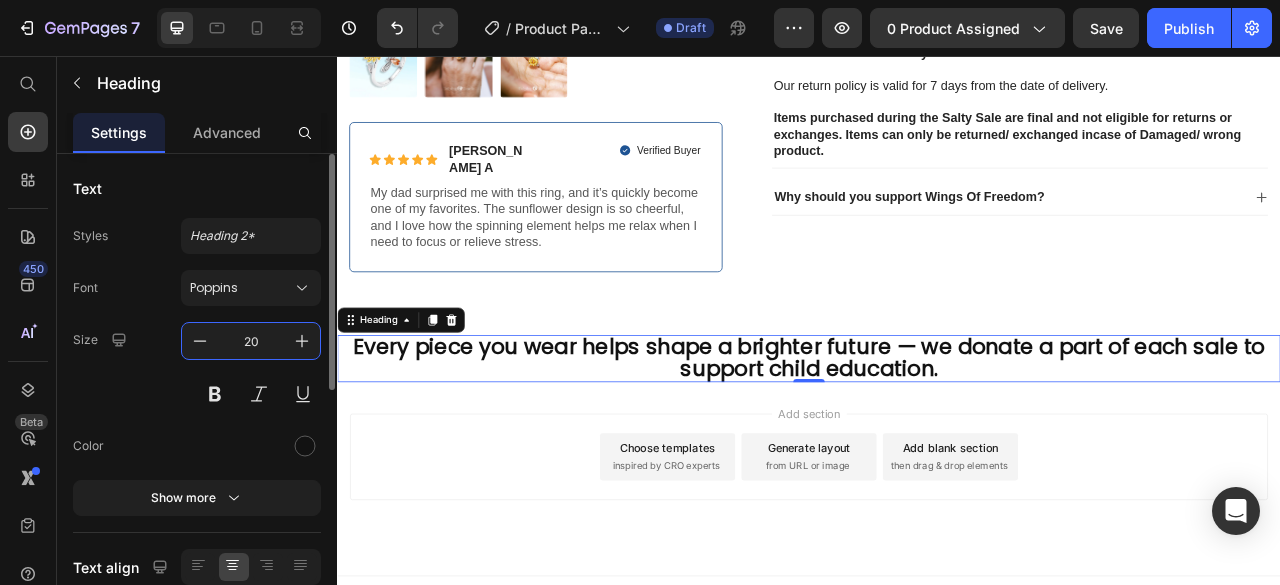 type on "20" 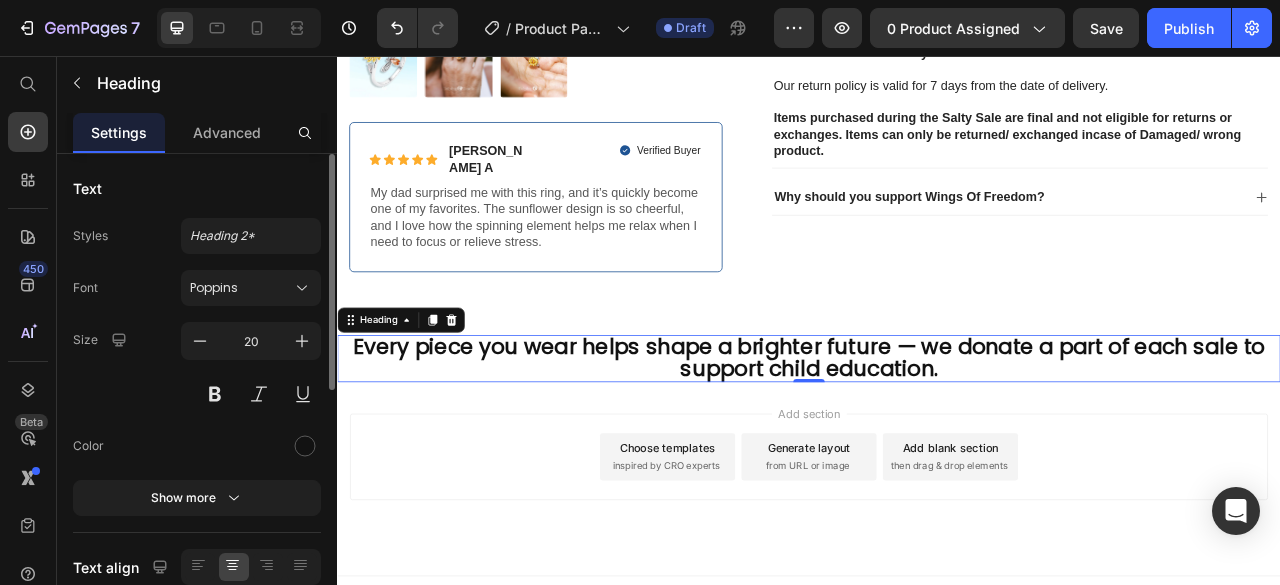 click on "Size 20" at bounding box center [197, 367] 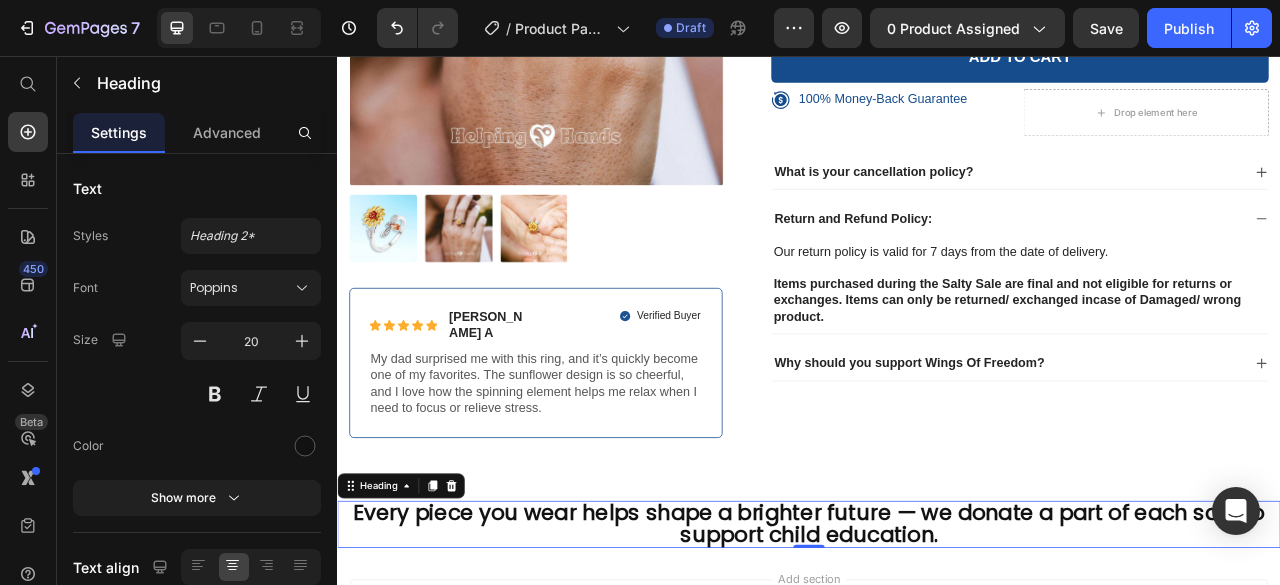 scroll, scrollTop: 643, scrollLeft: 0, axis: vertical 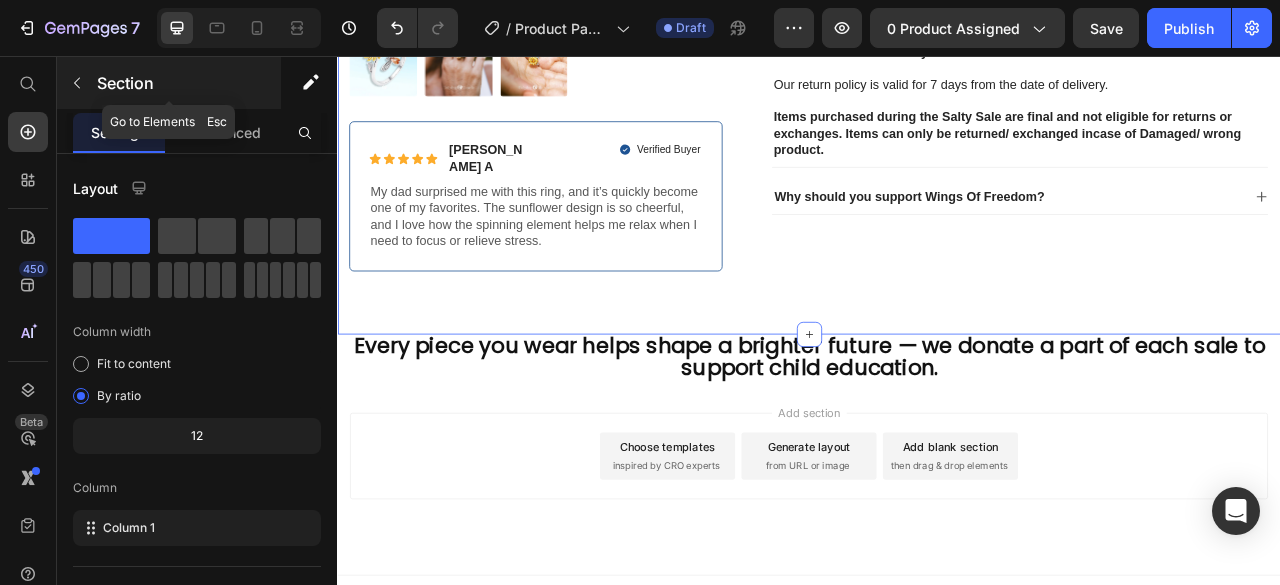 click 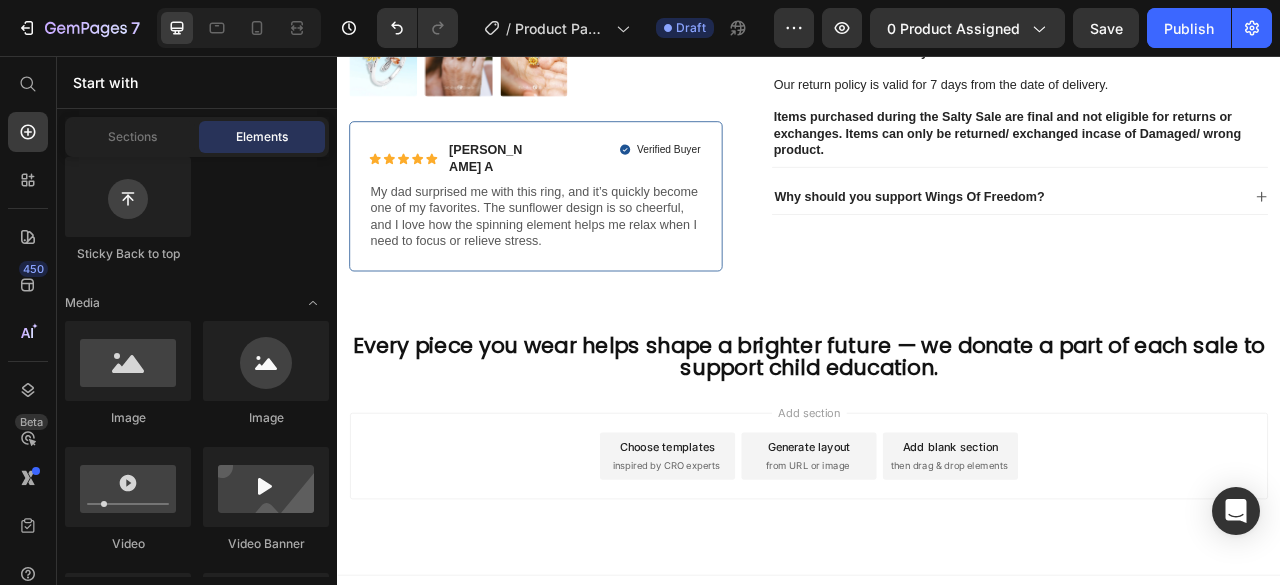 scroll, scrollTop: 0, scrollLeft: 0, axis: both 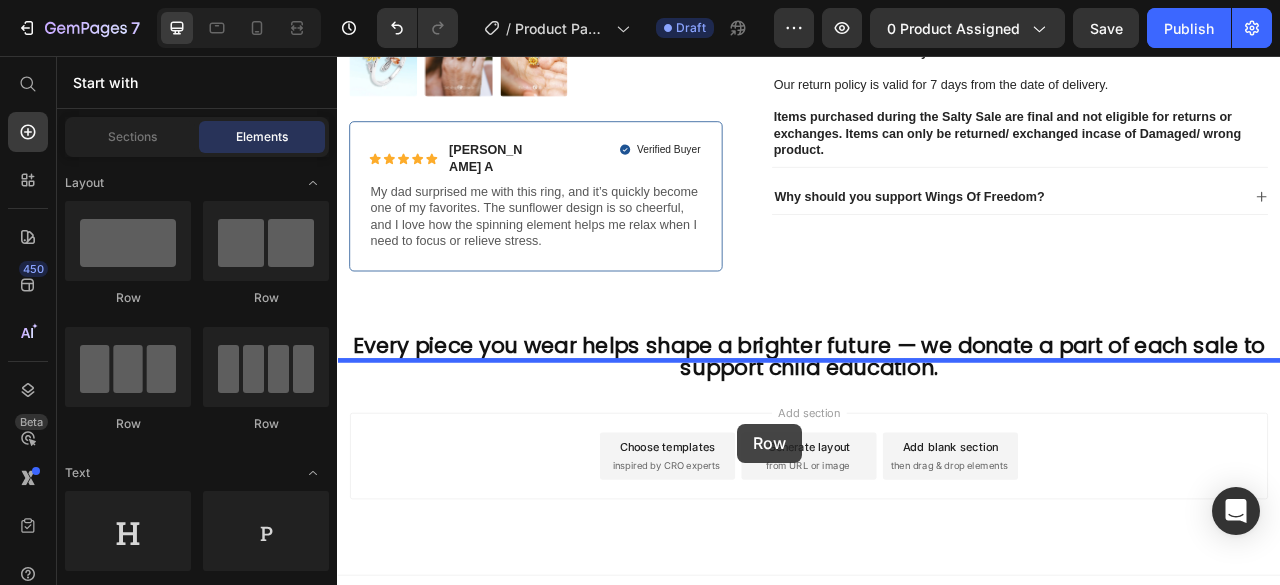 drag, startPoint x: 483, startPoint y: 445, endPoint x: 846, endPoint y: 524, distance: 371.49698 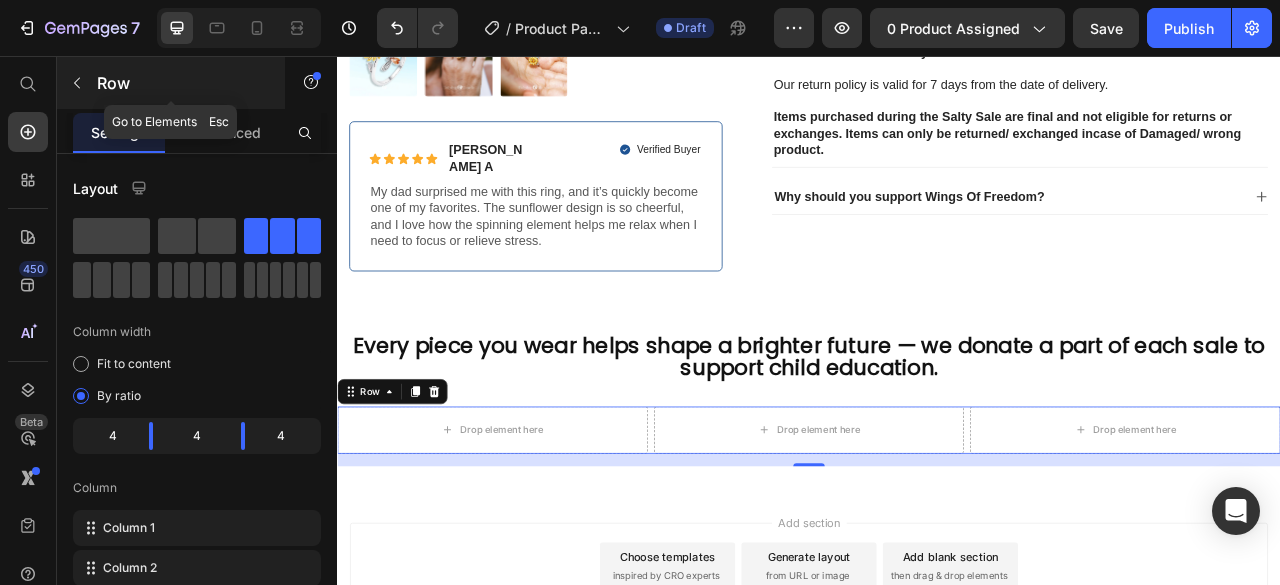 click 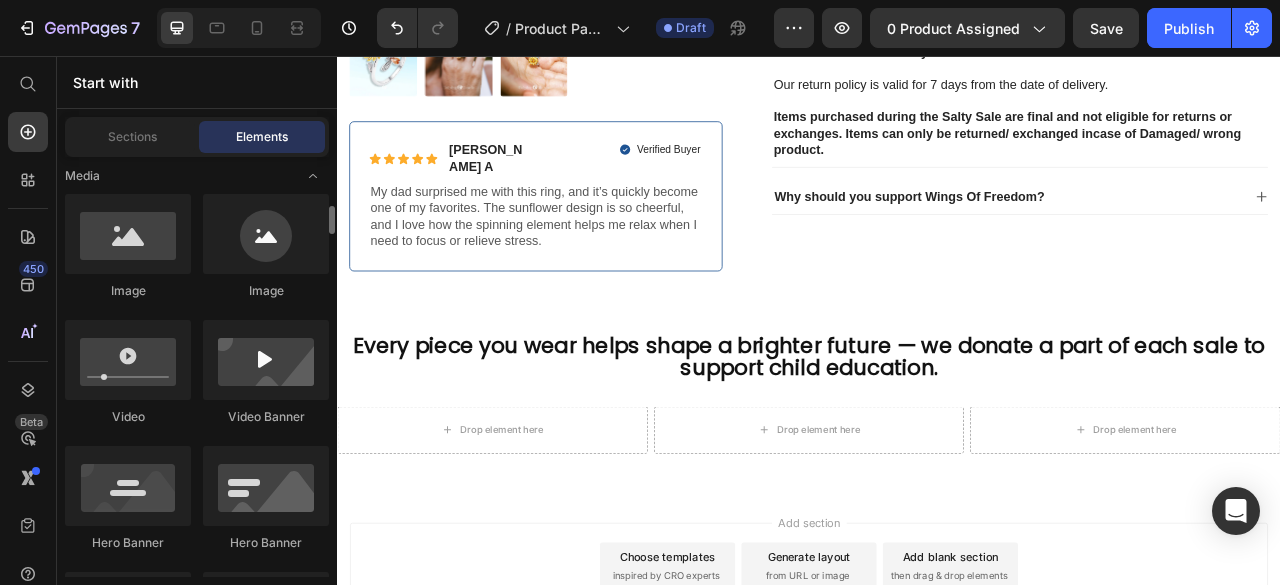 scroll, scrollTop: 750, scrollLeft: 0, axis: vertical 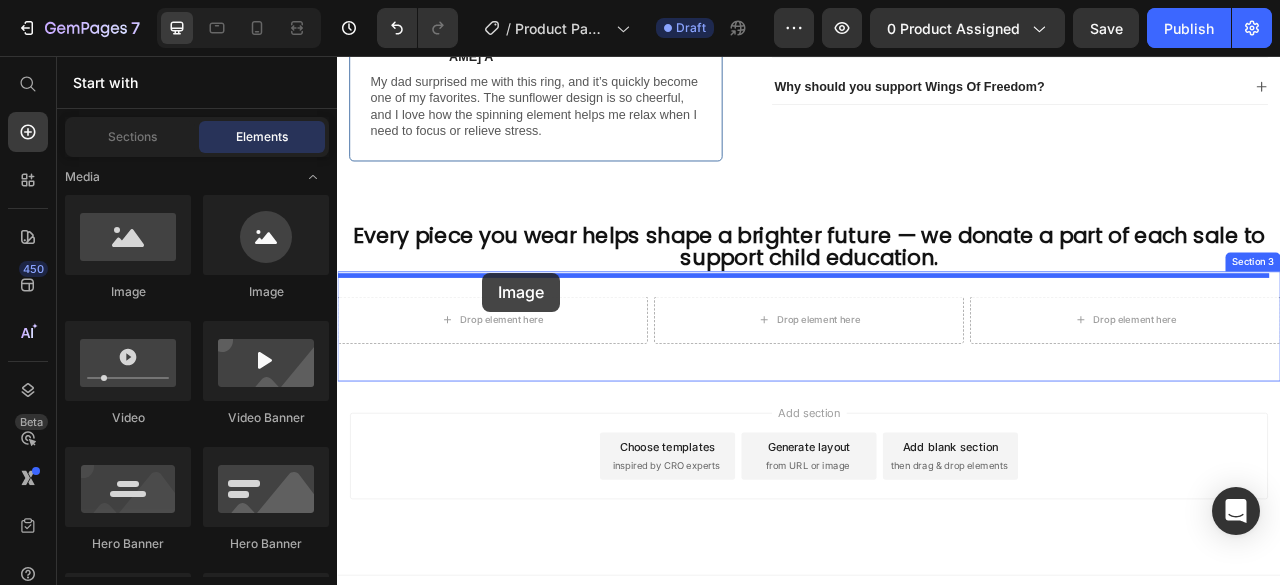 drag, startPoint x: 501, startPoint y: 321, endPoint x: 521, endPoint y: 332, distance: 22.825424 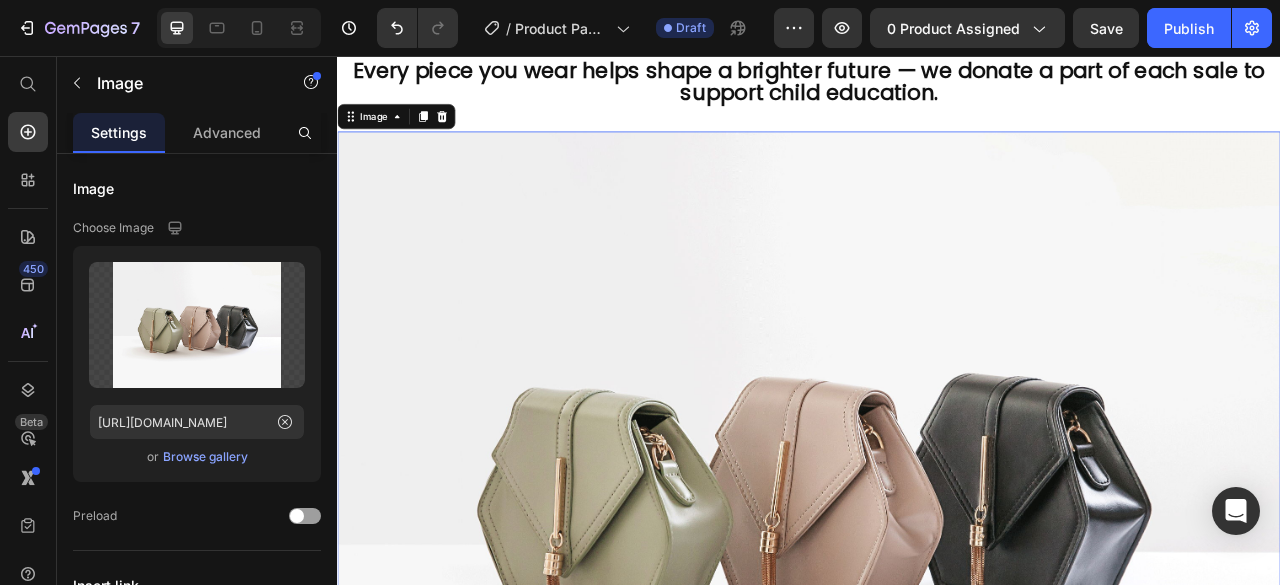 scroll, scrollTop: 1007, scrollLeft: 0, axis: vertical 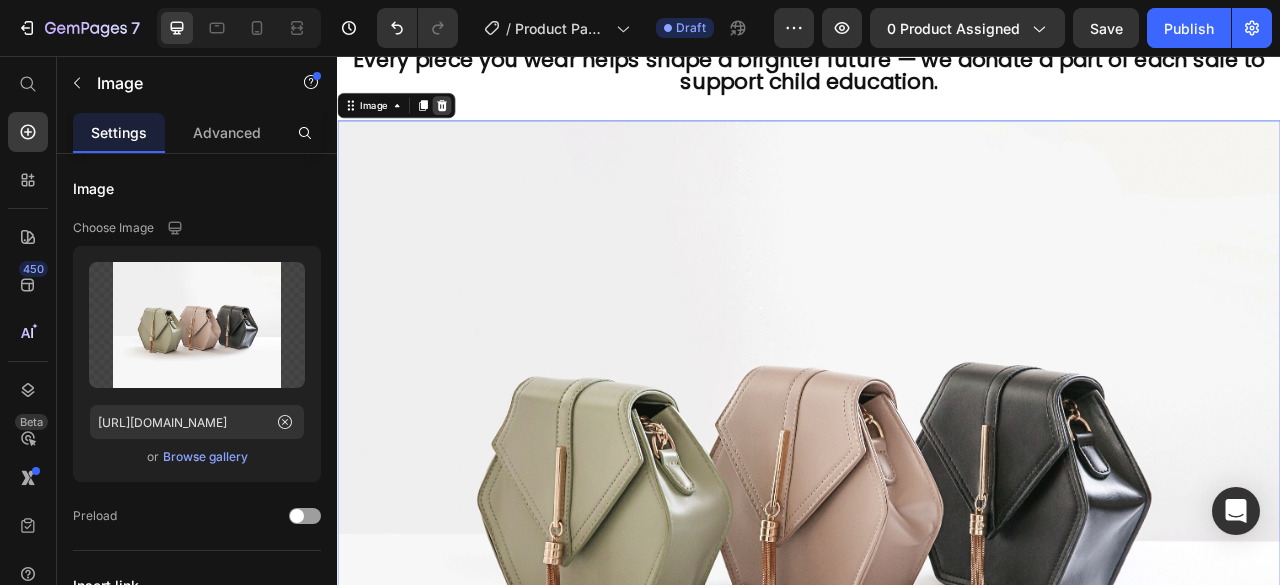 click 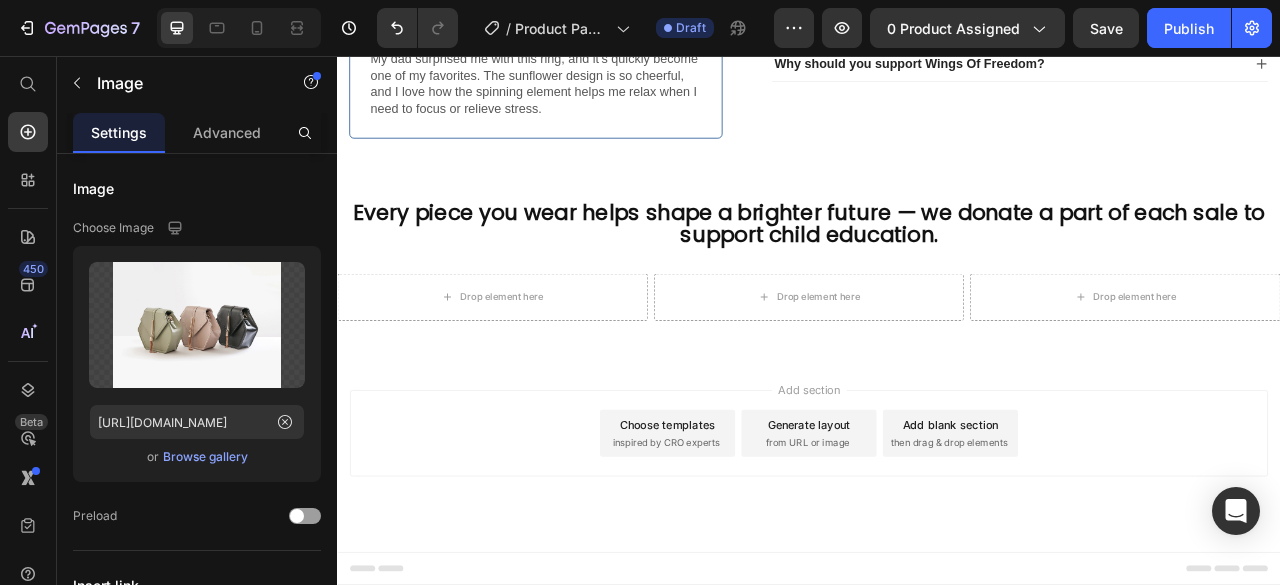 scroll, scrollTop: 783, scrollLeft: 0, axis: vertical 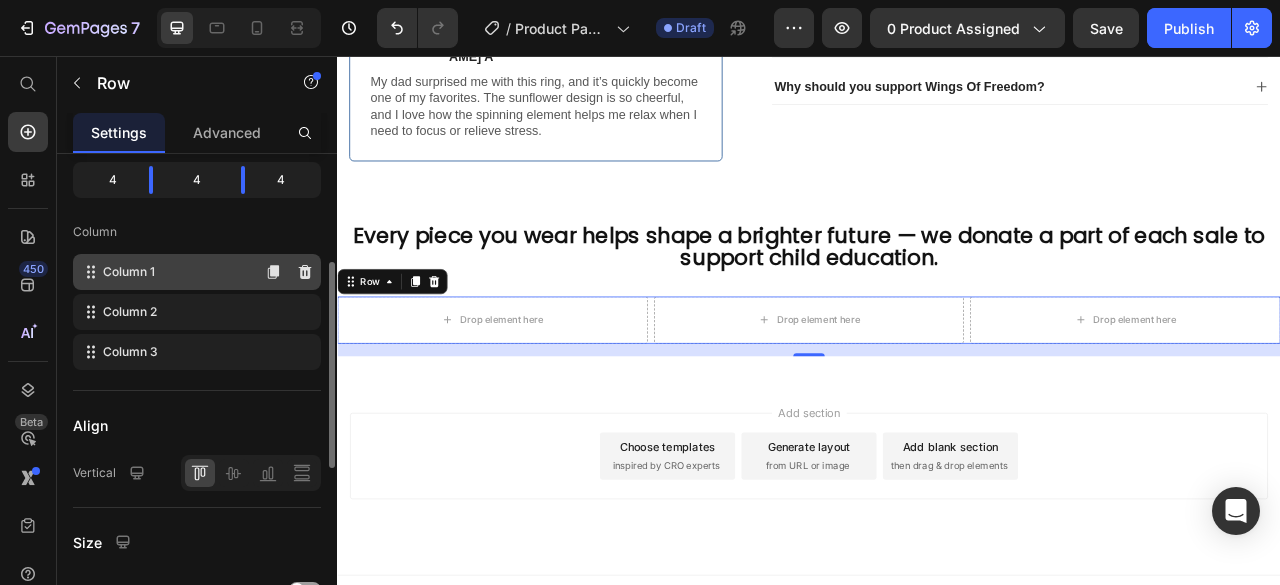 click on "Column 1" 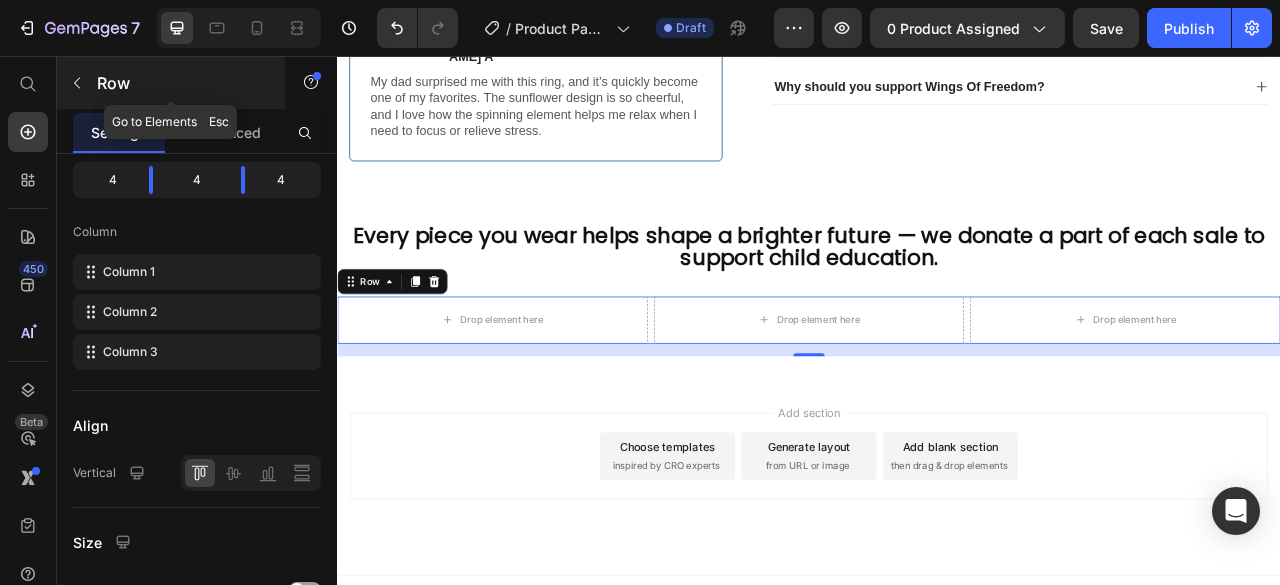 click at bounding box center (77, 83) 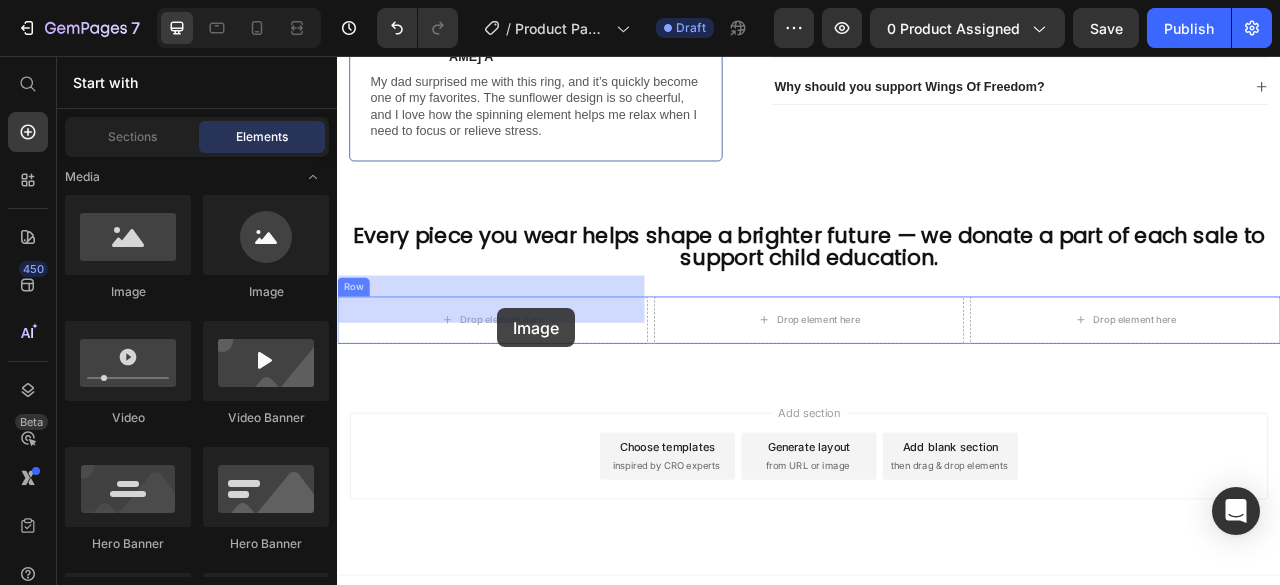 drag, startPoint x: 478, startPoint y: 312, endPoint x: 540, endPoint y: 376, distance: 89.106674 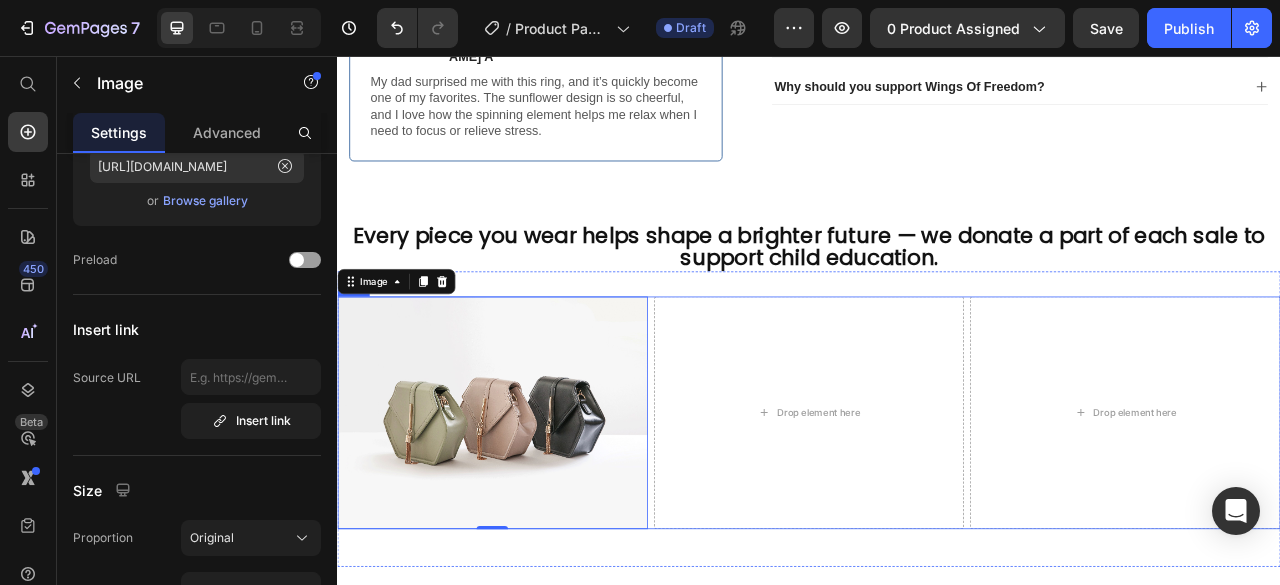 scroll, scrollTop: 1007, scrollLeft: 0, axis: vertical 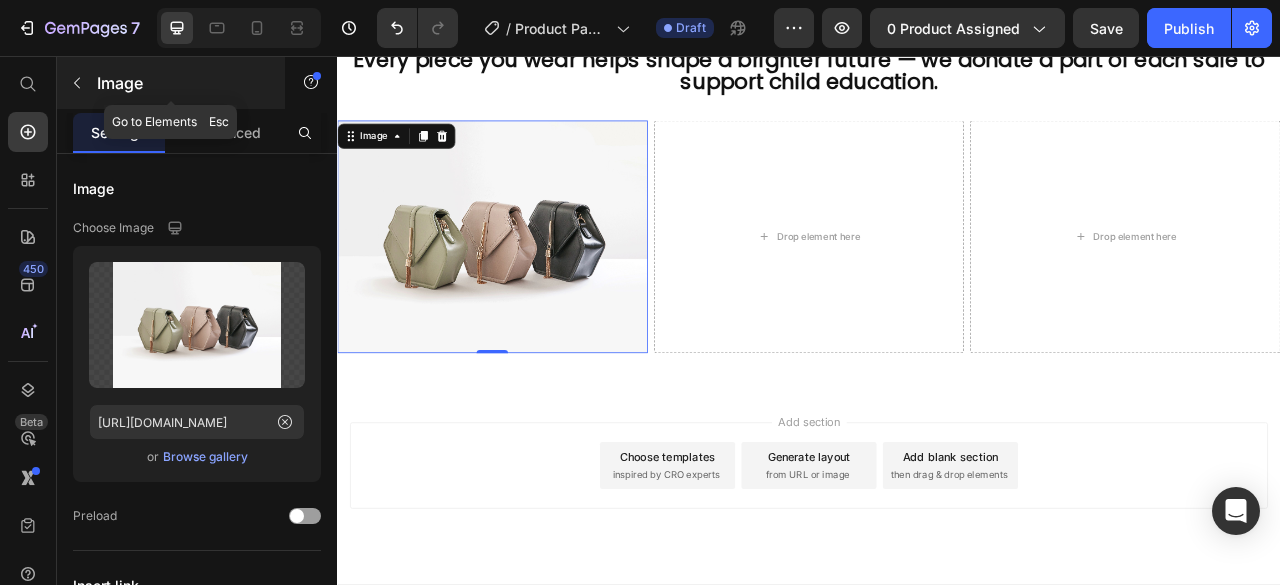 click at bounding box center [77, 83] 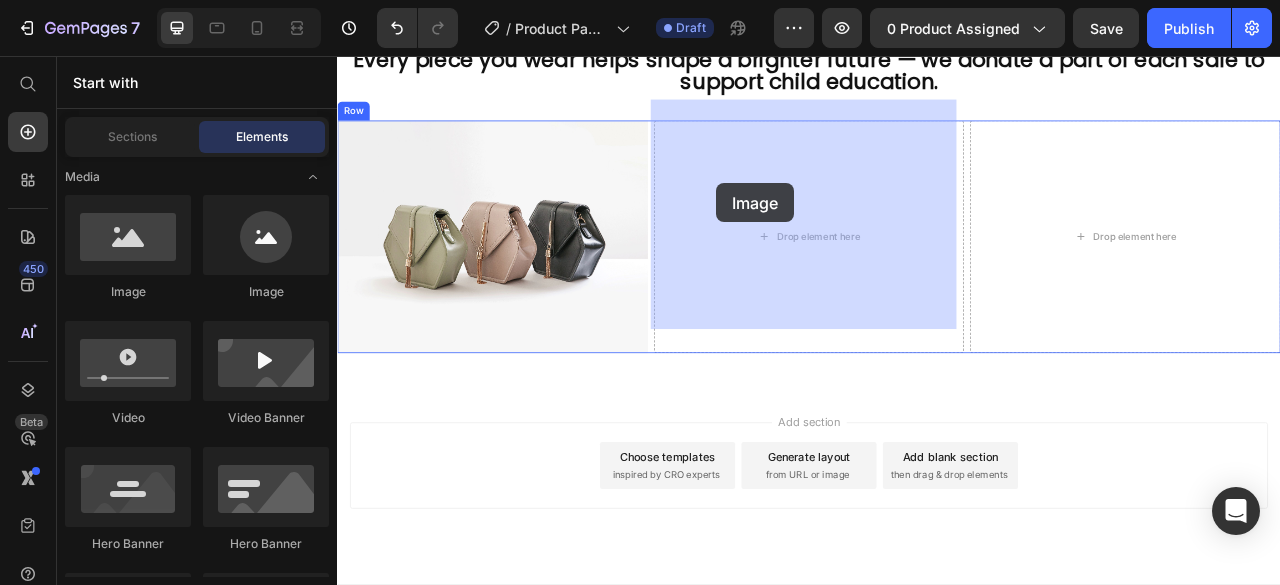 drag, startPoint x: 476, startPoint y: 310, endPoint x: 819, endPoint y: 218, distance: 355.12393 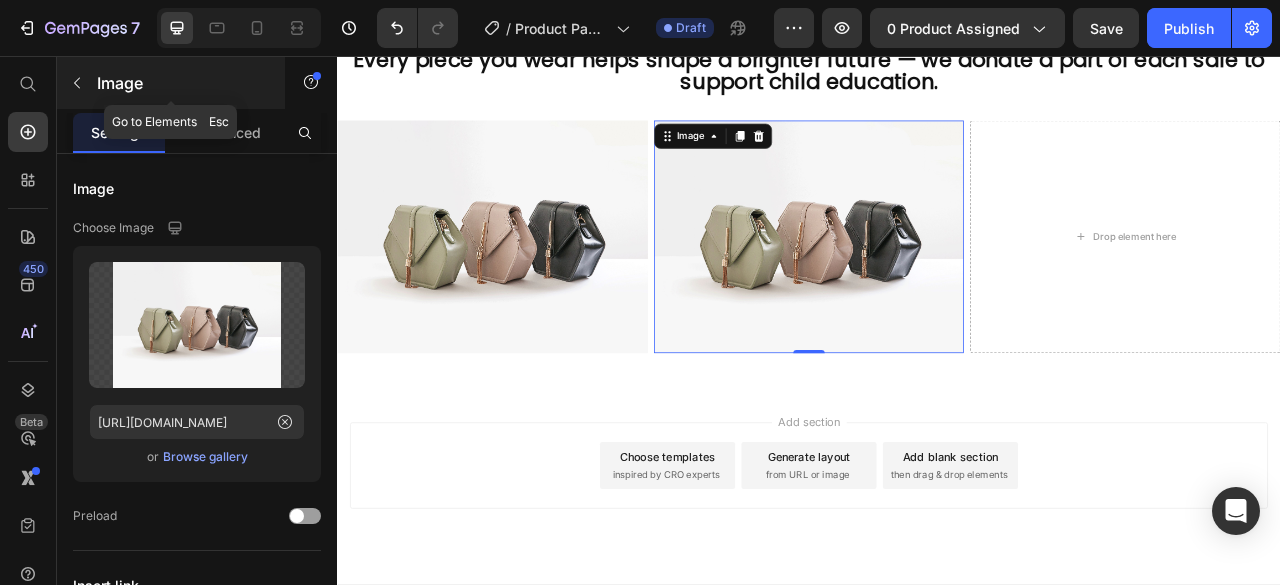 click 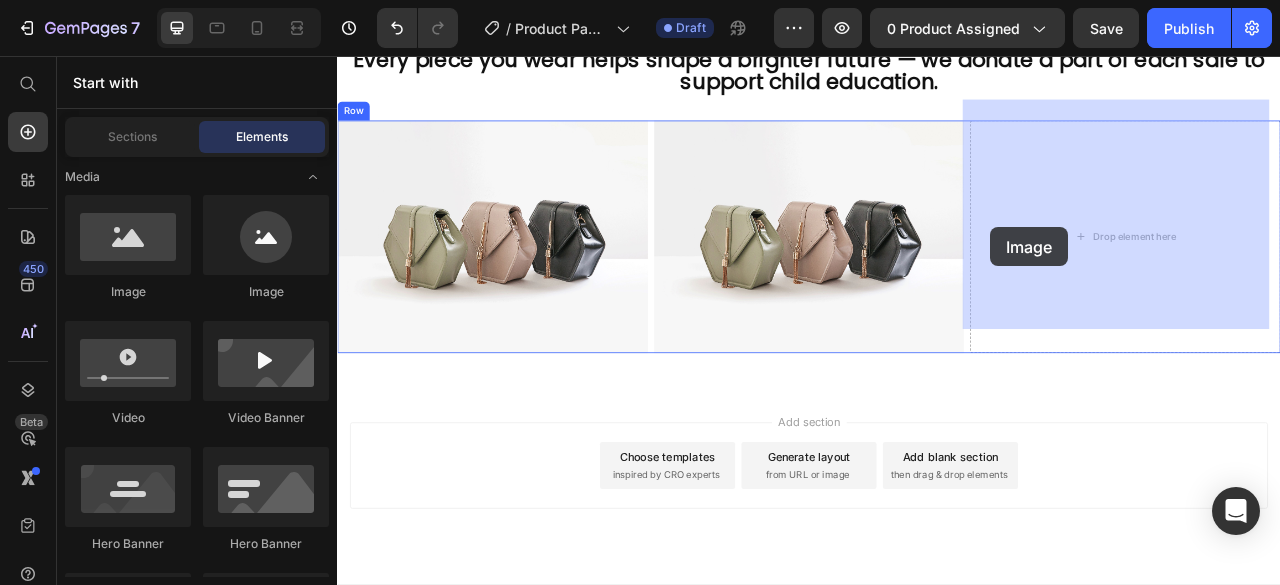drag, startPoint x: 474, startPoint y: 309, endPoint x: 1168, endPoint y: 274, distance: 694.882 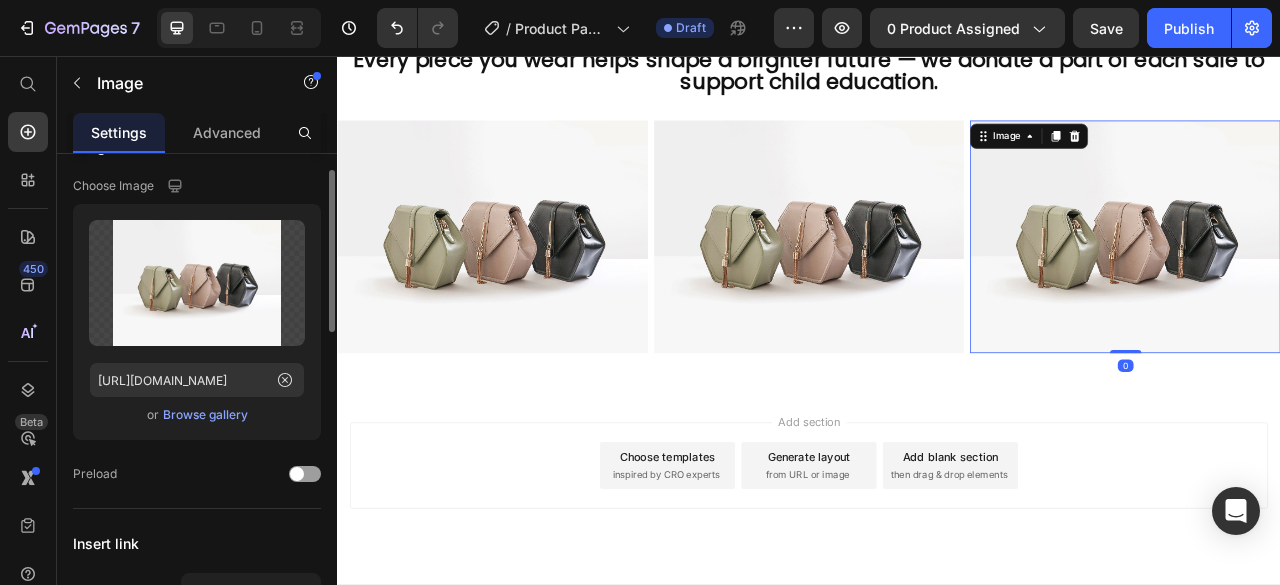scroll, scrollTop: 44, scrollLeft: 0, axis: vertical 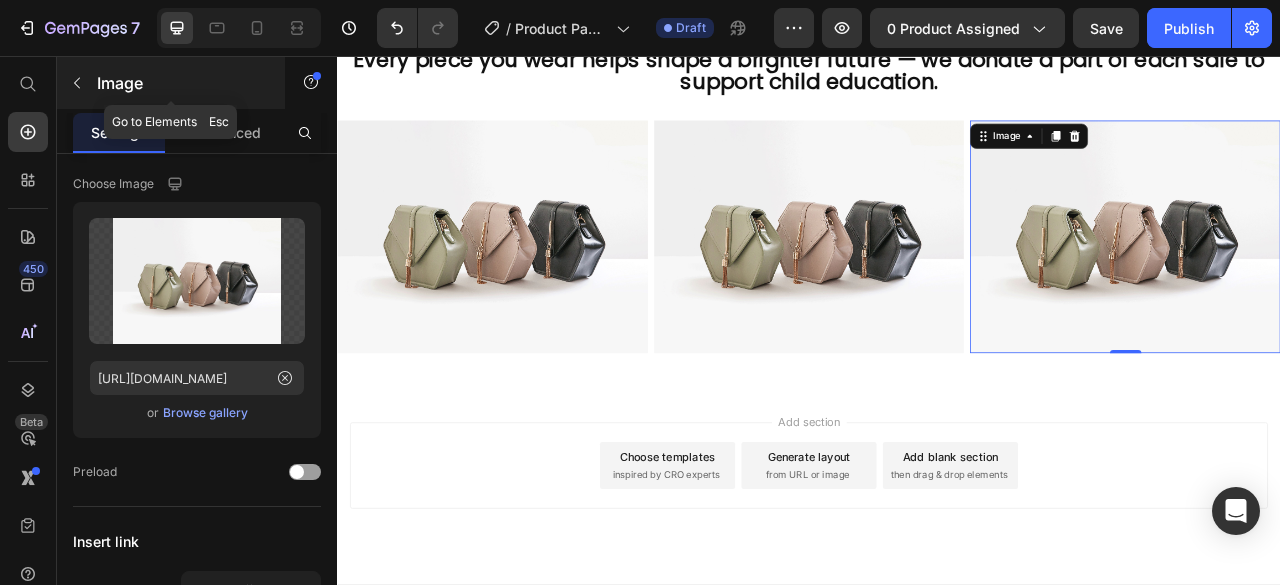 click at bounding box center (77, 83) 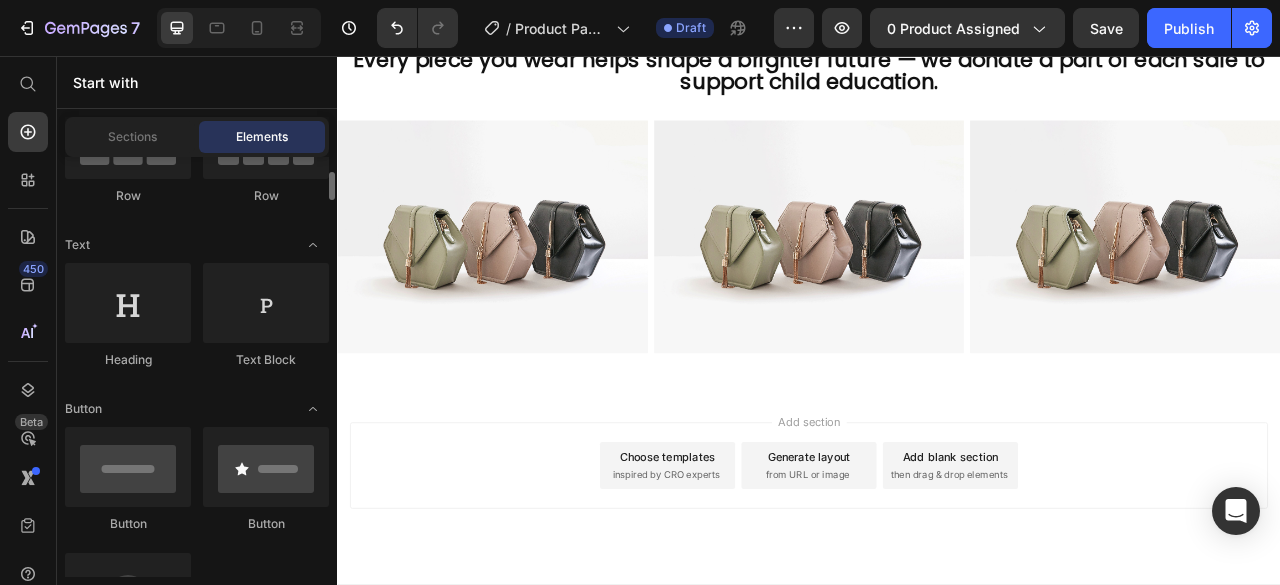 scroll, scrollTop: 230, scrollLeft: 0, axis: vertical 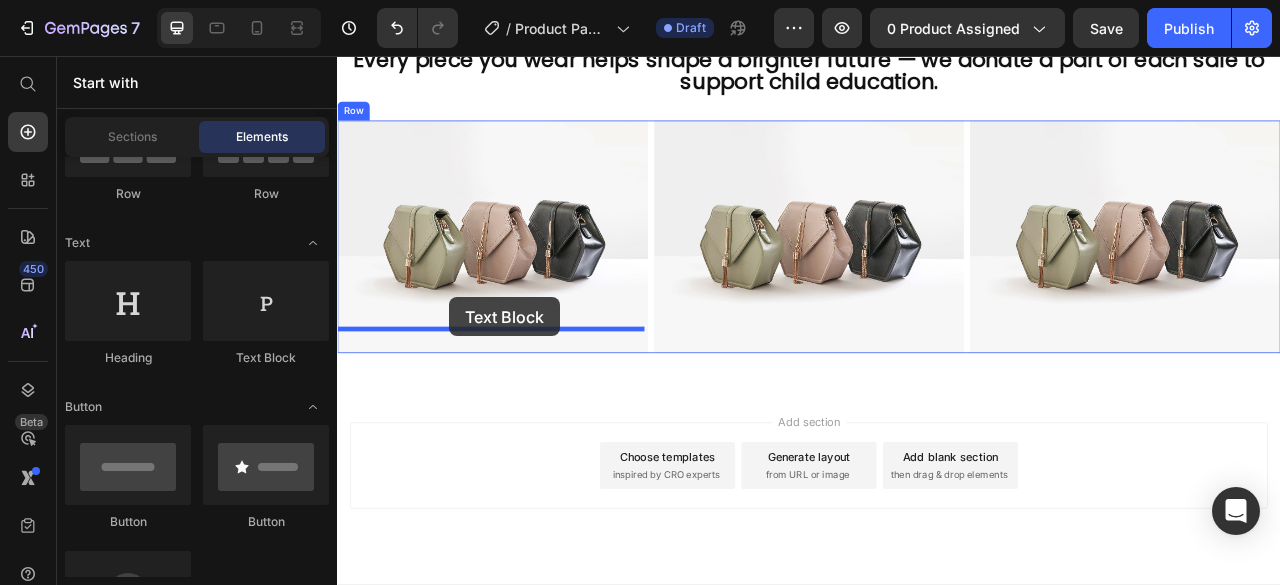 drag, startPoint x: 611, startPoint y: 358, endPoint x: 479, endPoint y: 363, distance: 132.09467 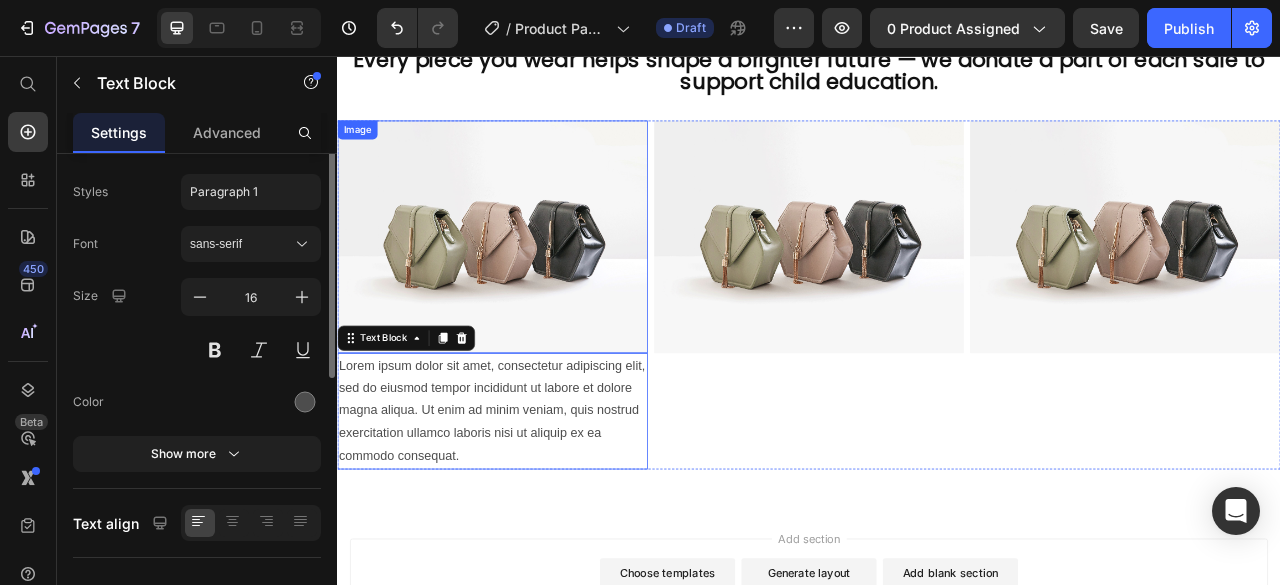 scroll, scrollTop: 0, scrollLeft: 0, axis: both 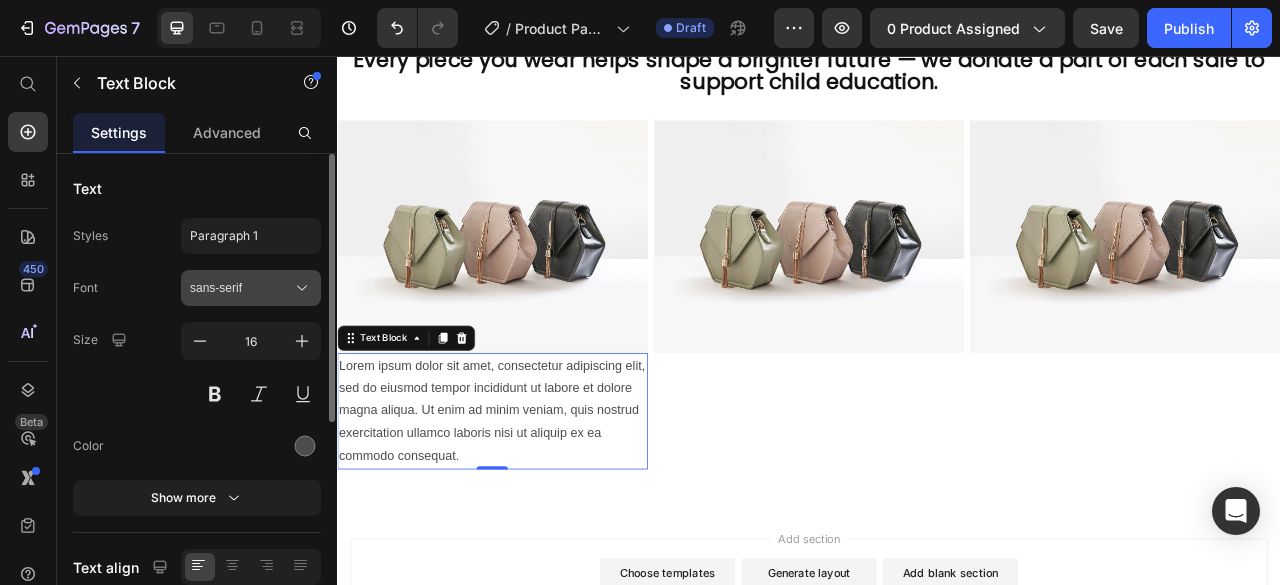 click on "sans-serif" at bounding box center [241, 288] 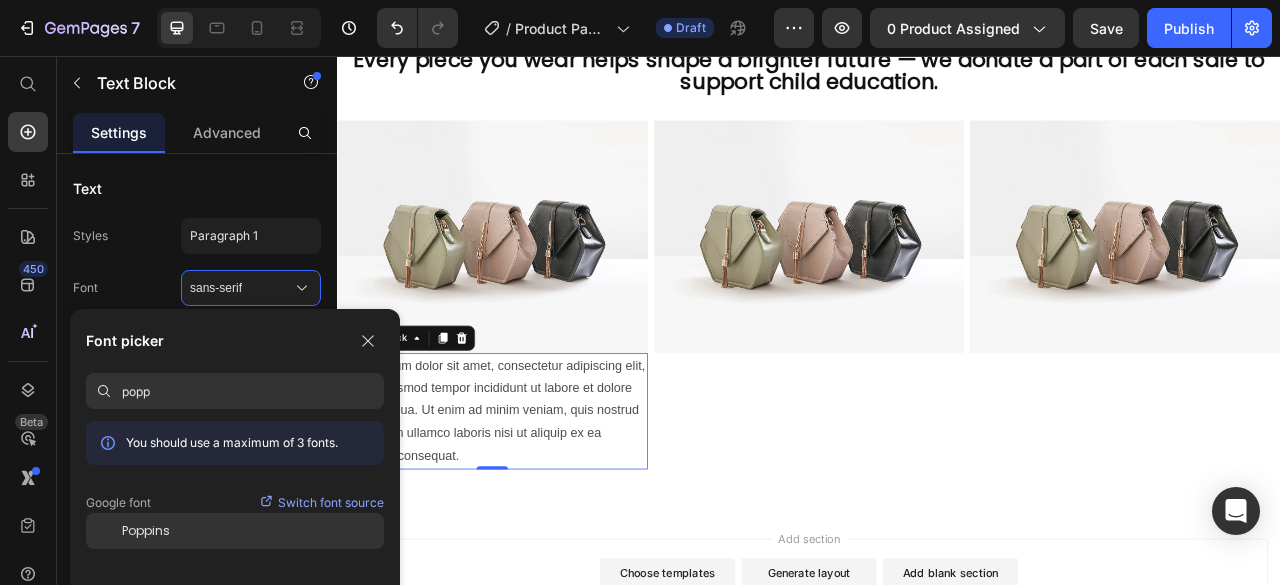 type on "popp" 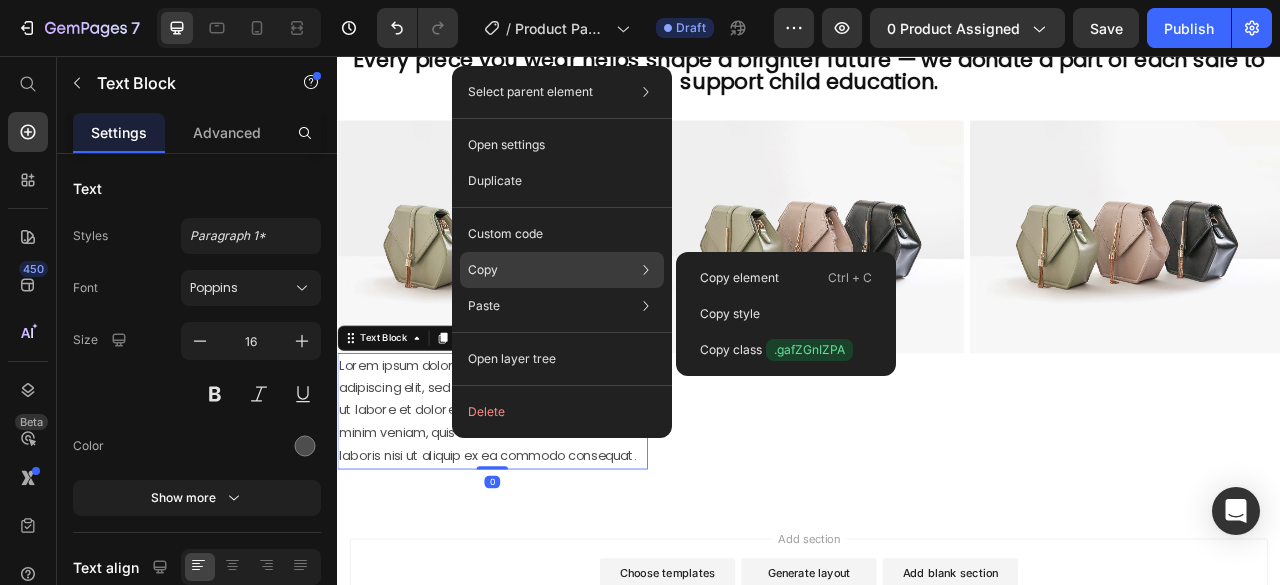 click on "Copy Copy element  Ctrl + C Copy style  Copy class  .gafZGnIZPA" 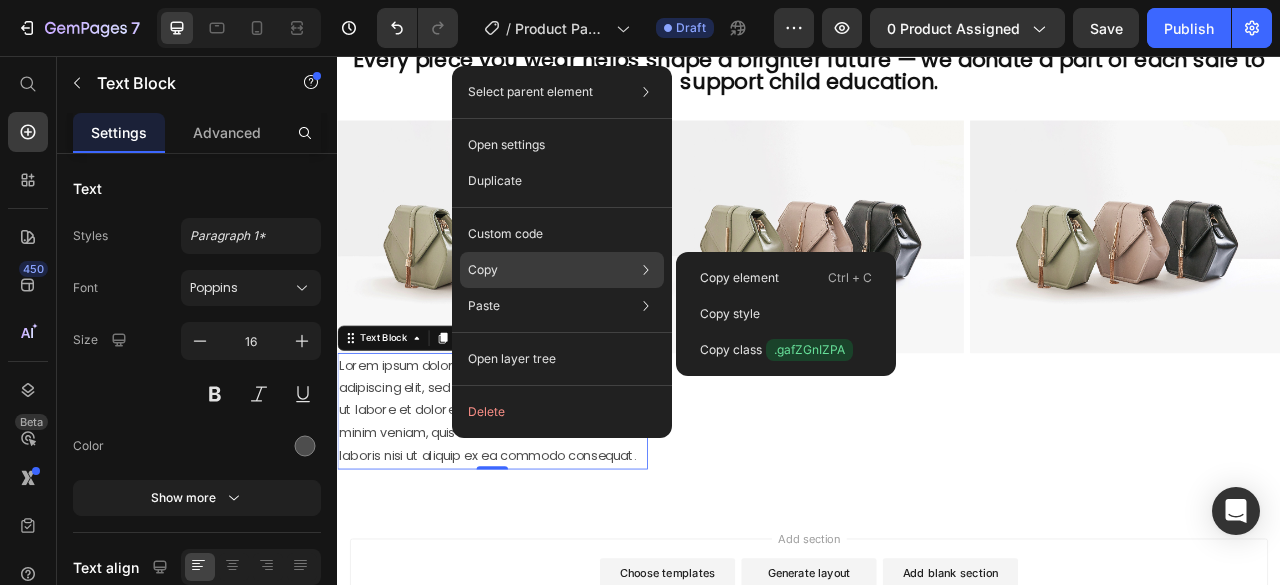 click on "Copy Copy element  Ctrl + C Copy style  Copy class  .gafZGnIZPA" 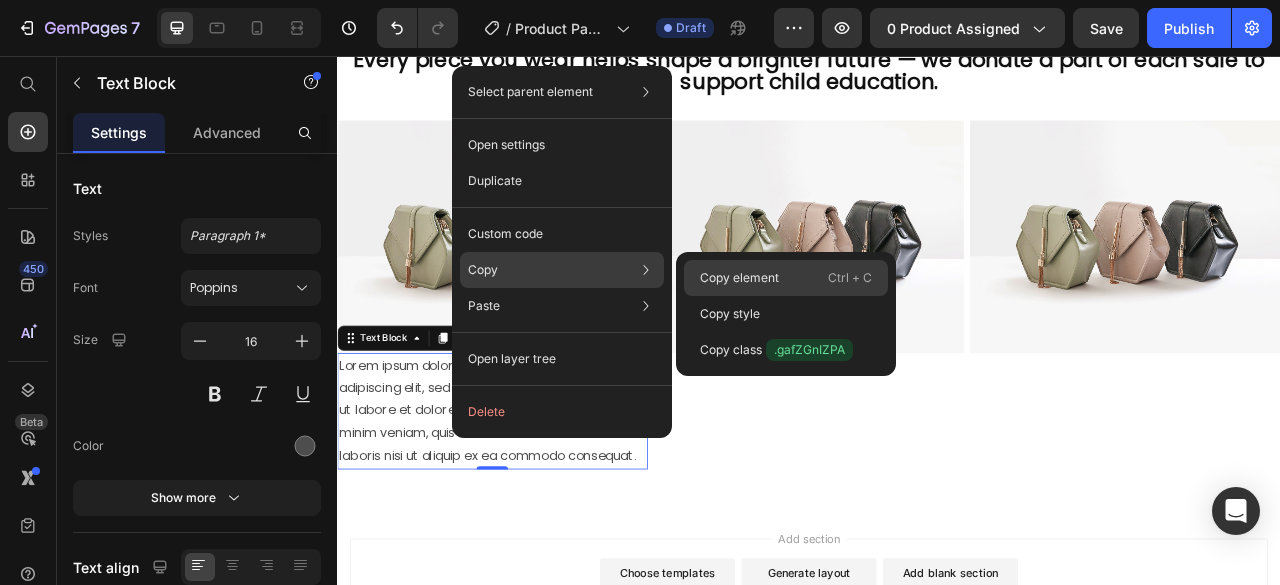 click on "Copy element  Ctrl + C" 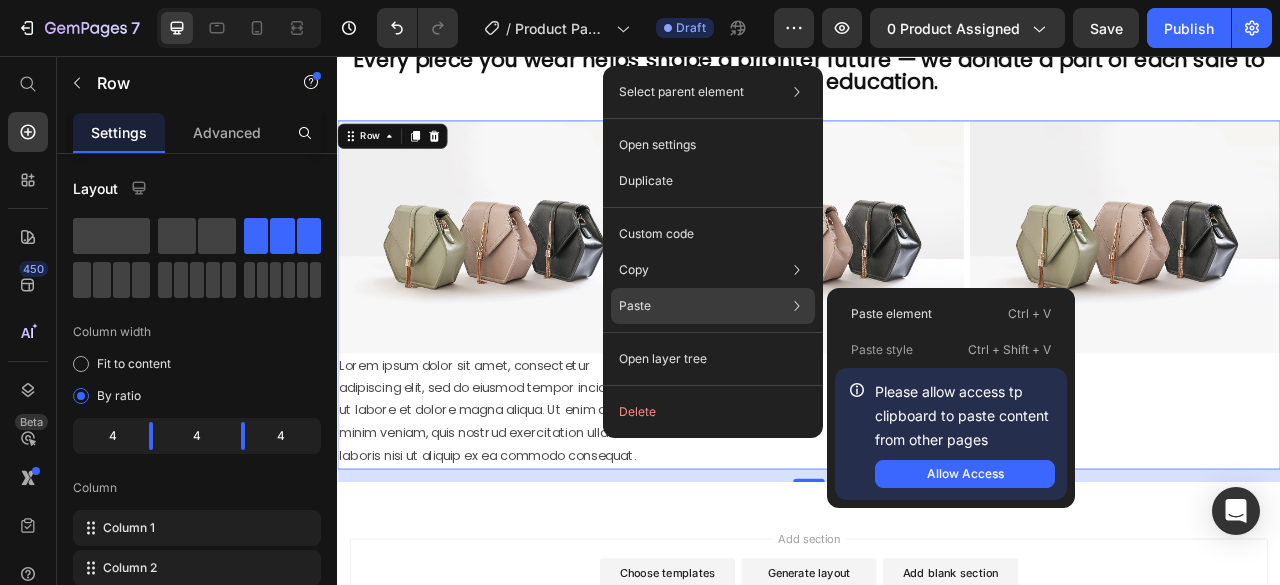 click on "Paste Paste element  Ctrl + V Paste style  Ctrl + Shift + V  Please allow access tp clipboard to paste content from other pages  Allow Access" 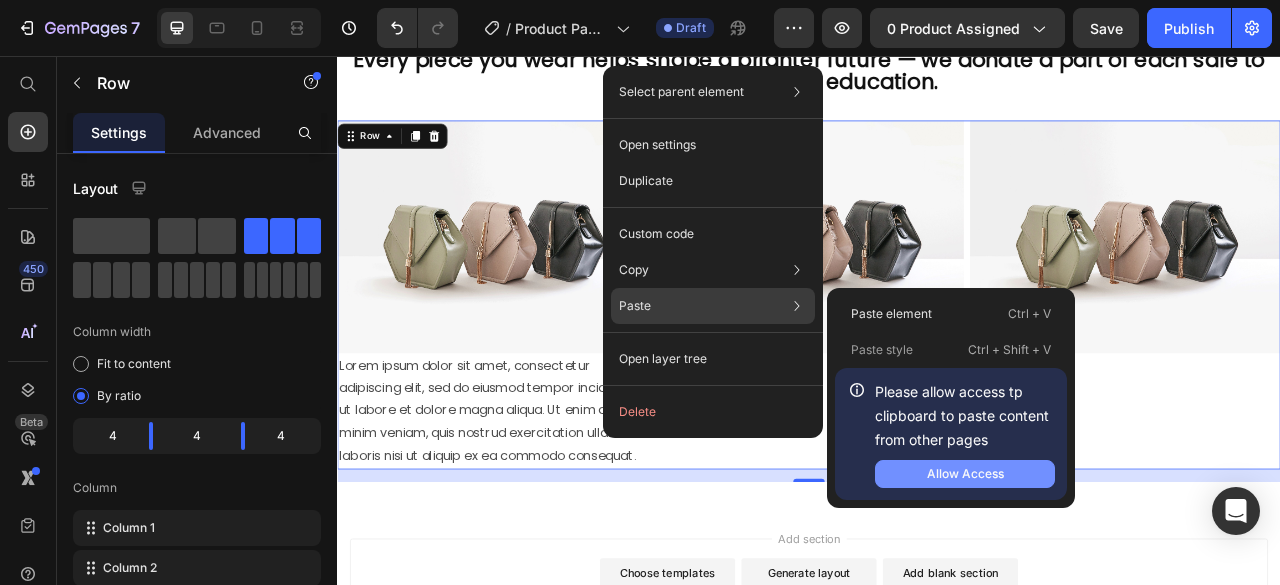 click on "Allow Access" at bounding box center [965, 474] 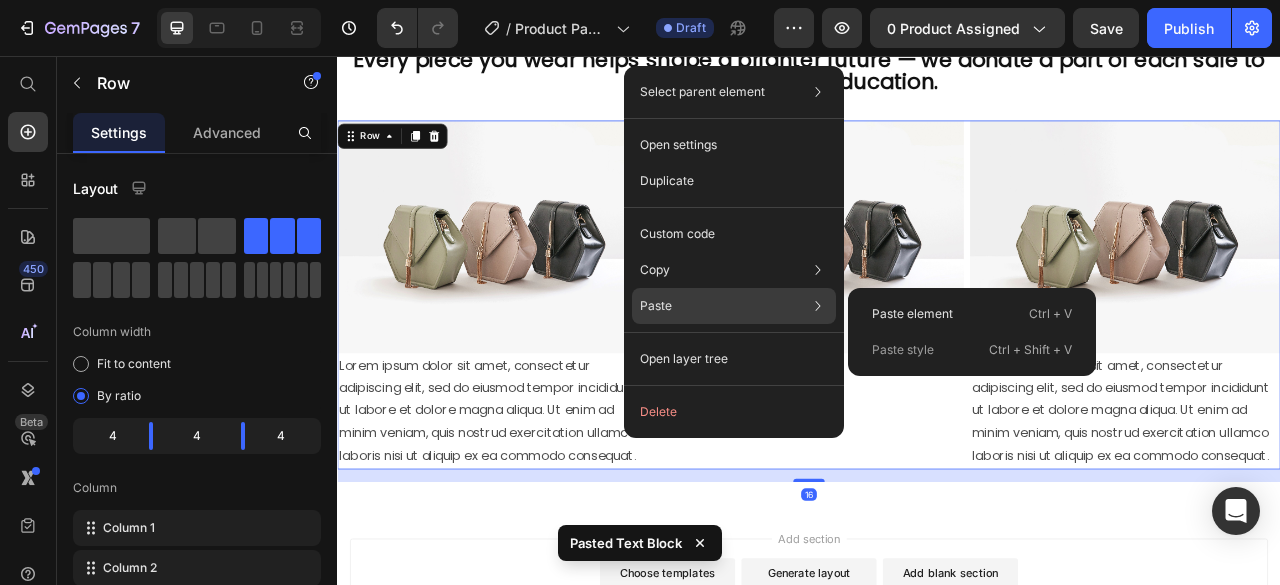 click on "Paste Paste element  Ctrl + V Paste style  Ctrl + Shift + V" 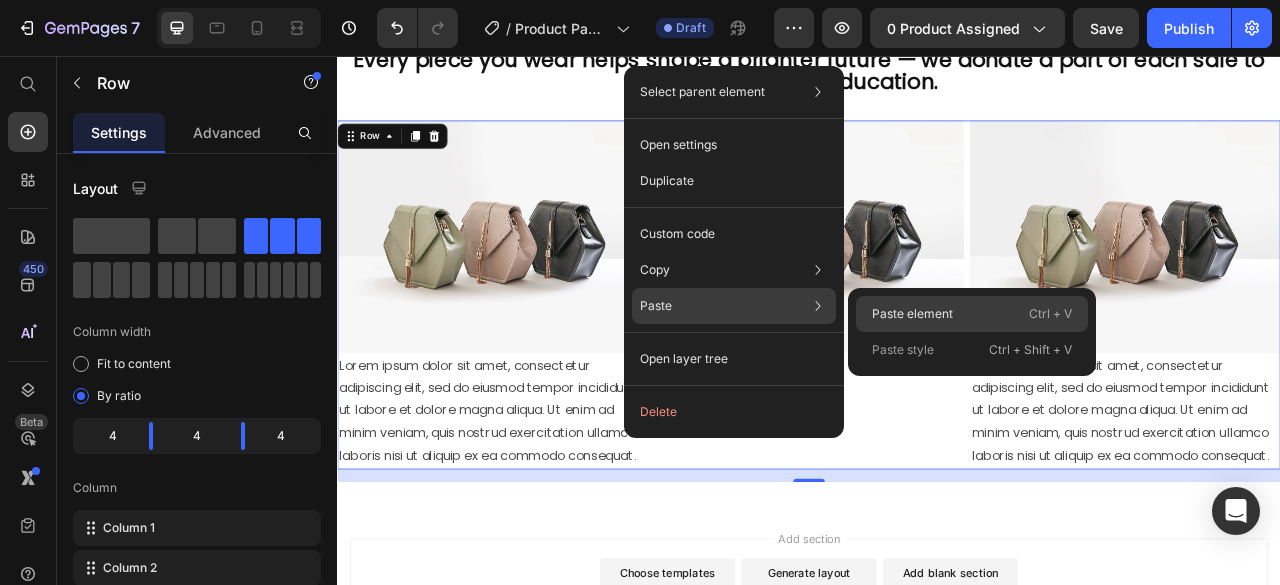 click on "Paste element" at bounding box center [912, 314] 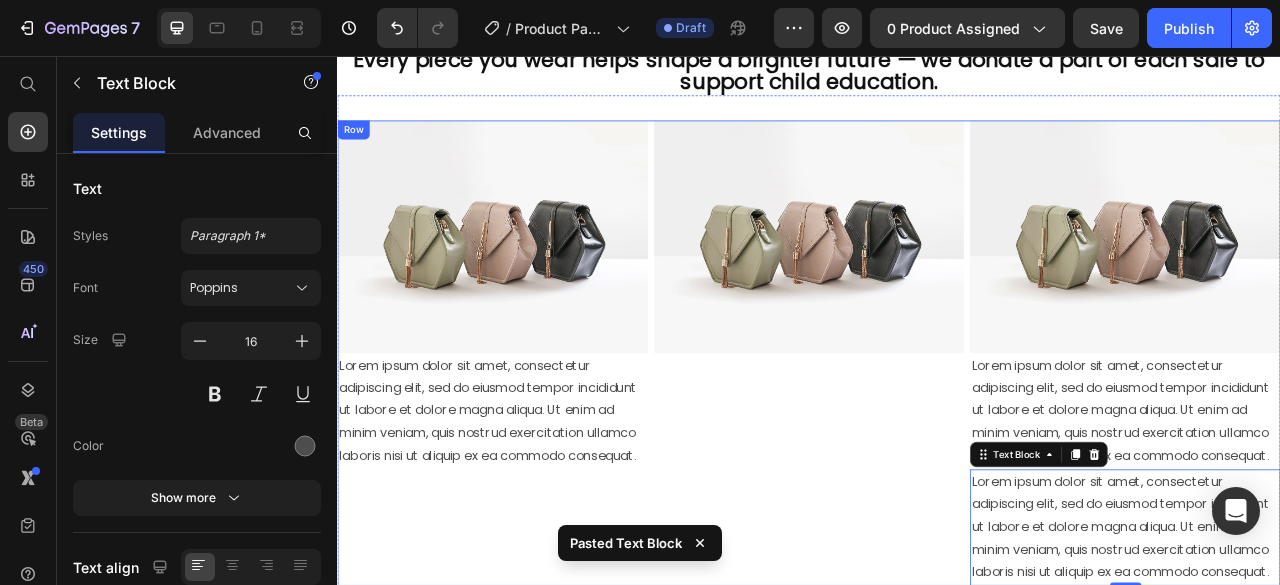 scroll, scrollTop: 1139, scrollLeft: 0, axis: vertical 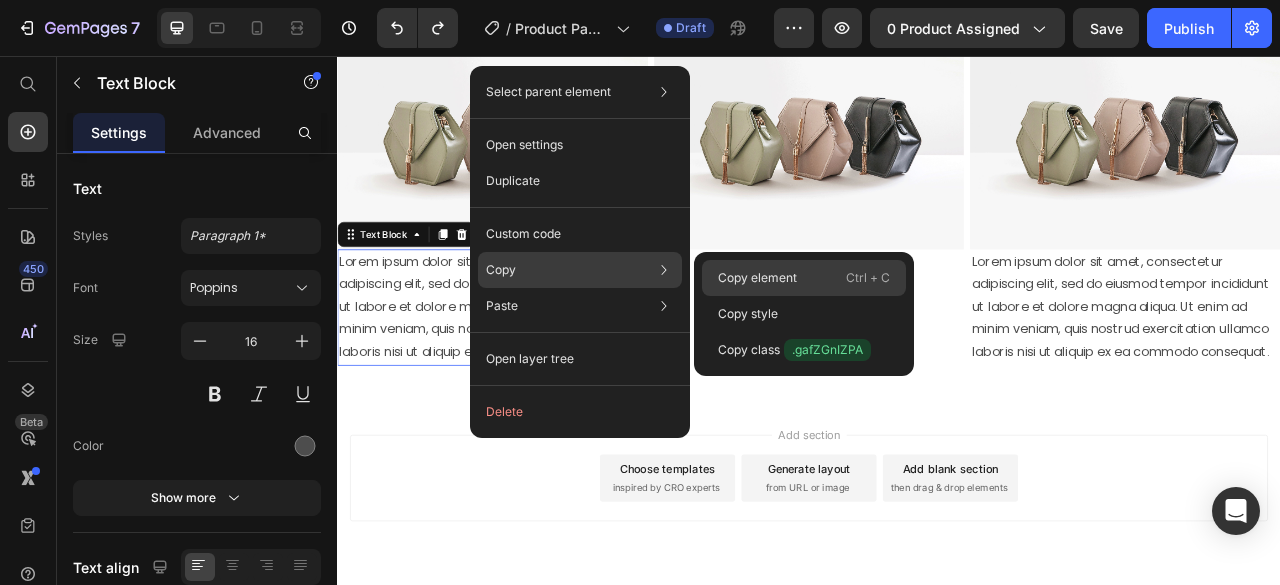 click on "Copy element" at bounding box center [757, 278] 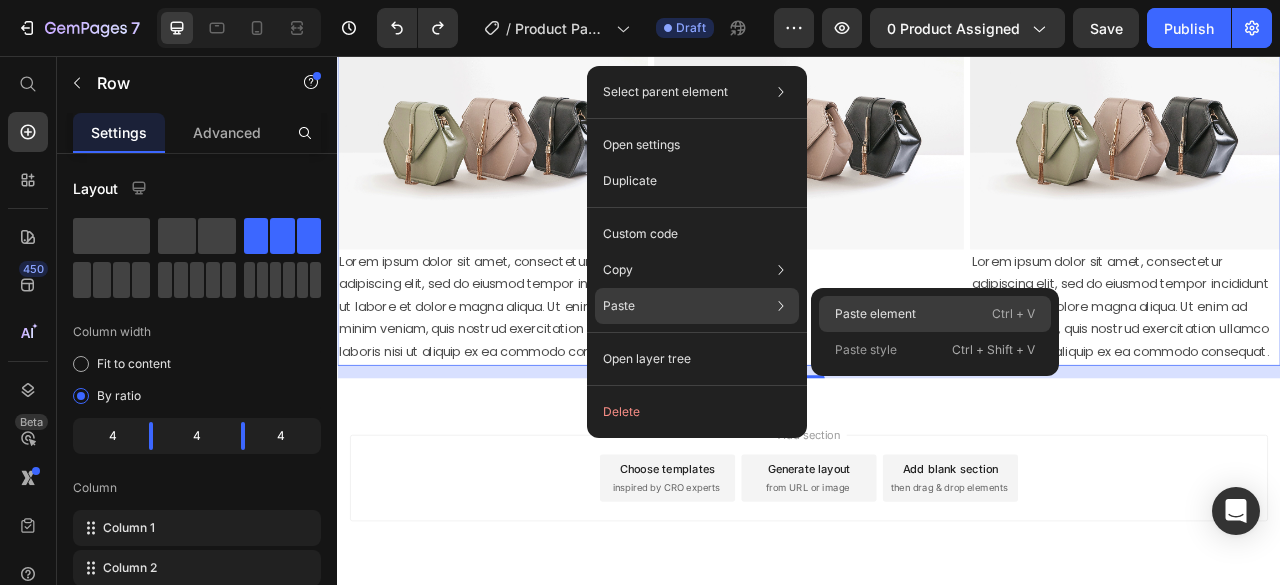 click on "Paste element" at bounding box center [875, 314] 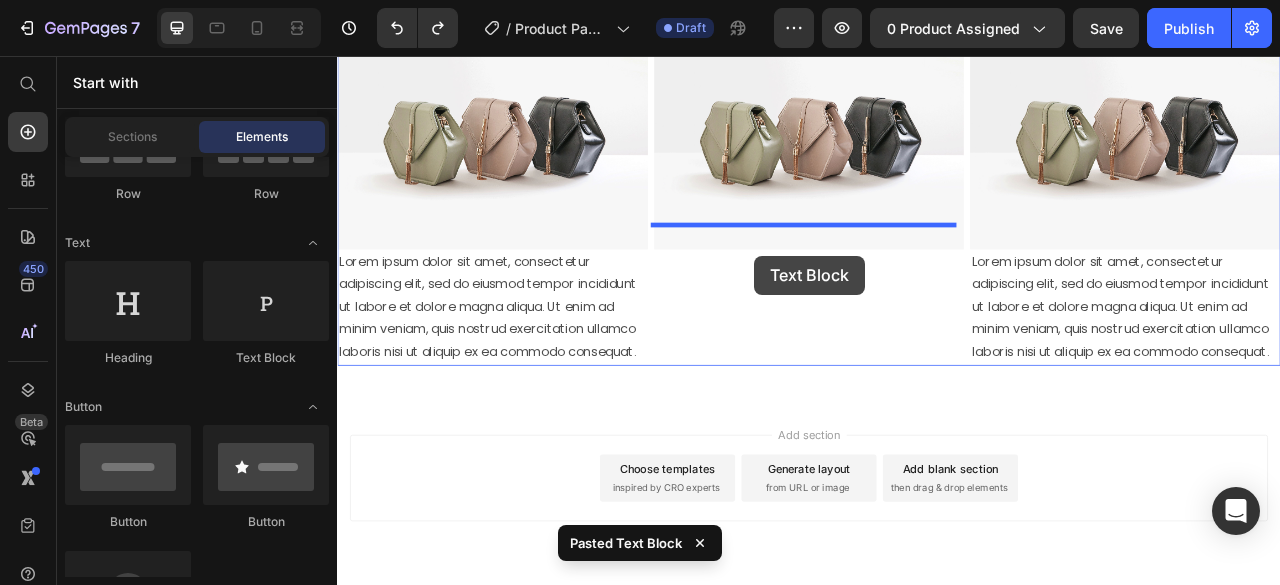 drag, startPoint x: 602, startPoint y: 387, endPoint x: 868, endPoint y: 310, distance: 276.92056 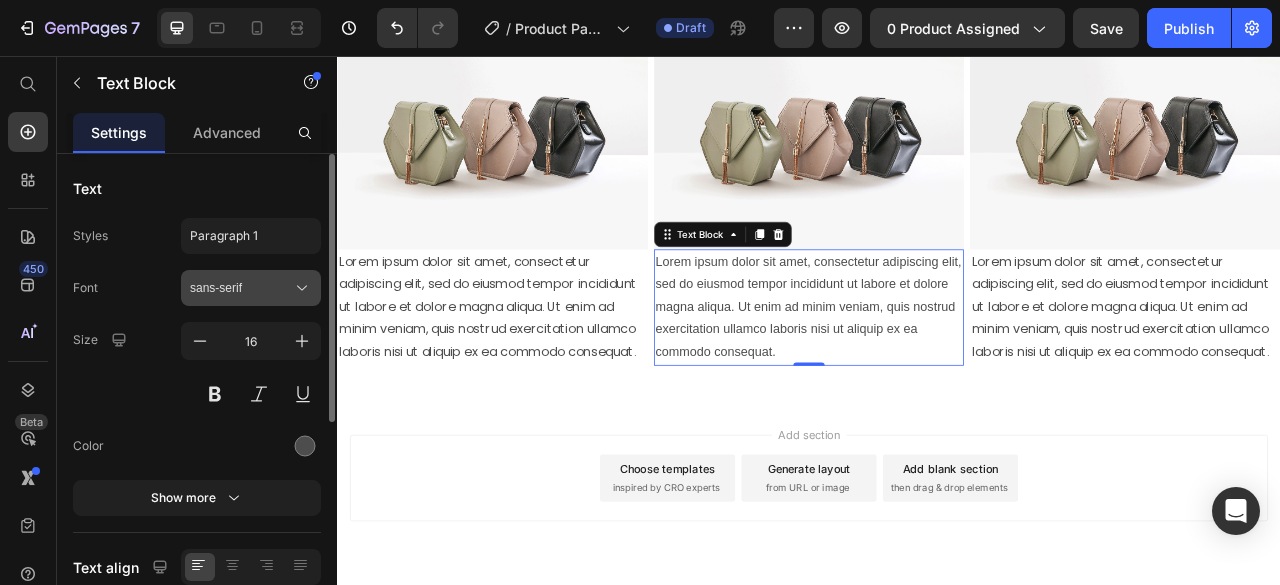 click on "sans-serif" at bounding box center (241, 288) 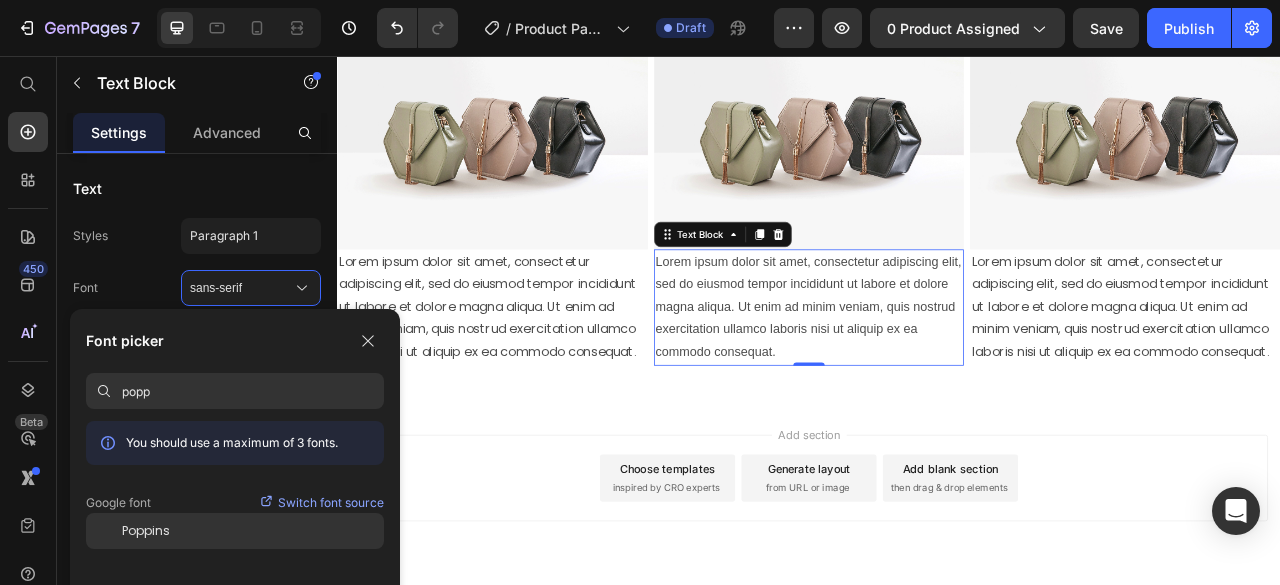 type on "popp" 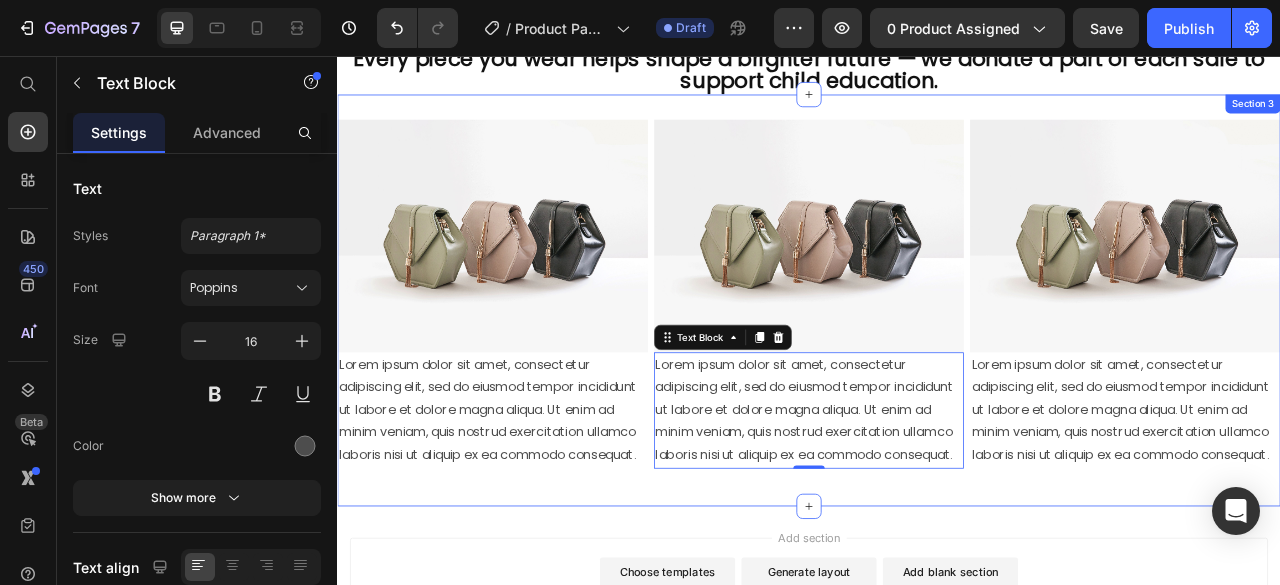 scroll, scrollTop: 1022, scrollLeft: 0, axis: vertical 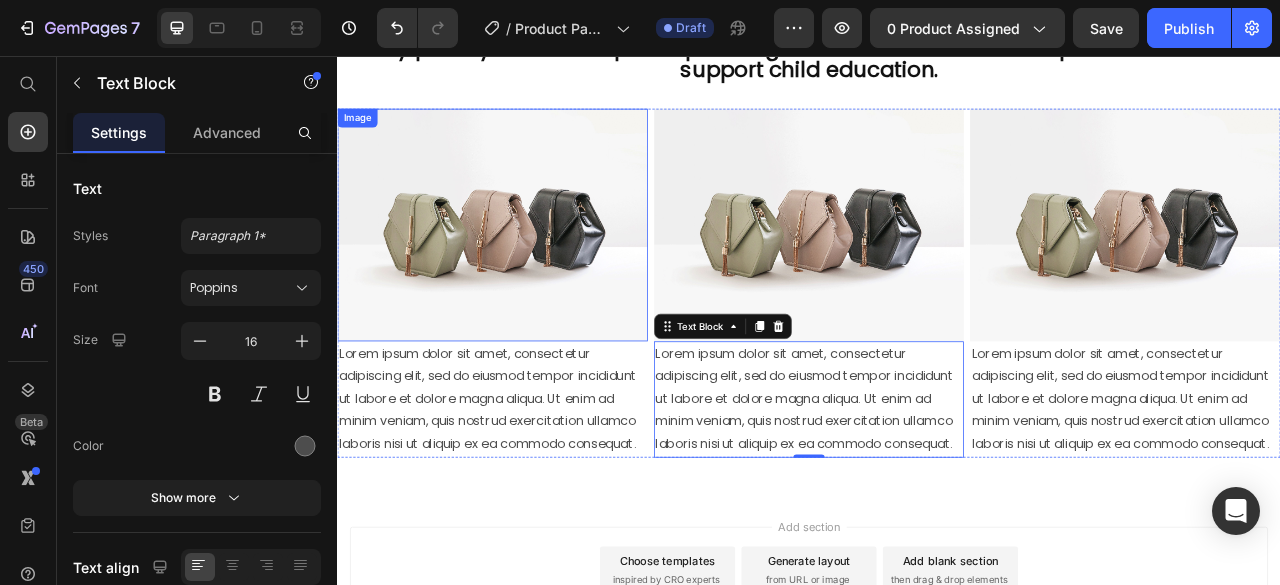 click at bounding box center (534, 271) 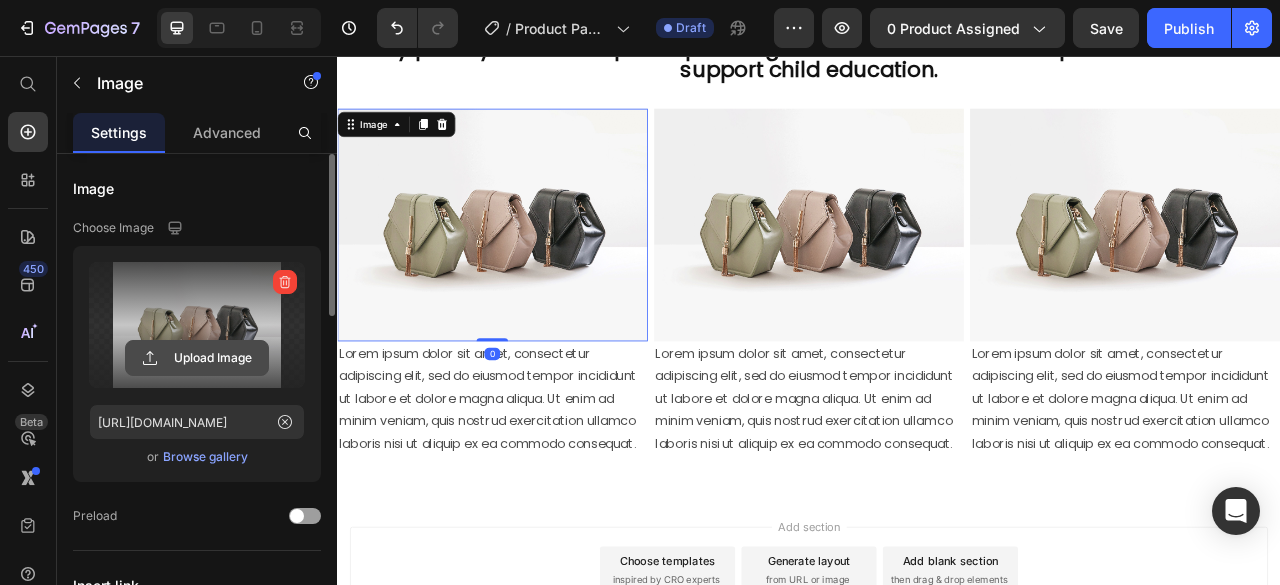 click 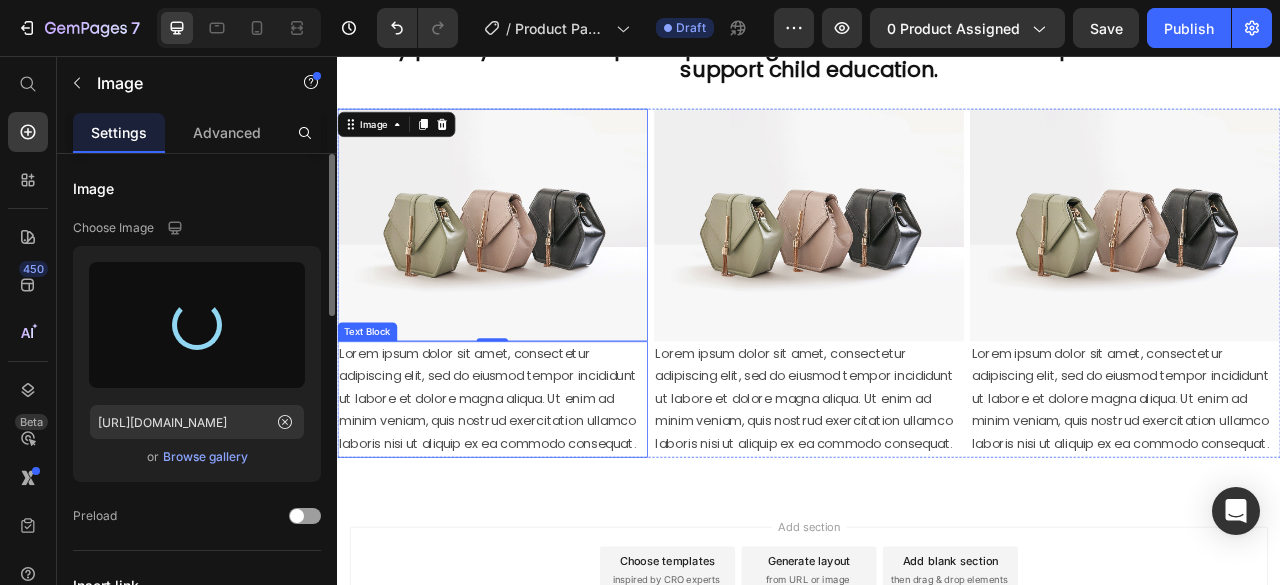 type on "https://cdn.shopify.com/s/files/1/0620/6701/5743/files/gempages_577258524560589715-4004a3e0-ab06-407b-850e-0e05b9e8777d.gif" 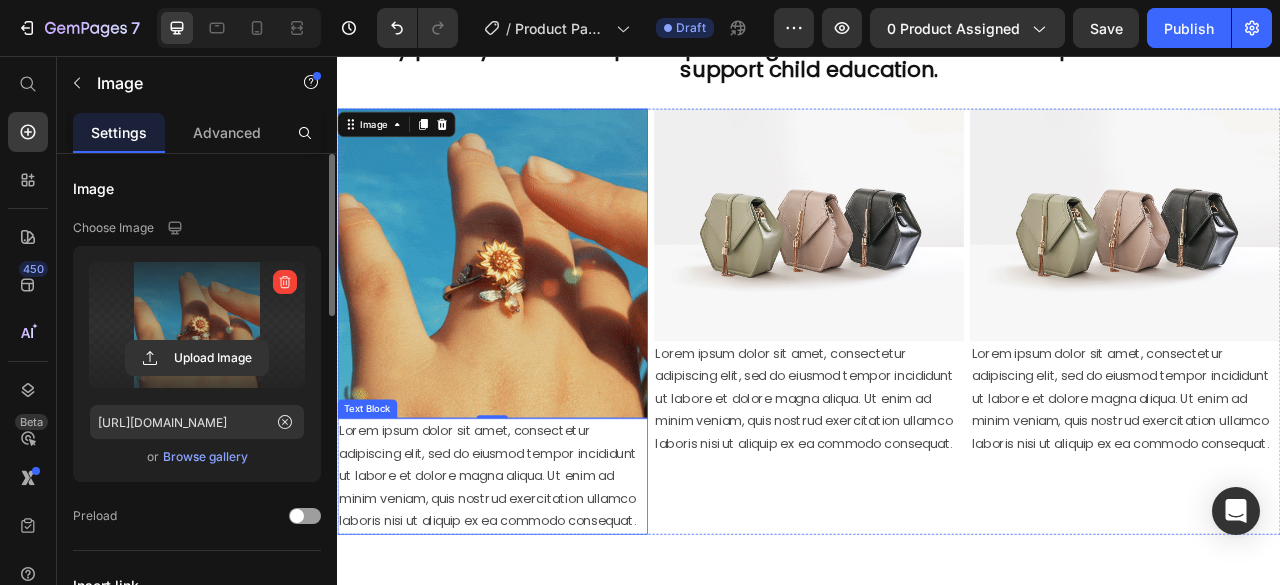 click on "Lorem ipsum dolor sit amet, consectetur adipiscing elit, sed do eiusmod tempor incididunt ut labore et dolore magna aliqua. Ut enim ad minim veniam, quis nostrud exercitation ullamco laboris nisi ut aliquip ex ea commodo consequat." at bounding box center (534, 591) 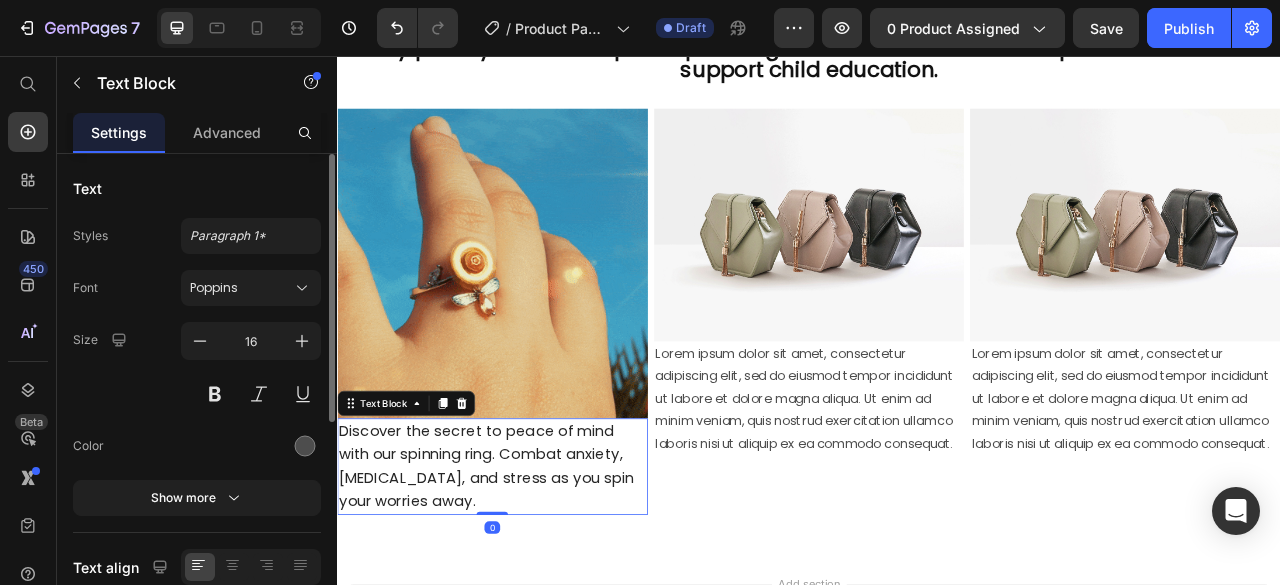 scroll, scrollTop: 37, scrollLeft: 0, axis: vertical 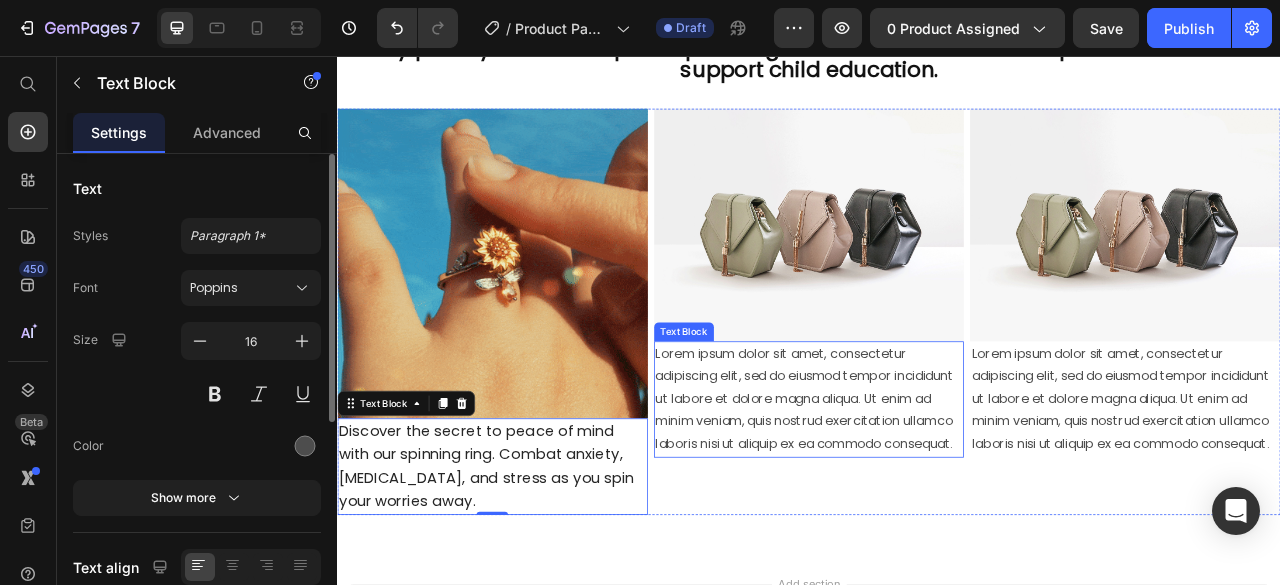 click on "Lorem ipsum dolor sit amet, consectetur adipiscing elit, sed do eiusmod tempor incididunt ut labore et dolore magna aliqua. Ut enim ad minim veniam, quis nostrud exercitation ullamco laboris nisi ut aliquip ex ea commodo consequat." at bounding box center (937, 493) 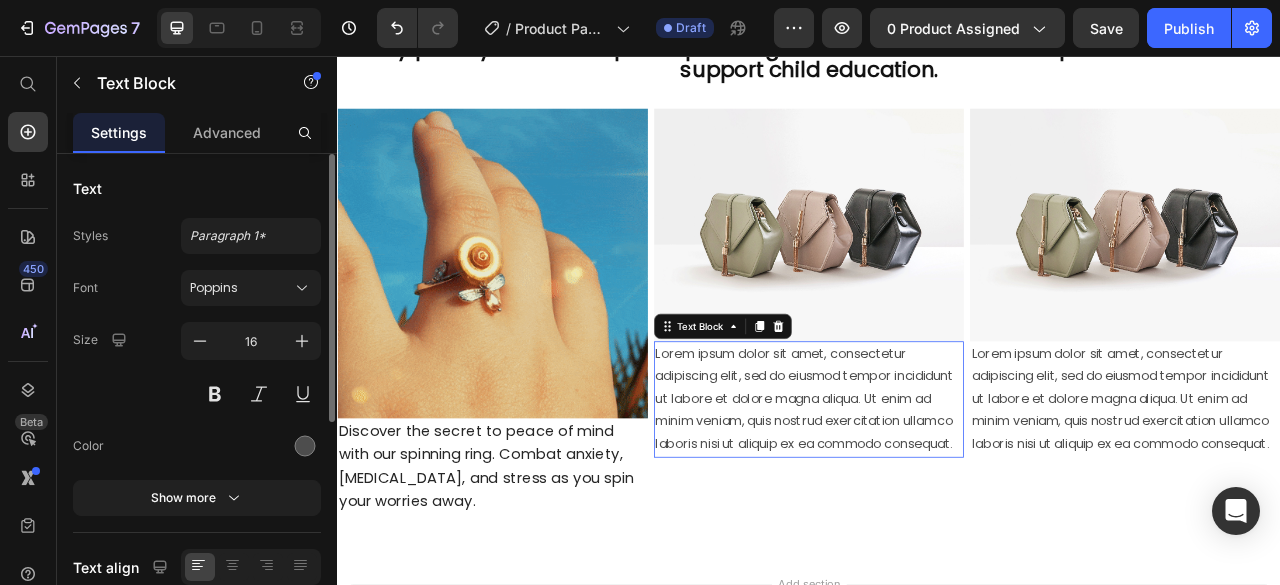 scroll, scrollTop: 0, scrollLeft: 0, axis: both 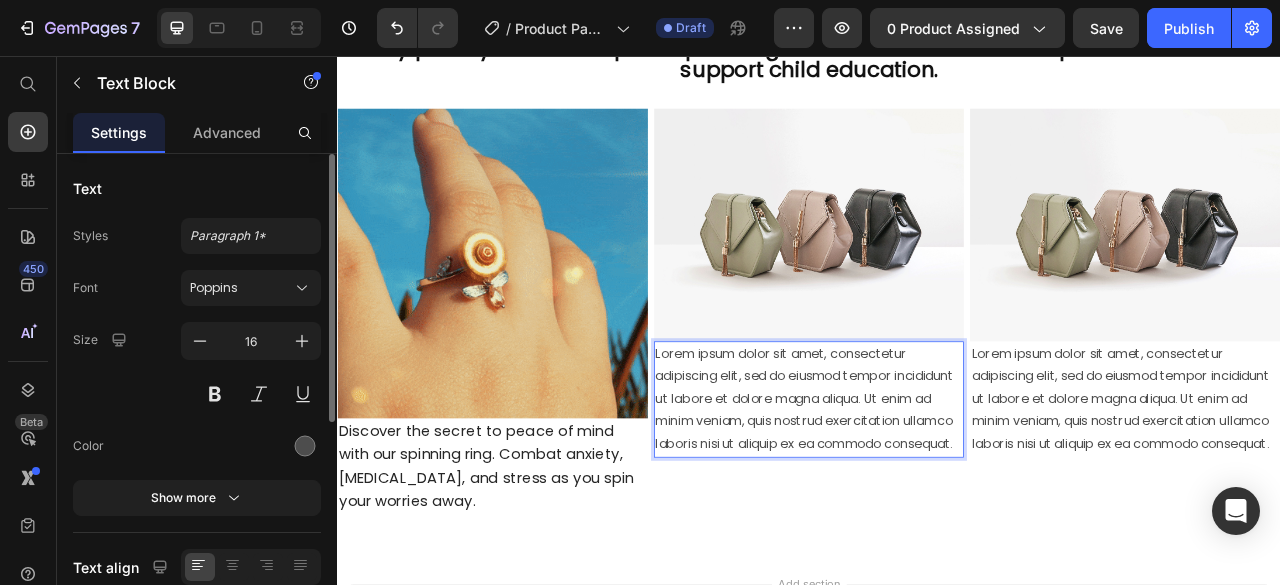 click on "Lorem ipsum dolor sit amet, consectetur adipiscing elit, sed do eiusmod tempor incididunt ut labore et dolore magna aliqua. Ut enim ad minim veniam, quis nostrud exercitation ullamco laboris nisi ut aliquip ex ea commodo consequat." at bounding box center [937, 493] 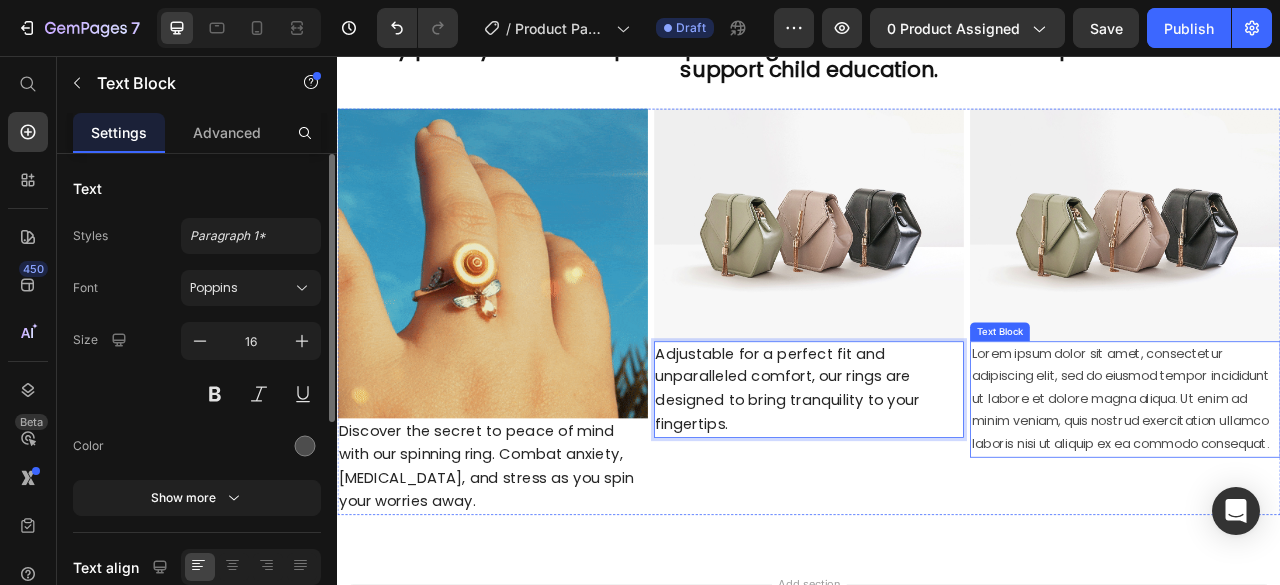 click on "Lorem ipsum dolor sit amet, consectetur adipiscing elit, sed do eiusmod tempor incididunt ut labore et dolore magna aliqua. Ut enim ad minim veniam, quis nostrud exercitation ullamco laboris nisi ut aliquip ex ea commodo consequat." at bounding box center (1339, 493) 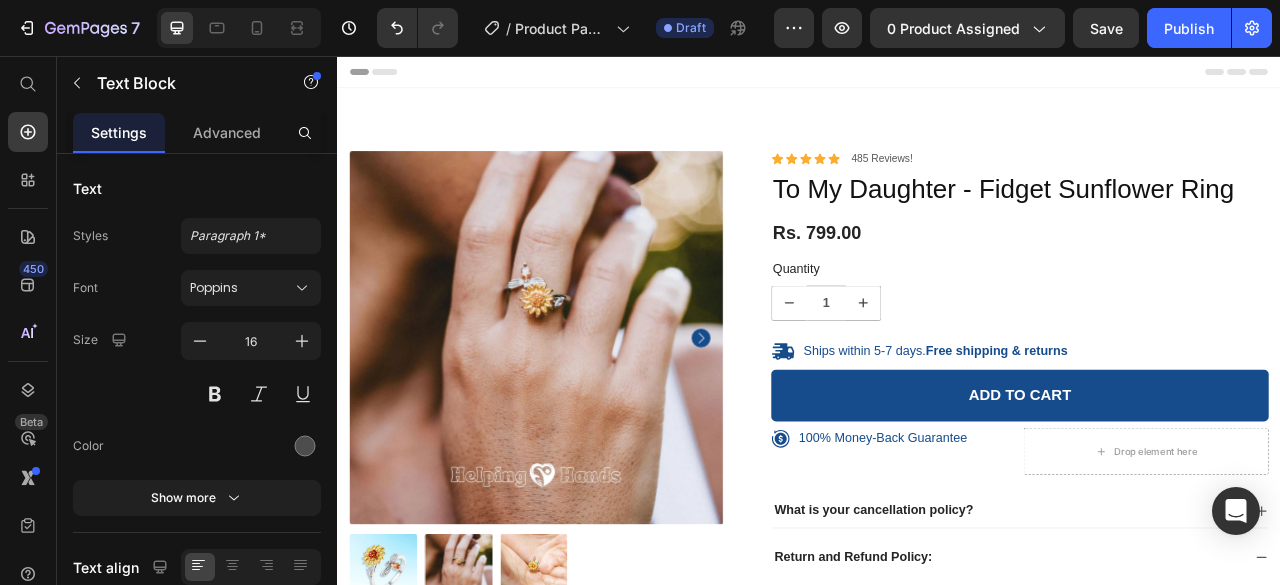 scroll, scrollTop: 0, scrollLeft: 0, axis: both 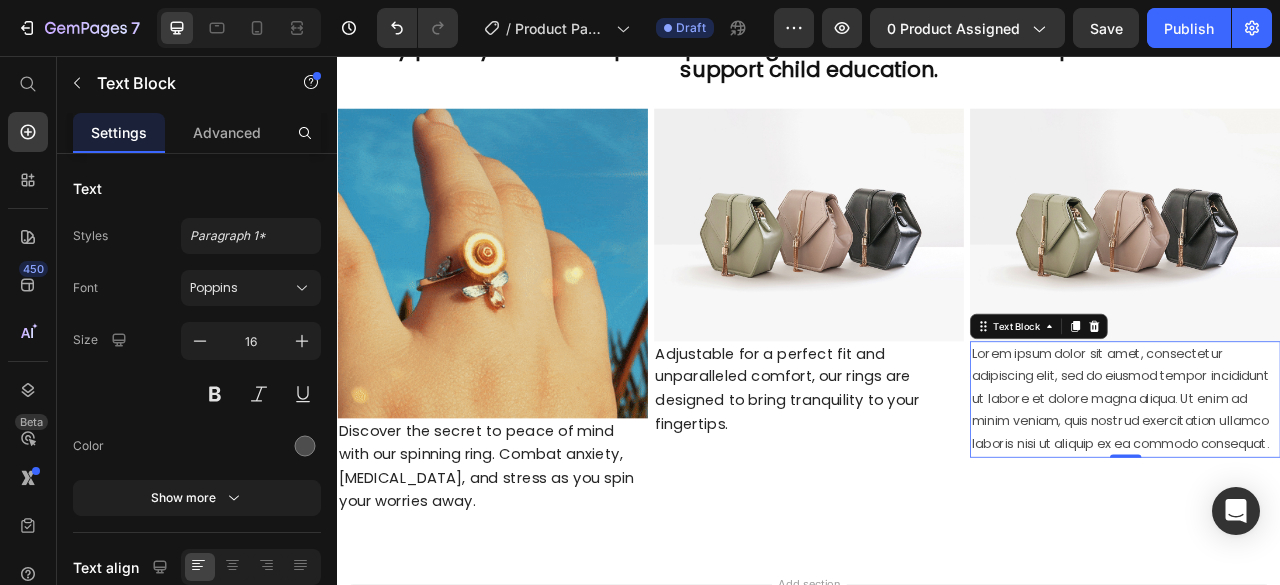 click on "Lorem ipsum dolor sit amet, consectetur adipiscing elit, sed do eiusmod tempor incididunt ut labore et dolore magna aliqua. Ut enim ad minim veniam, quis nostrud exercitation ullamco laboris nisi ut aliquip ex ea commodo consequat." at bounding box center [1339, 493] 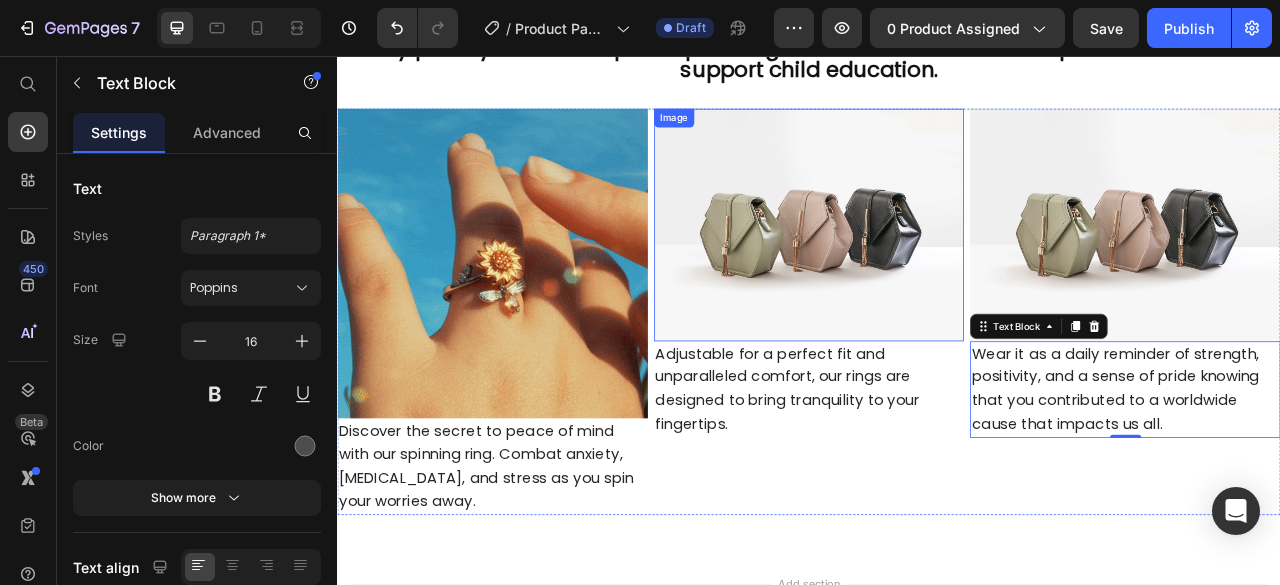 click at bounding box center [937, 271] 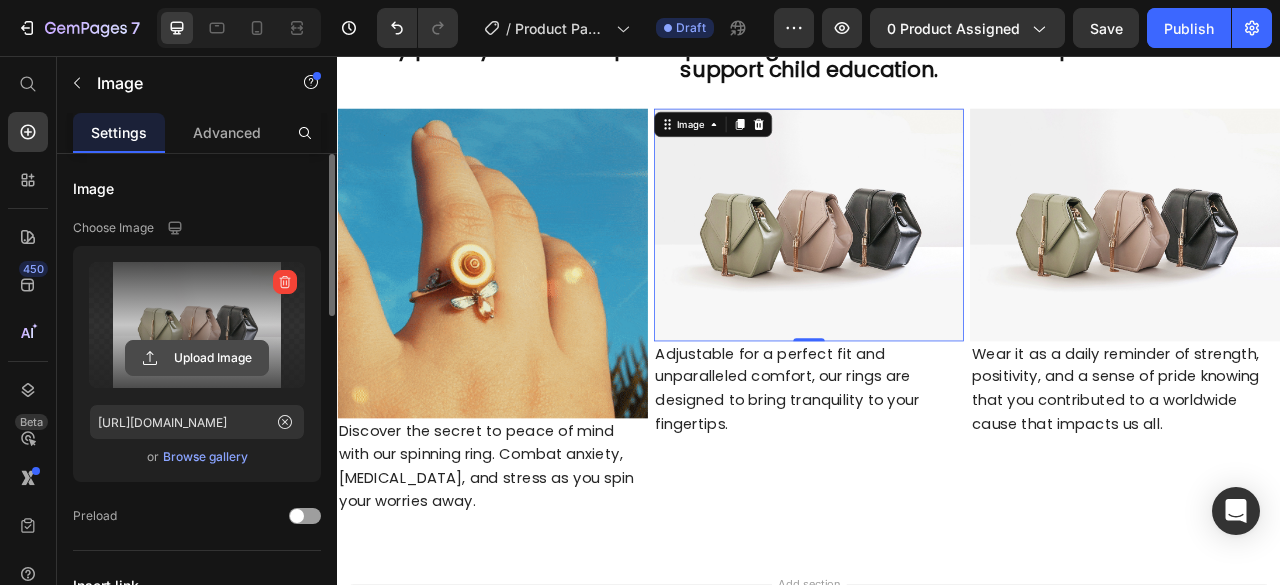 click 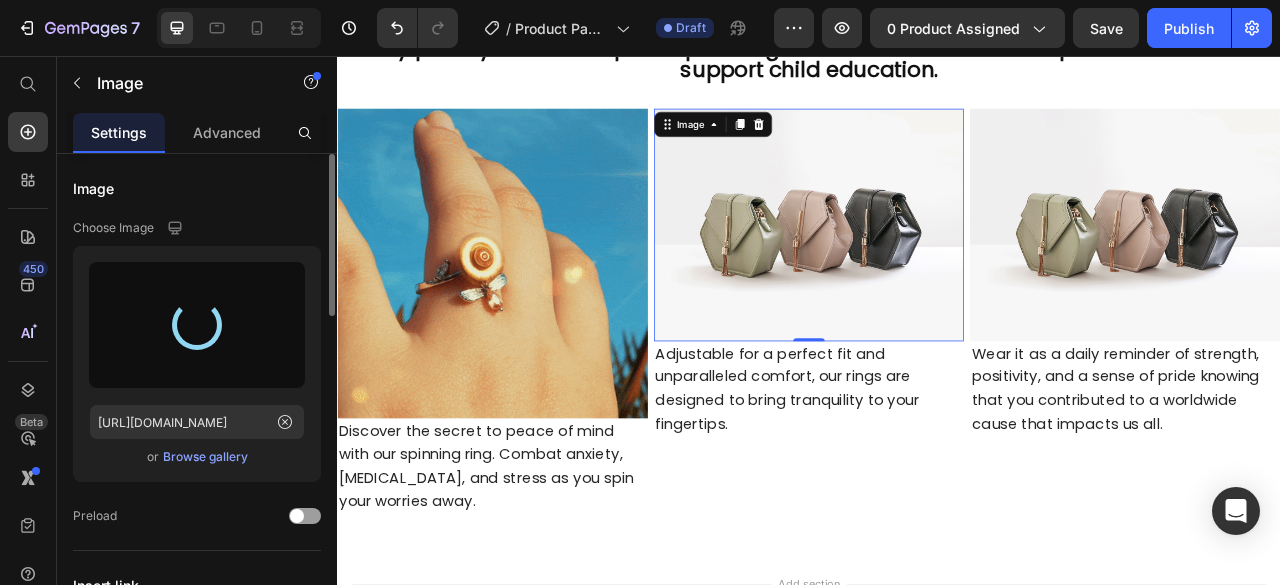 type on "[URL][DOMAIN_NAME]" 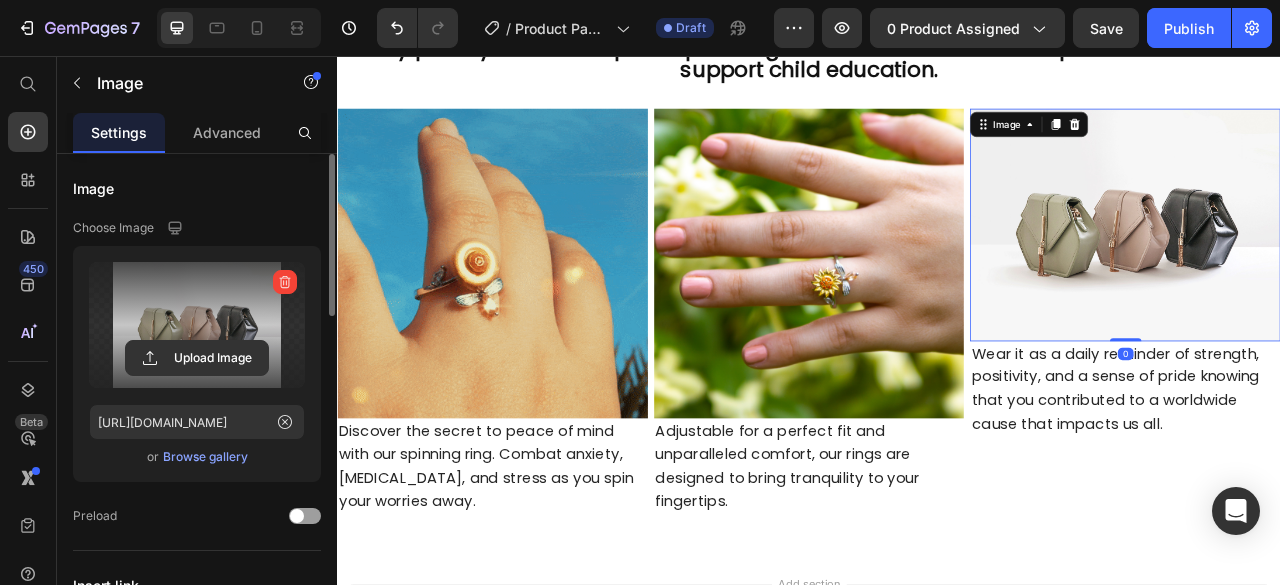 click at bounding box center (197, 325) 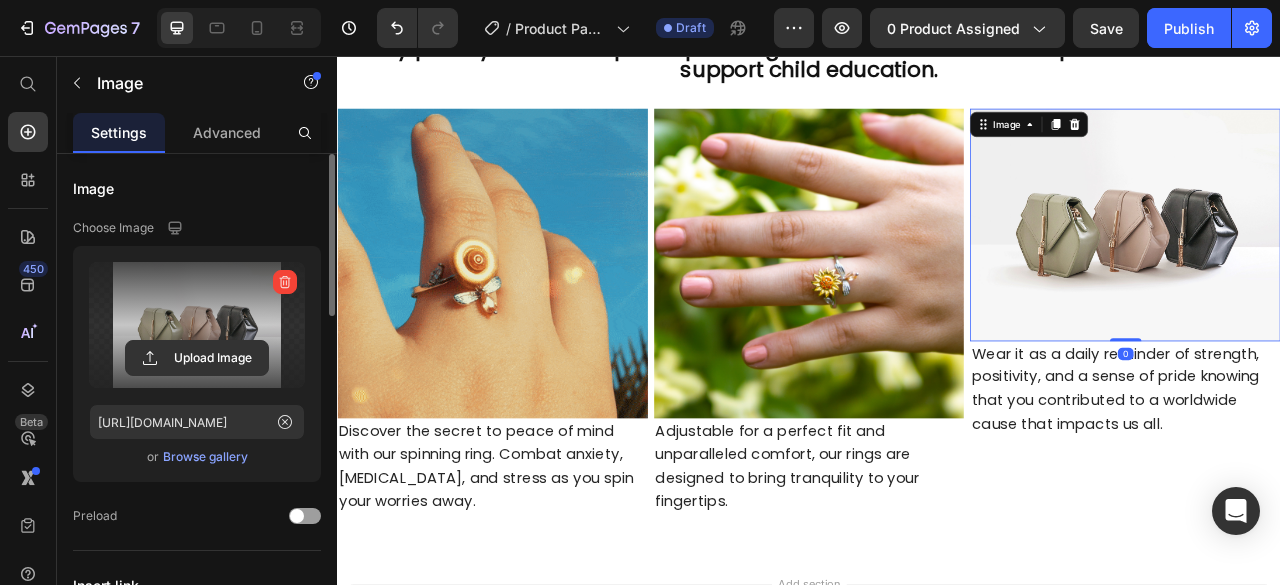 click 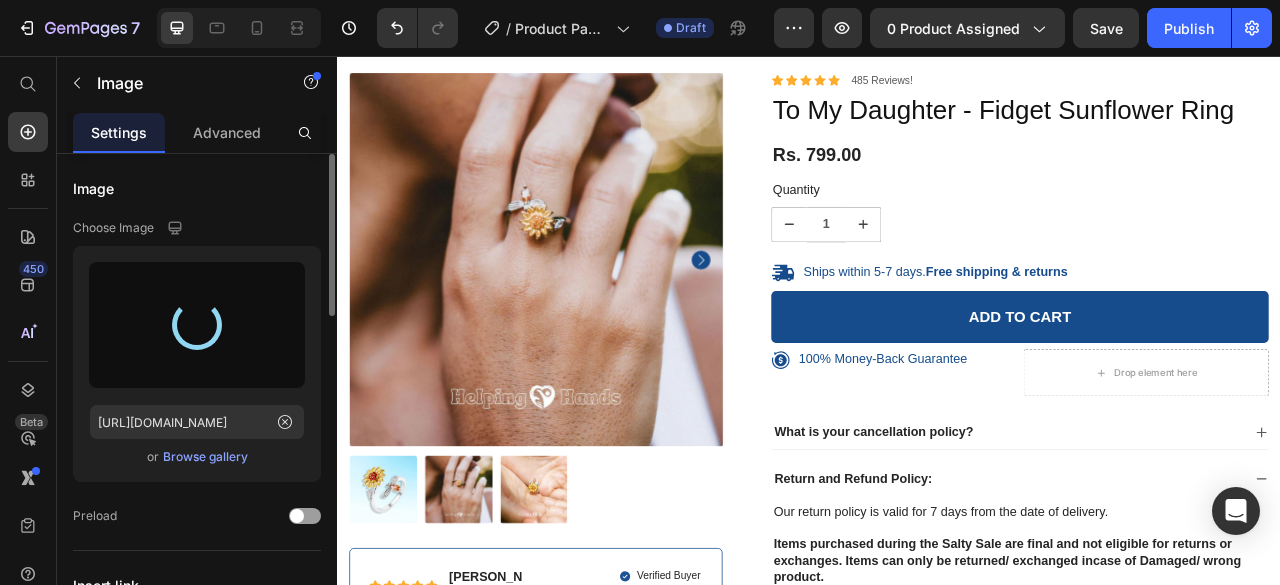 scroll, scrollTop: 0, scrollLeft: 0, axis: both 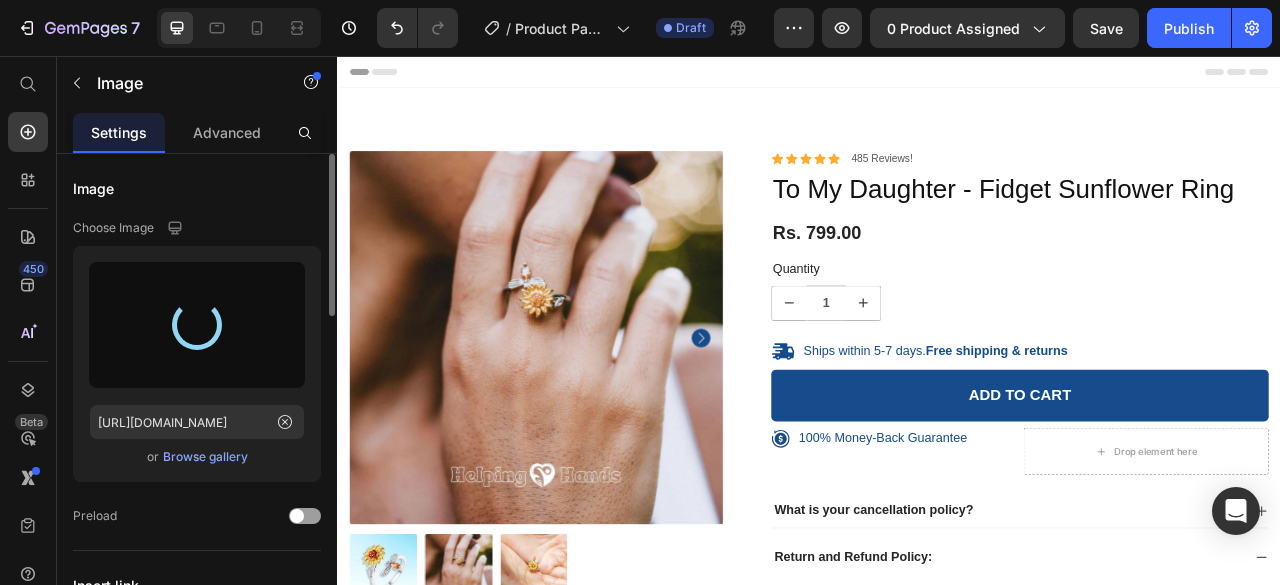 type on "[URL][DOMAIN_NAME]" 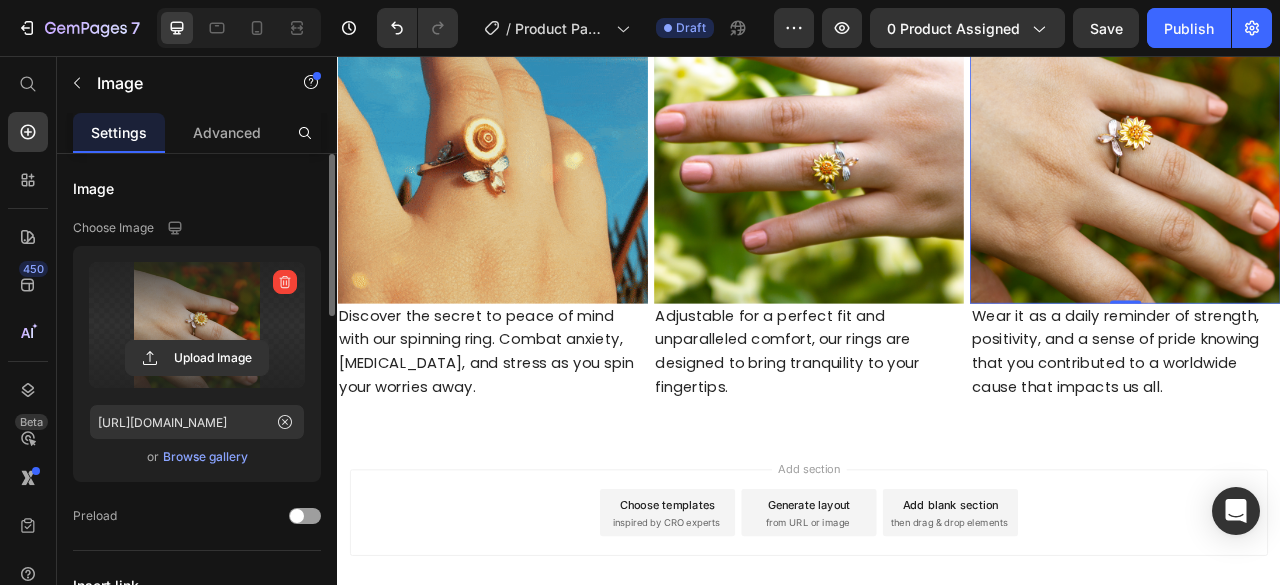 scroll, scrollTop: 1234, scrollLeft: 0, axis: vertical 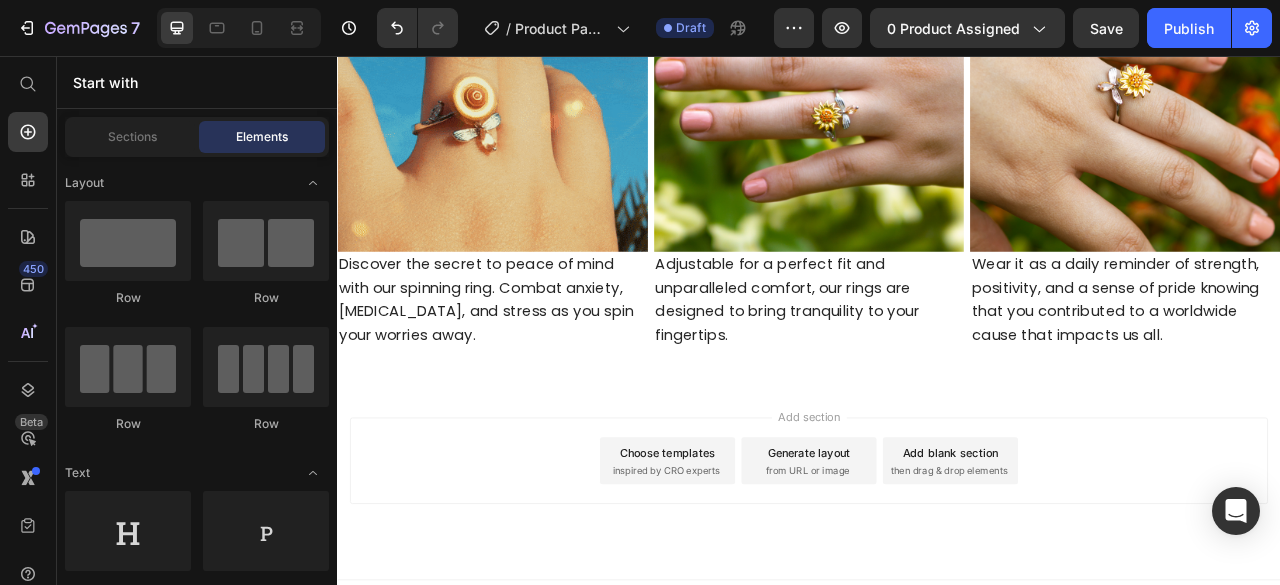 click on "Add section Choose templates inspired by CRO experts Generate layout from URL or image Add blank section then drag & drop elements" at bounding box center (937, 599) 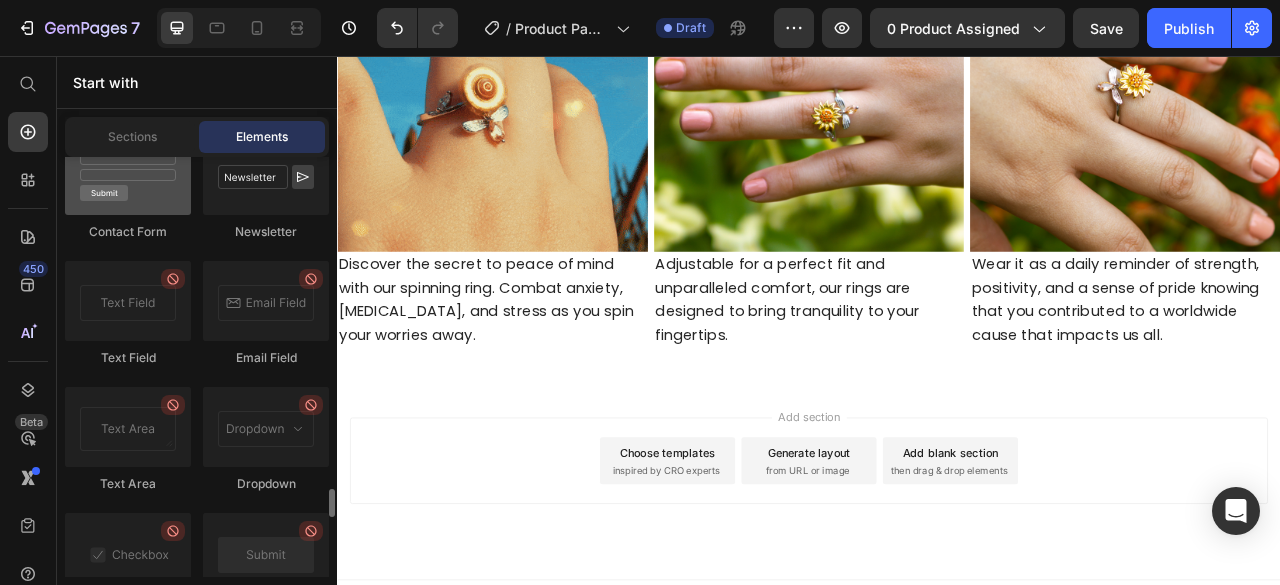 scroll, scrollTop: 4873, scrollLeft: 0, axis: vertical 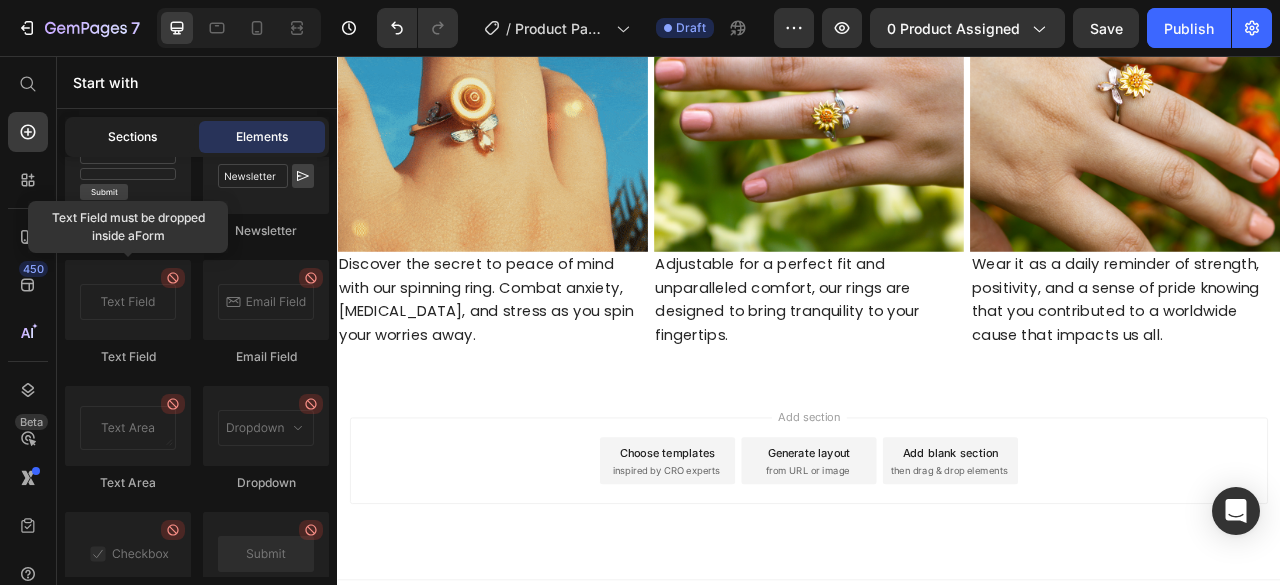 click on "Sections" at bounding box center (132, 137) 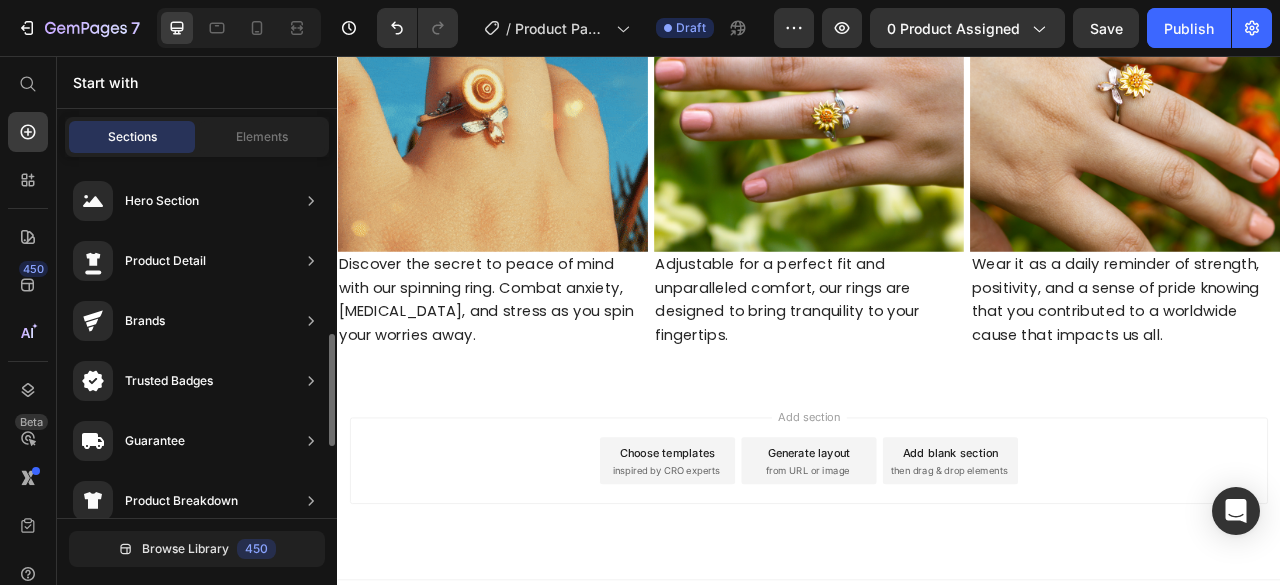 scroll, scrollTop: 318, scrollLeft: 0, axis: vertical 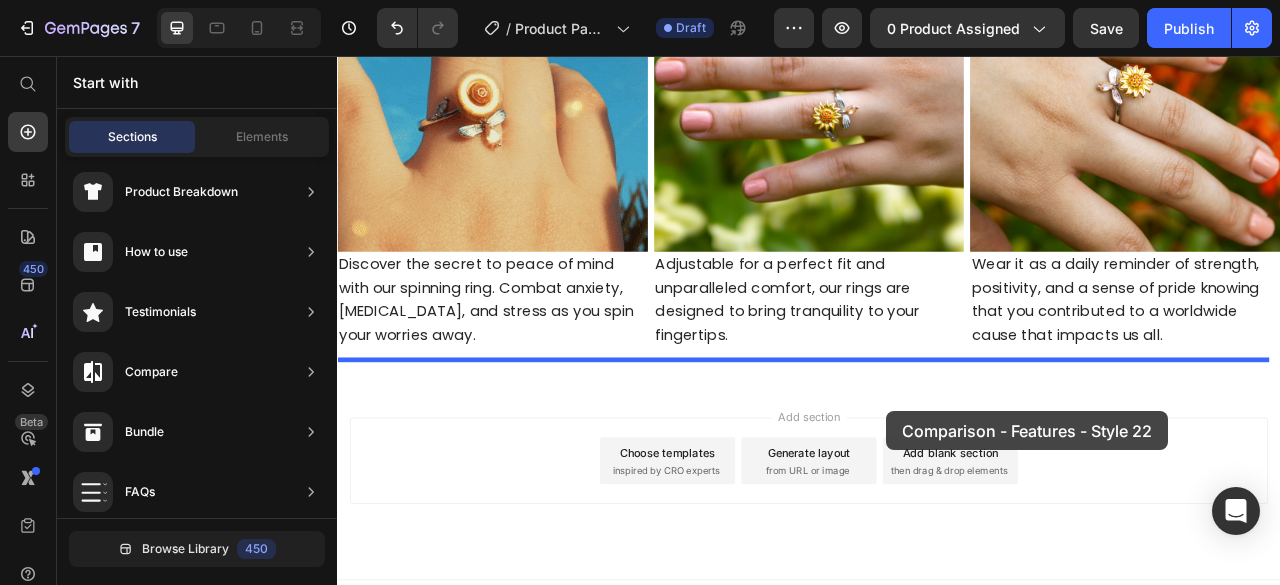 drag, startPoint x: 836, startPoint y: 437, endPoint x: 1007, endPoint y: 497, distance: 181.22086 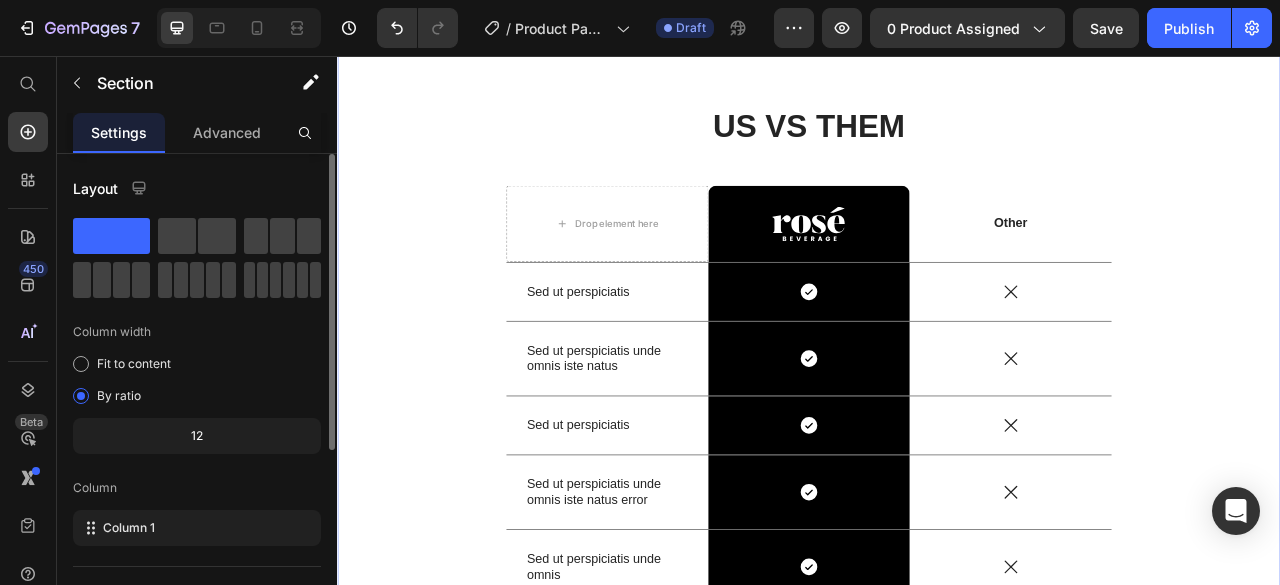 scroll, scrollTop: 1656, scrollLeft: 0, axis: vertical 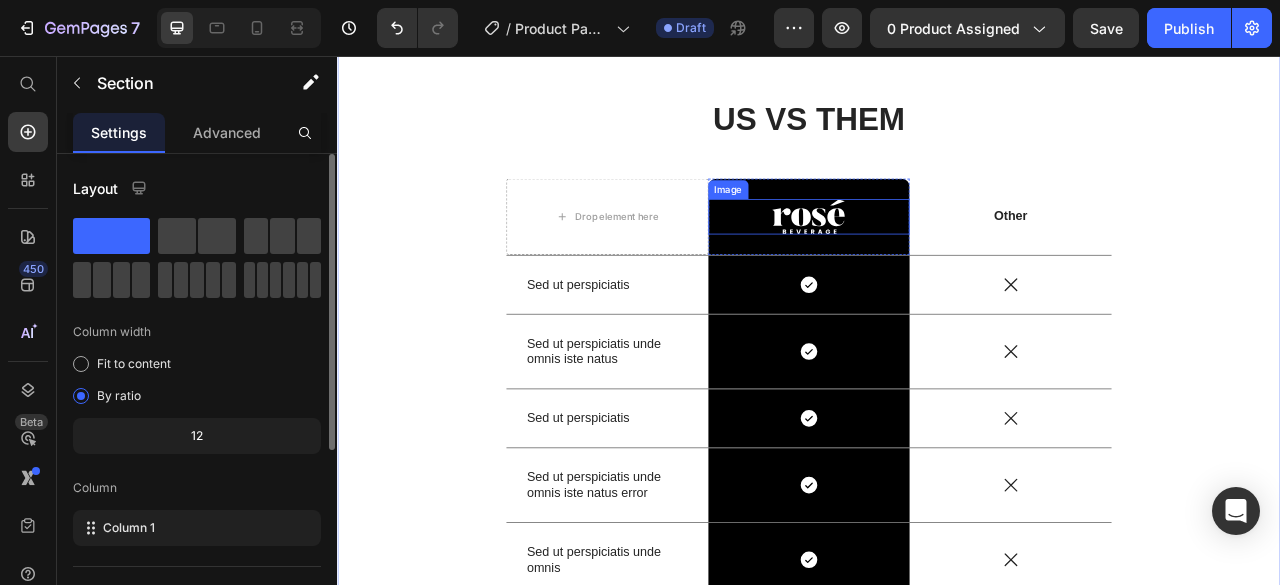 click at bounding box center (937, 261) 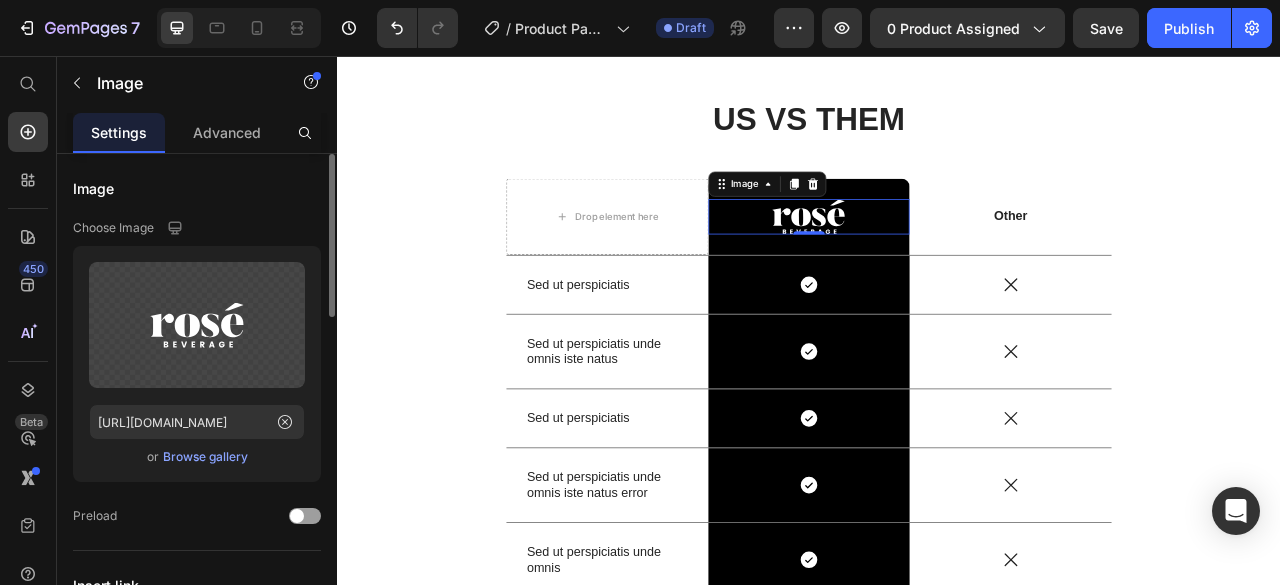 click at bounding box center [937, 261] 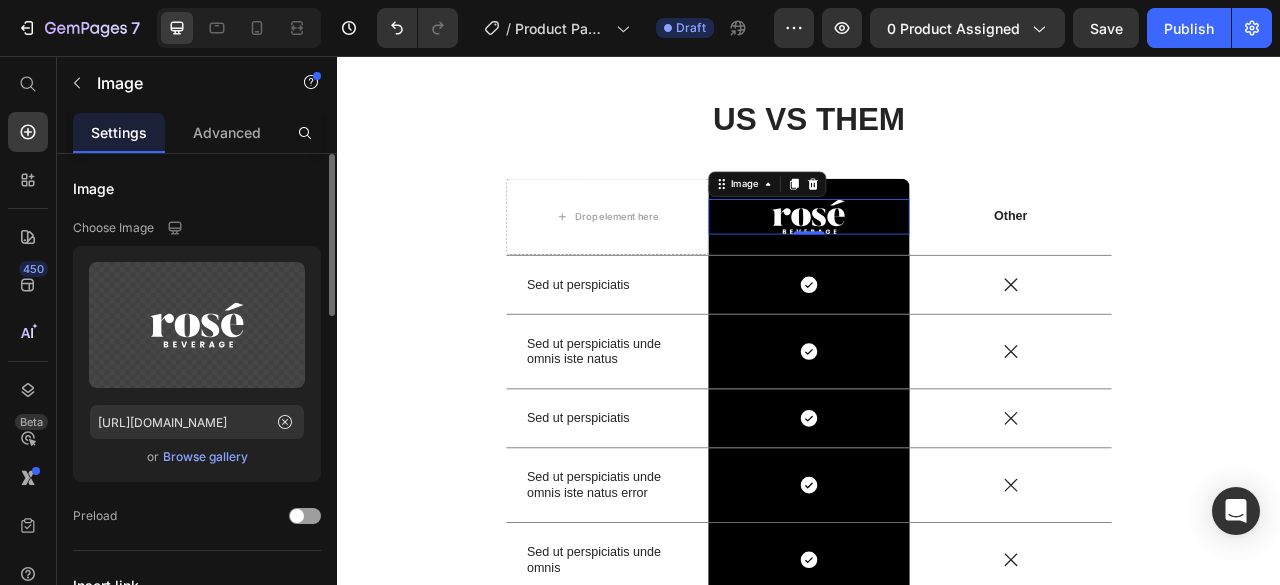 click at bounding box center (937, 261) 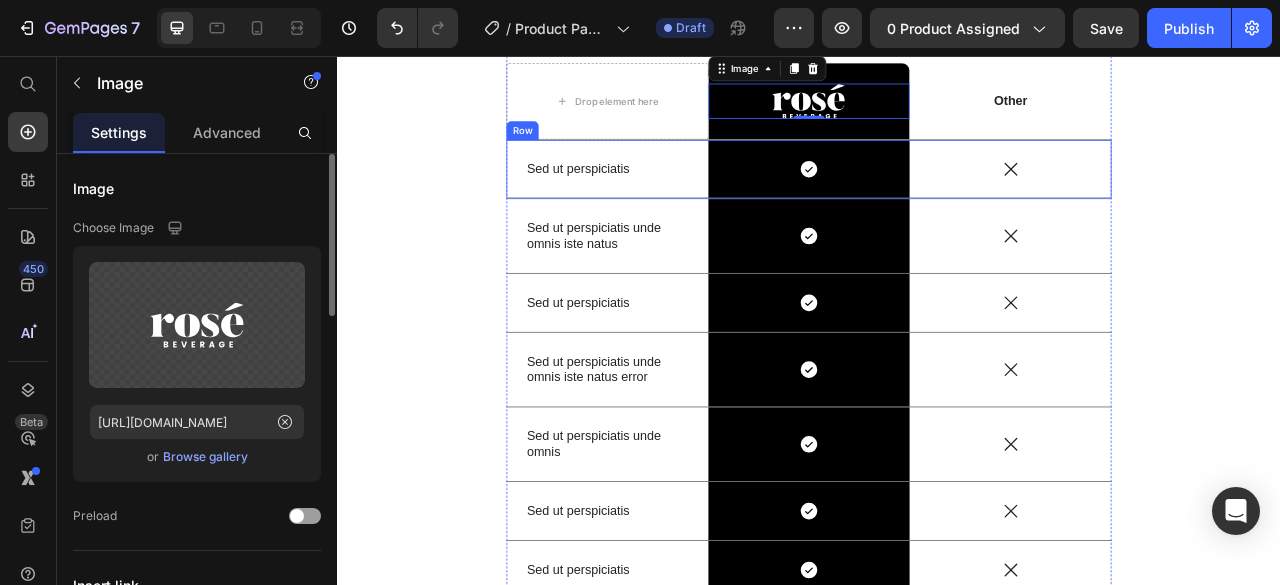 scroll, scrollTop: 1804, scrollLeft: 0, axis: vertical 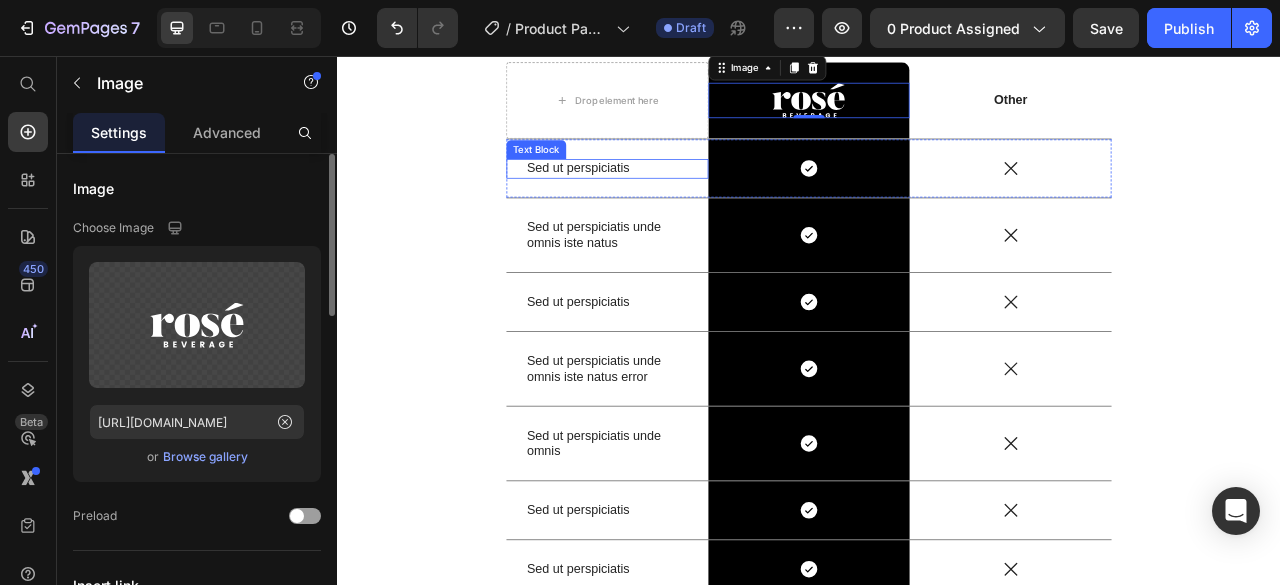 click on "Sed ut perspiciatis" at bounding box center (680, 199) 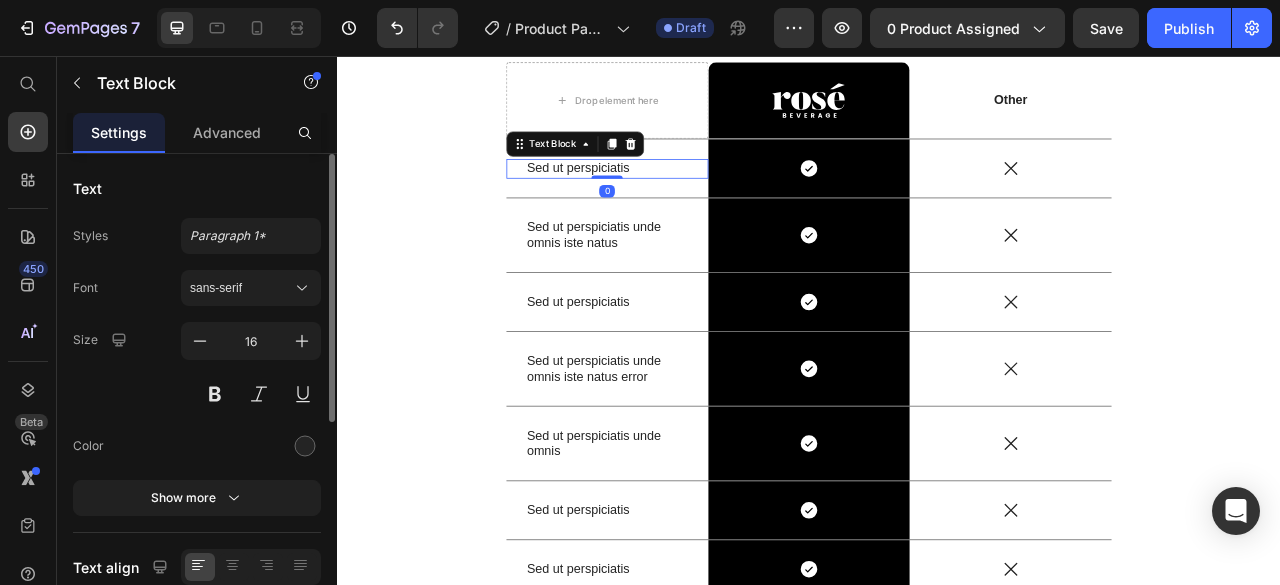 click on "Sed ut perspiciatis" at bounding box center [680, 199] 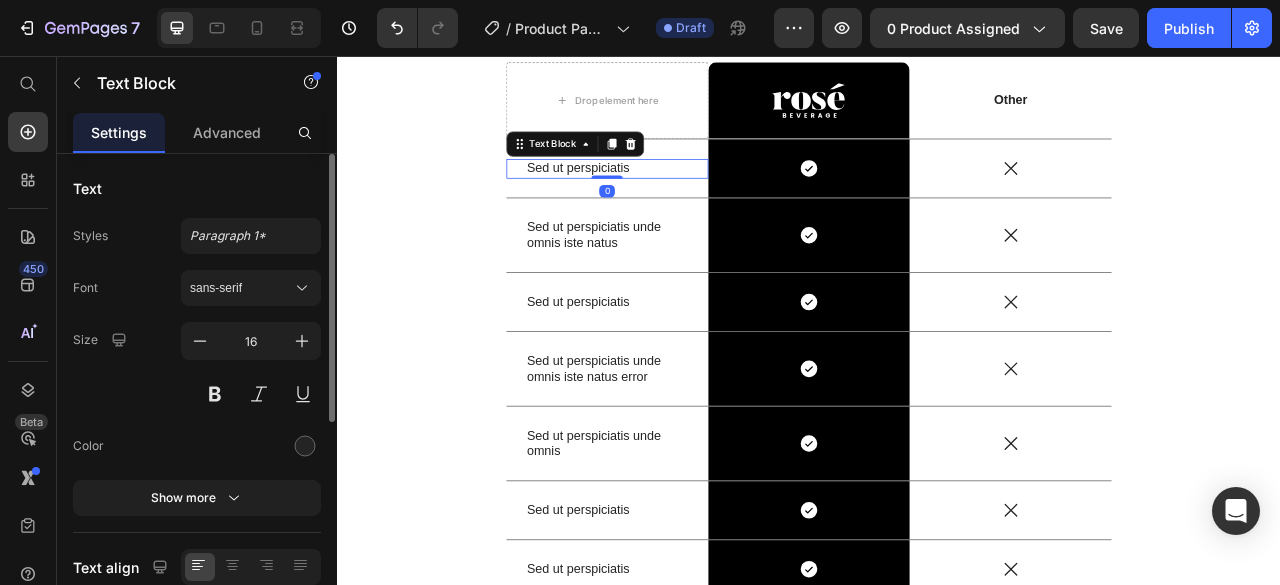 click on "Sed ut perspiciatis" at bounding box center (680, 199) 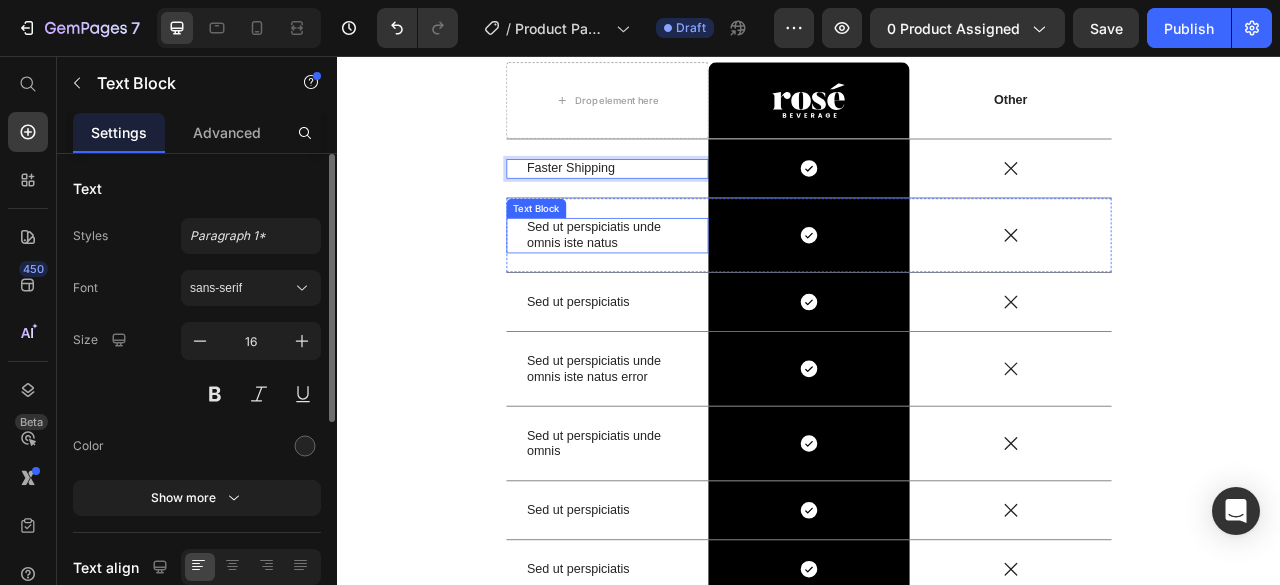 click on "Sed ut perspiciatis unde omnis iste natus" at bounding box center (680, 285) 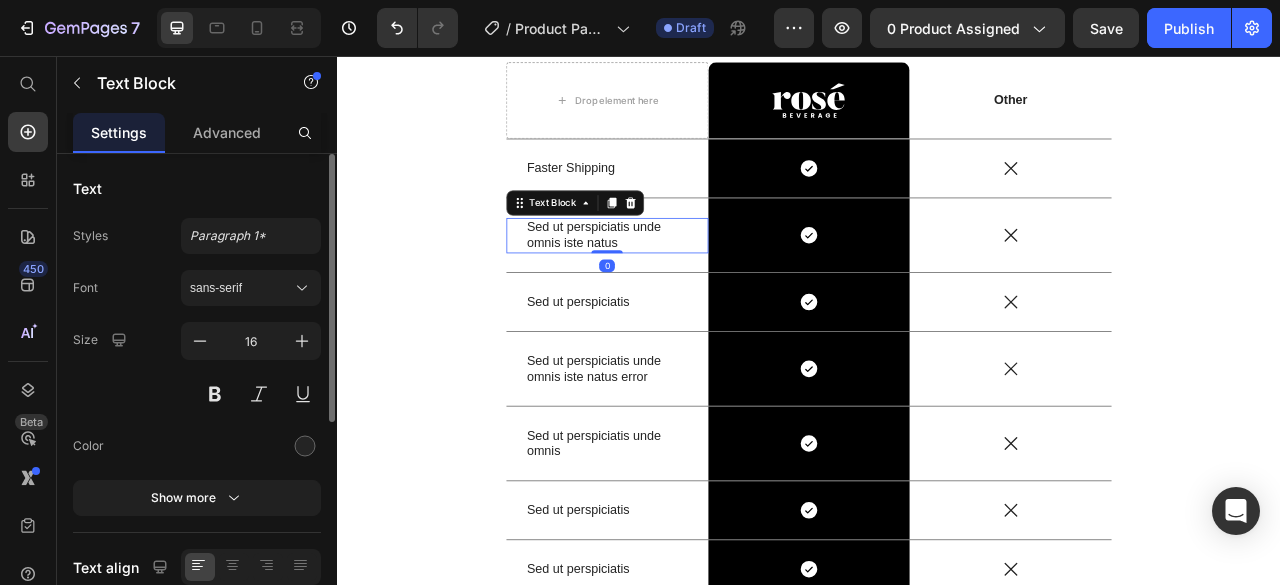 click on "Sed ut perspiciatis unde omnis iste natus" at bounding box center [680, 285] 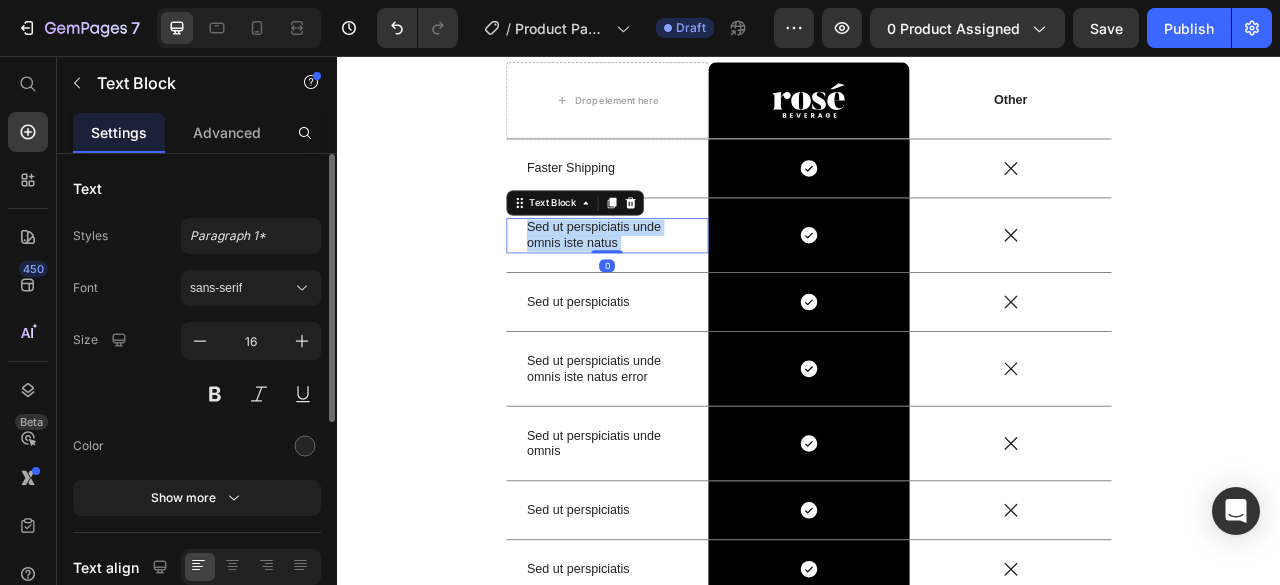 click on "Sed ut perspiciatis unde omnis iste natus" at bounding box center [680, 285] 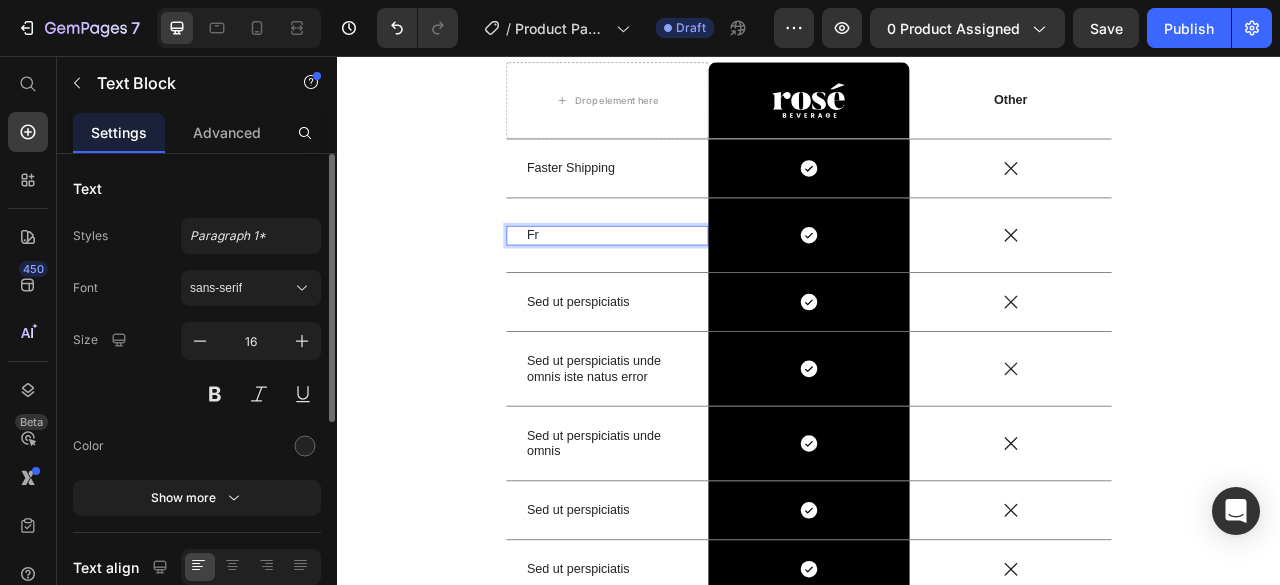 scroll, scrollTop: 1815, scrollLeft: 0, axis: vertical 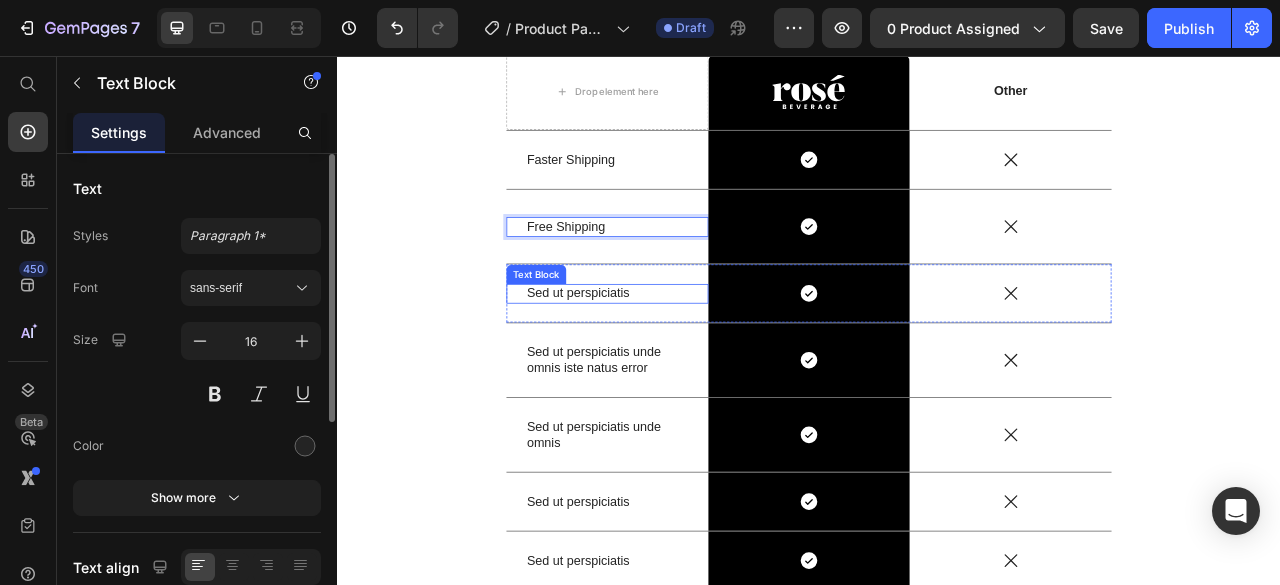 click on "Sed ut perspiciatis" at bounding box center [680, 358] 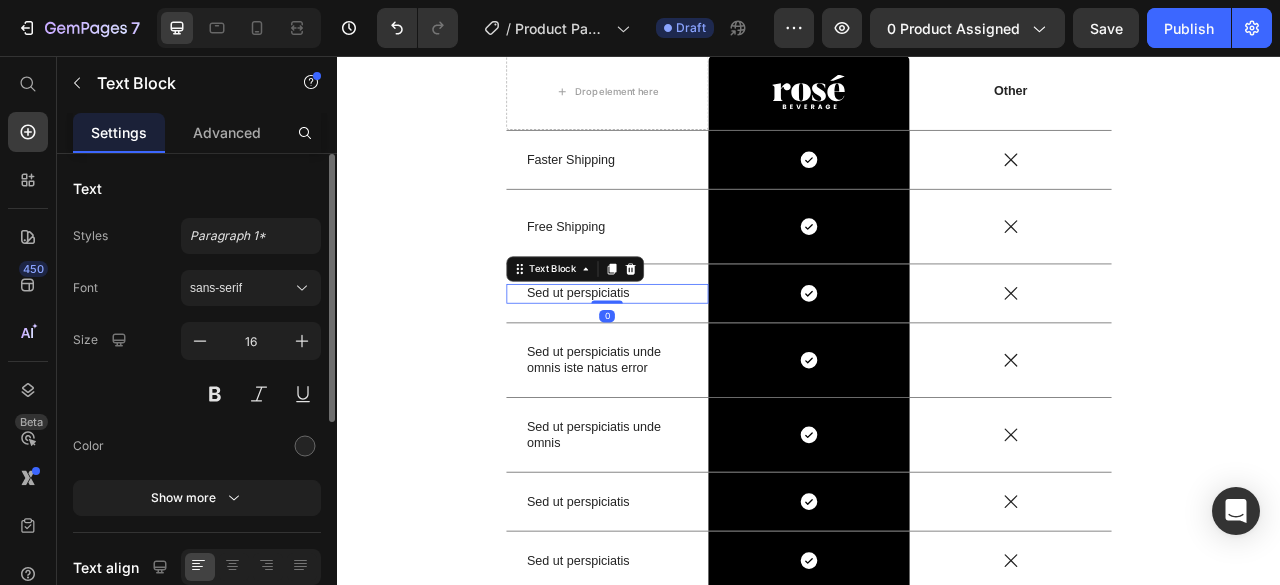 click on "Sed ut perspiciatis" at bounding box center (680, 358) 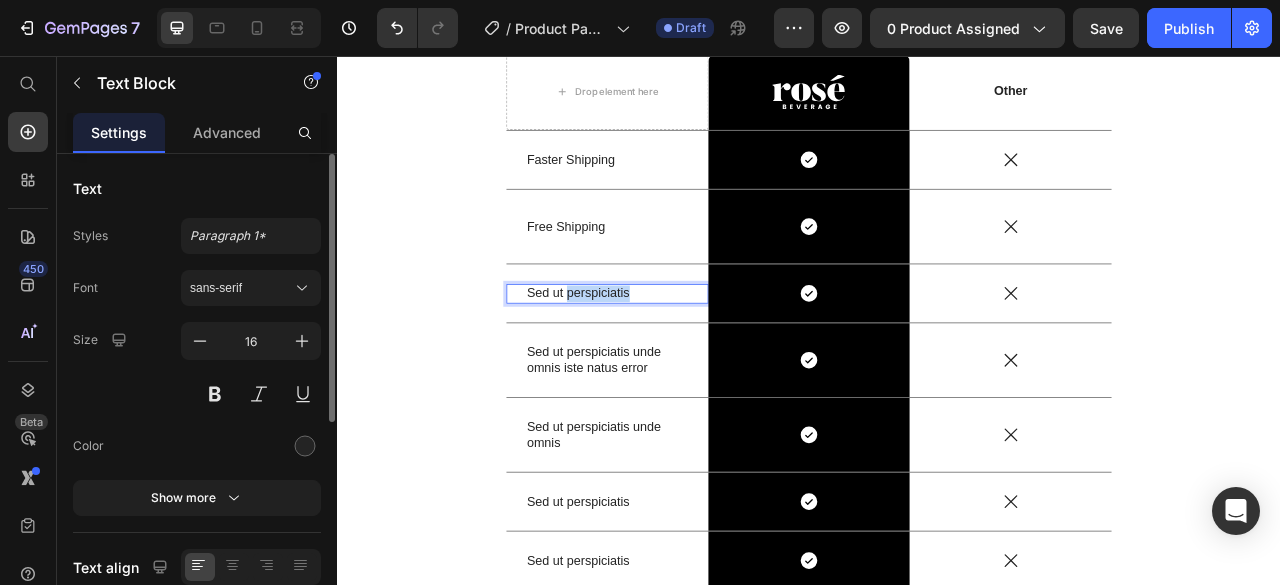 click on "Sed ut perspiciatis" at bounding box center [680, 358] 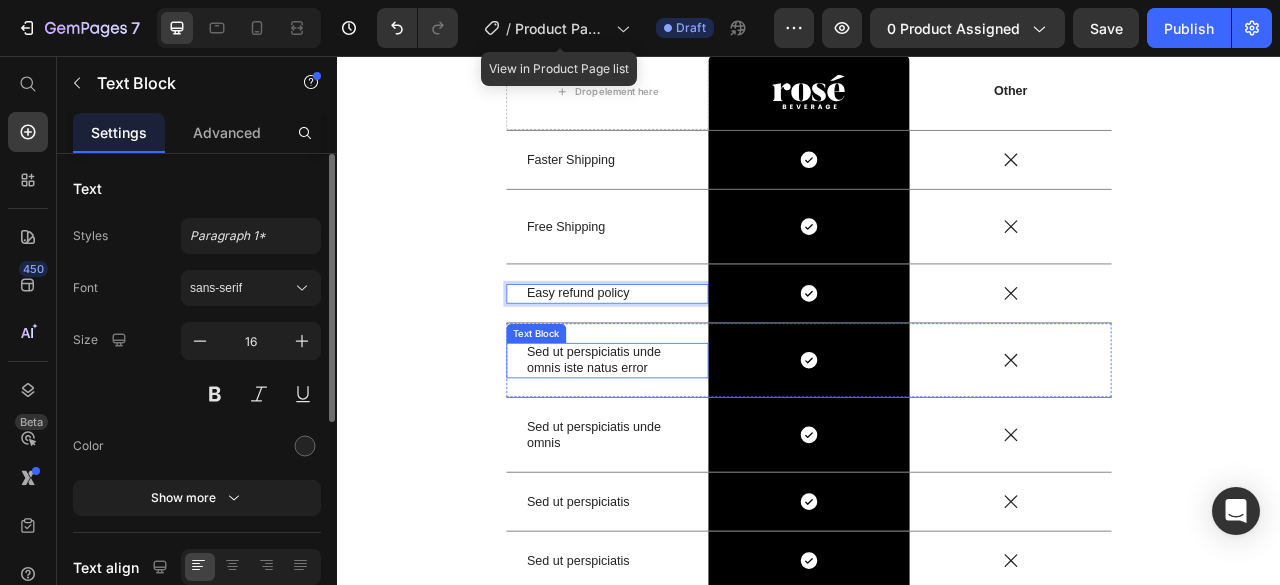 click on "Sed ut perspiciatis unde omnis iste natus error" at bounding box center [680, 444] 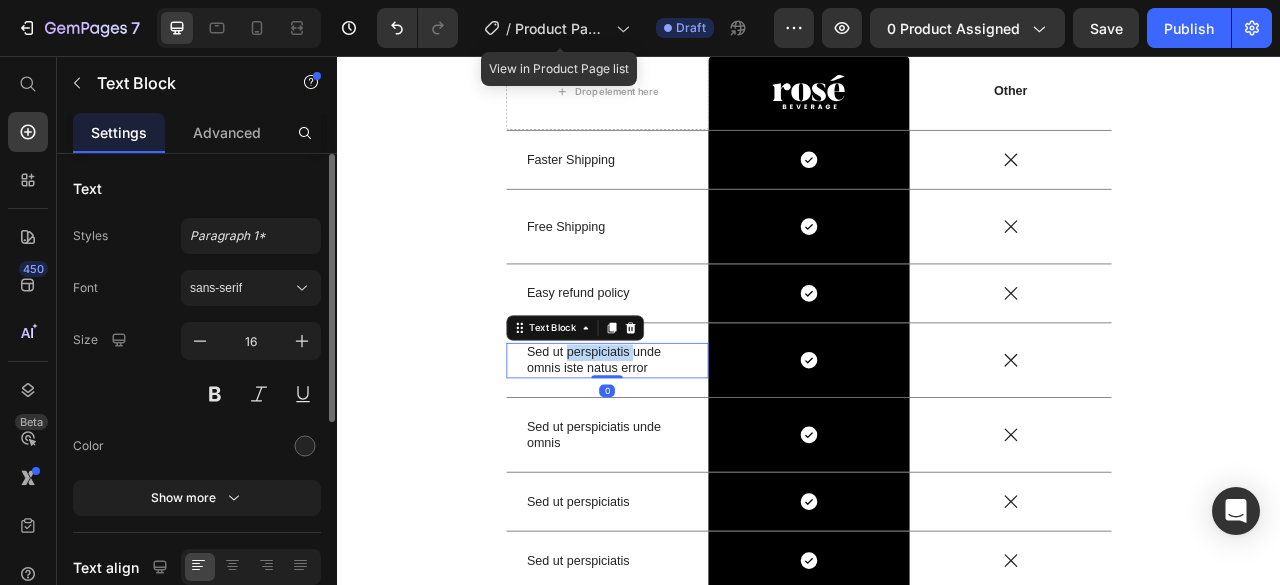 click on "Sed ut perspiciatis unde omnis iste natus error" at bounding box center [680, 444] 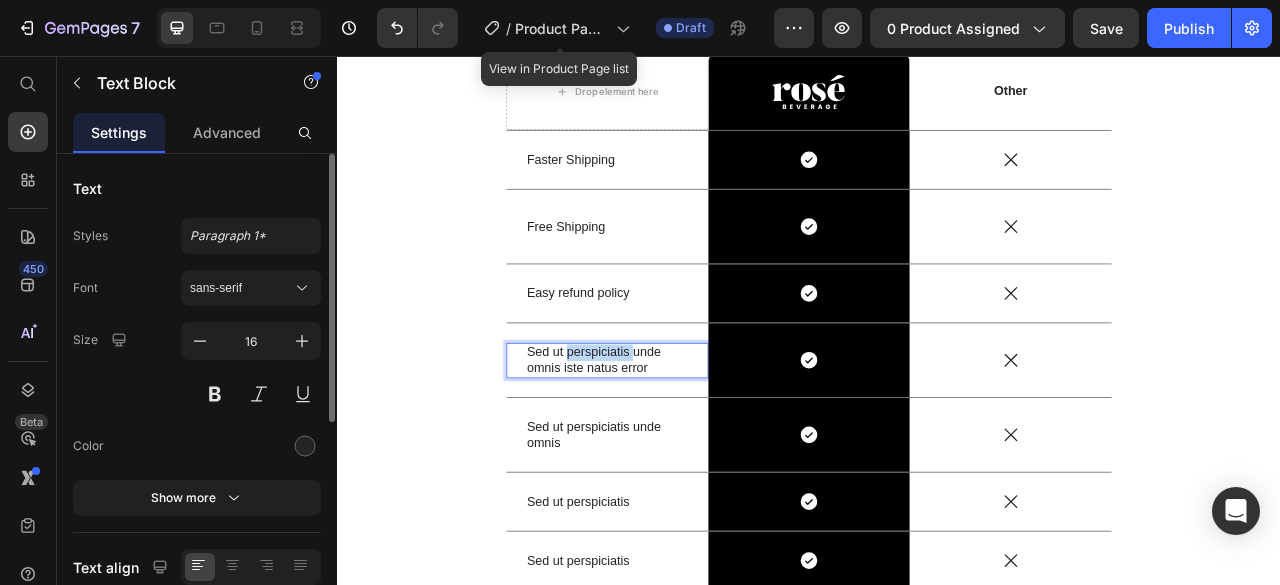 click on "Sed ut perspiciatis unde omnis iste natus error" at bounding box center (680, 444) 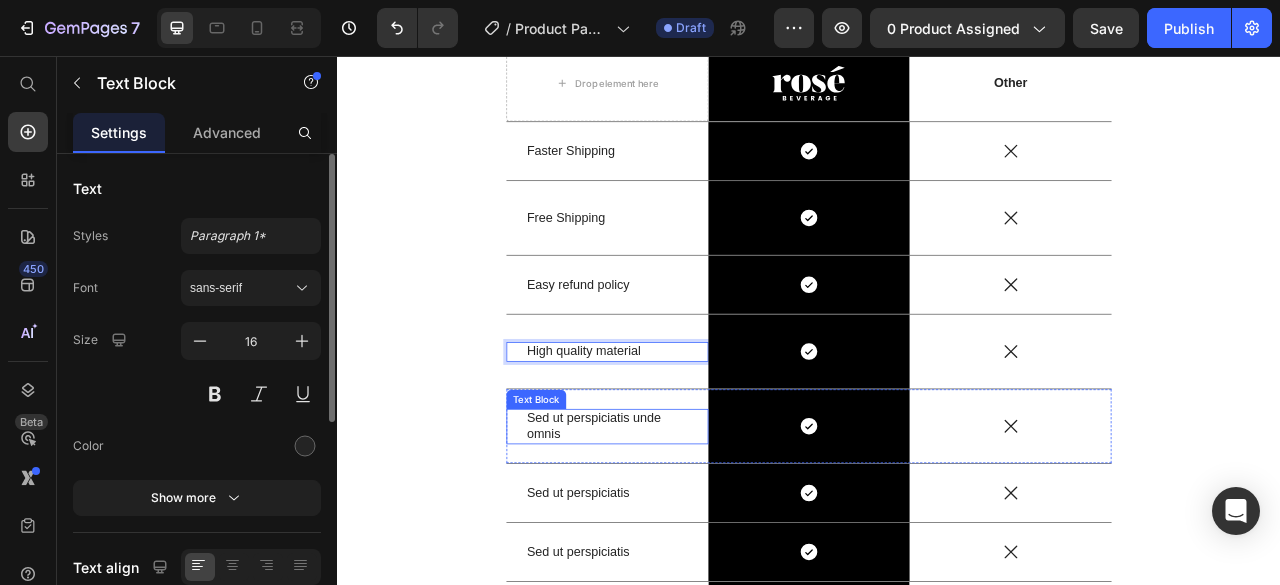 click on "Sed ut perspiciatis unde omnis" at bounding box center [680, 528] 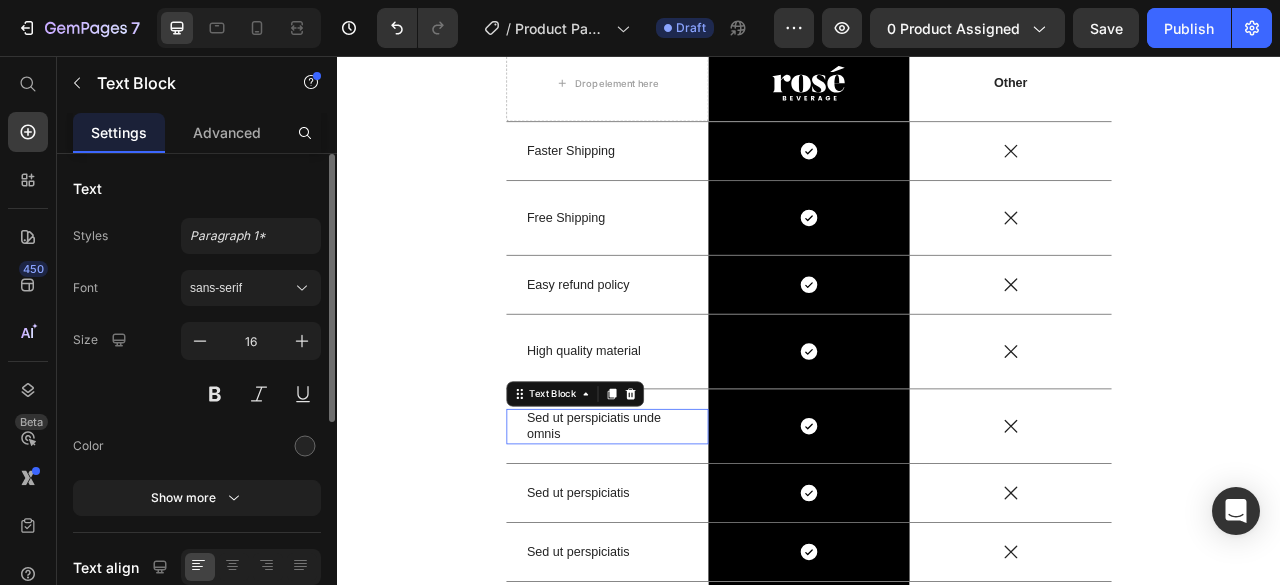 click on "Sed ut perspiciatis unde omnis" at bounding box center (680, 528) 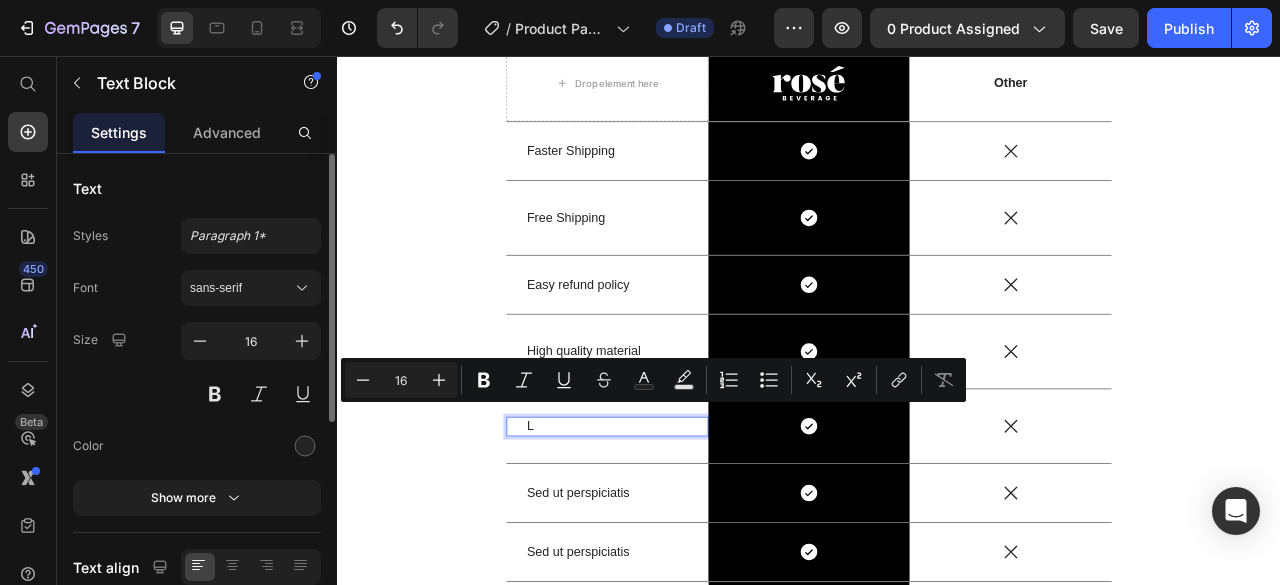 scroll, scrollTop: 1836, scrollLeft: 0, axis: vertical 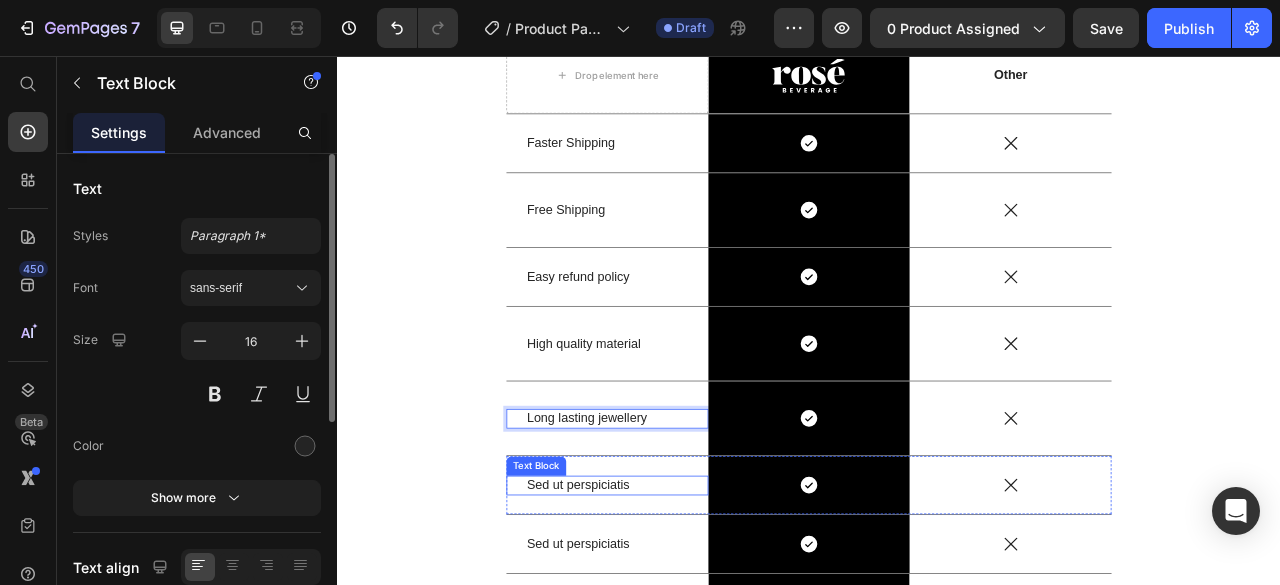 click on "Sed ut perspiciatis" at bounding box center (680, 602) 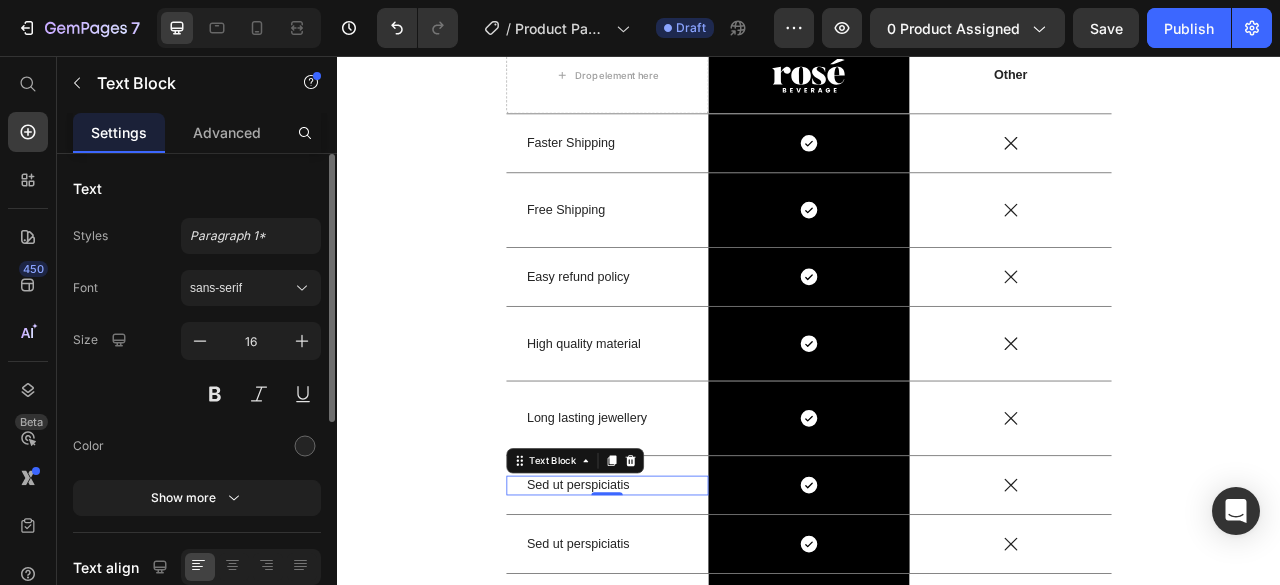 click on "Sed ut perspiciatis" at bounding box center (680, 602) 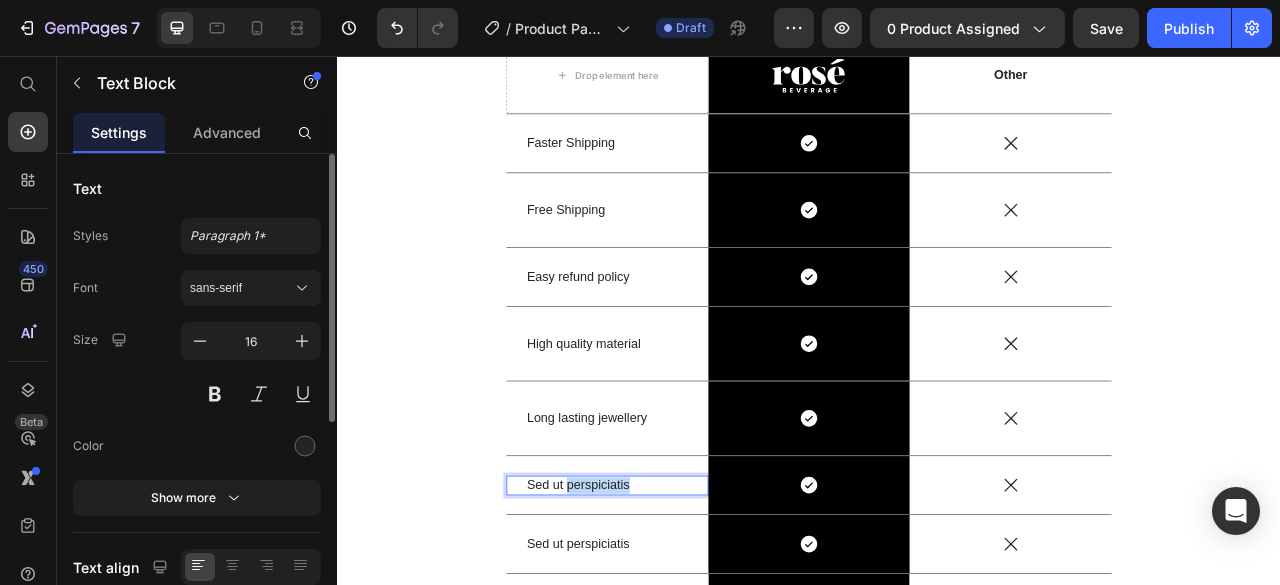 click on "Sed ut perspiciatis" at bounding box center [680, 602] 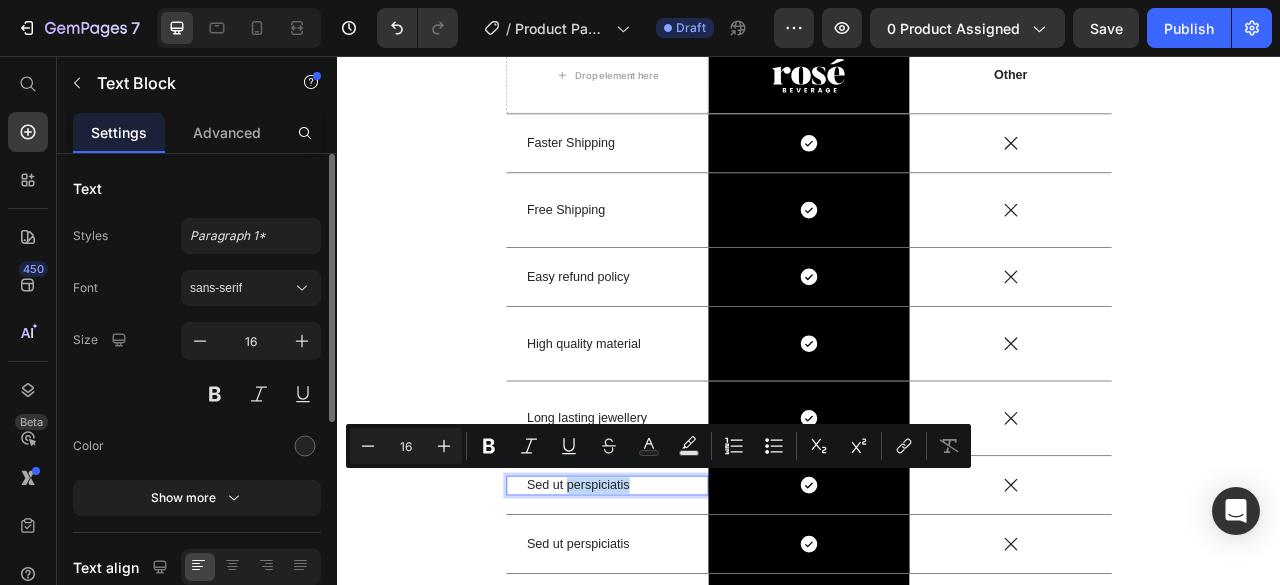 scroll, scrollTop: 2006, scrollLeft: 0, axis: vertical 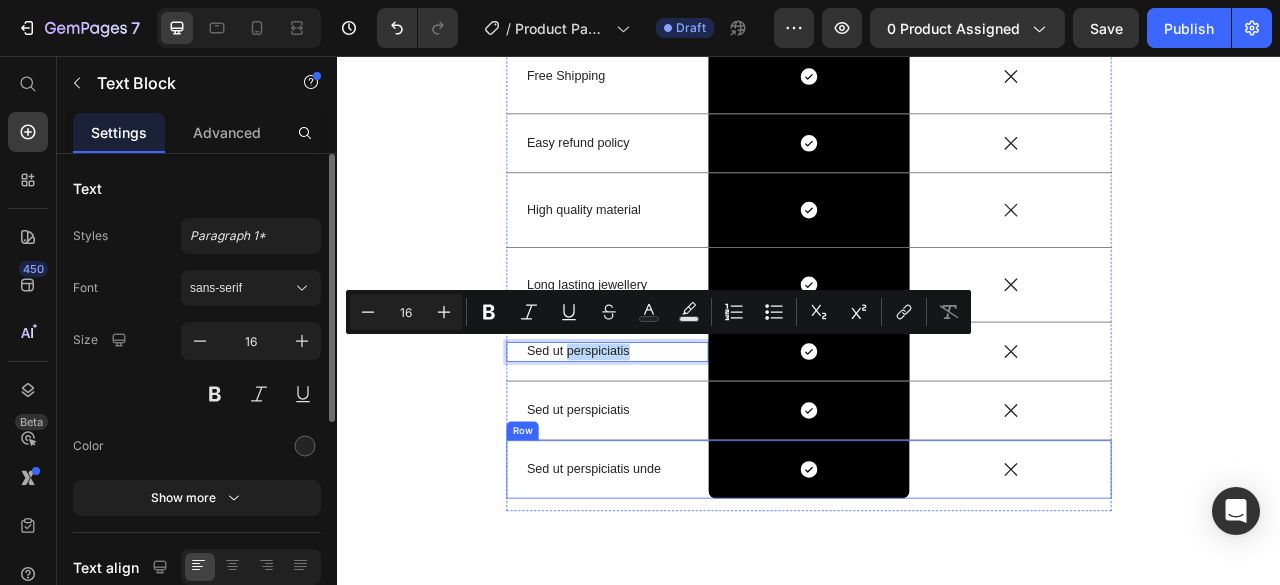 click on "Icon" at bounding box center (1193, 582) 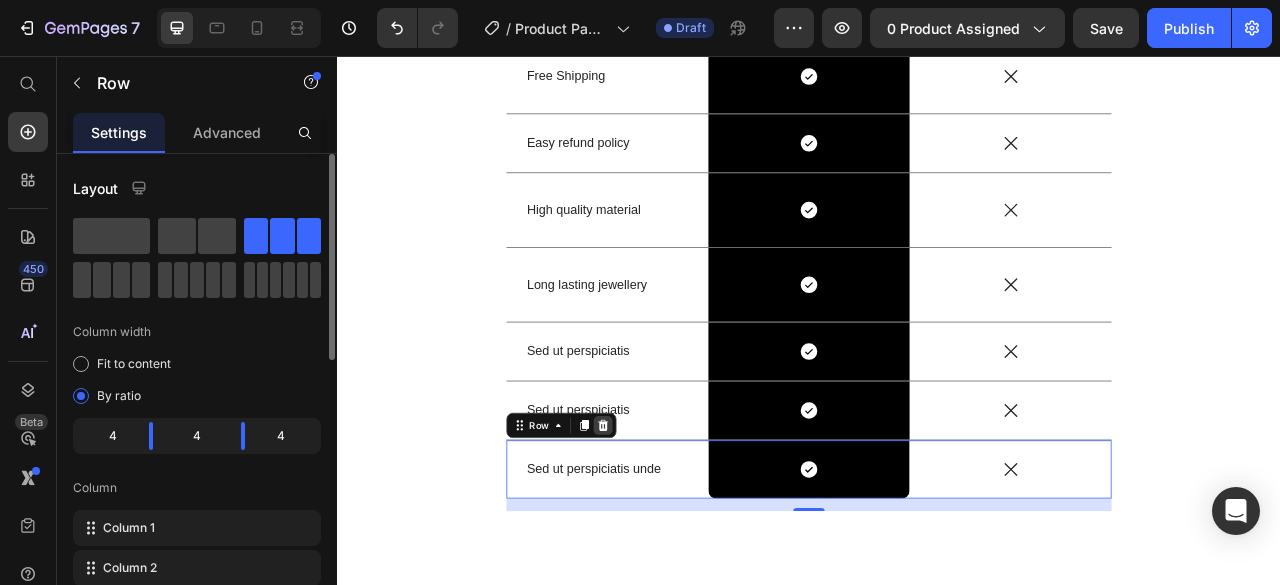 click 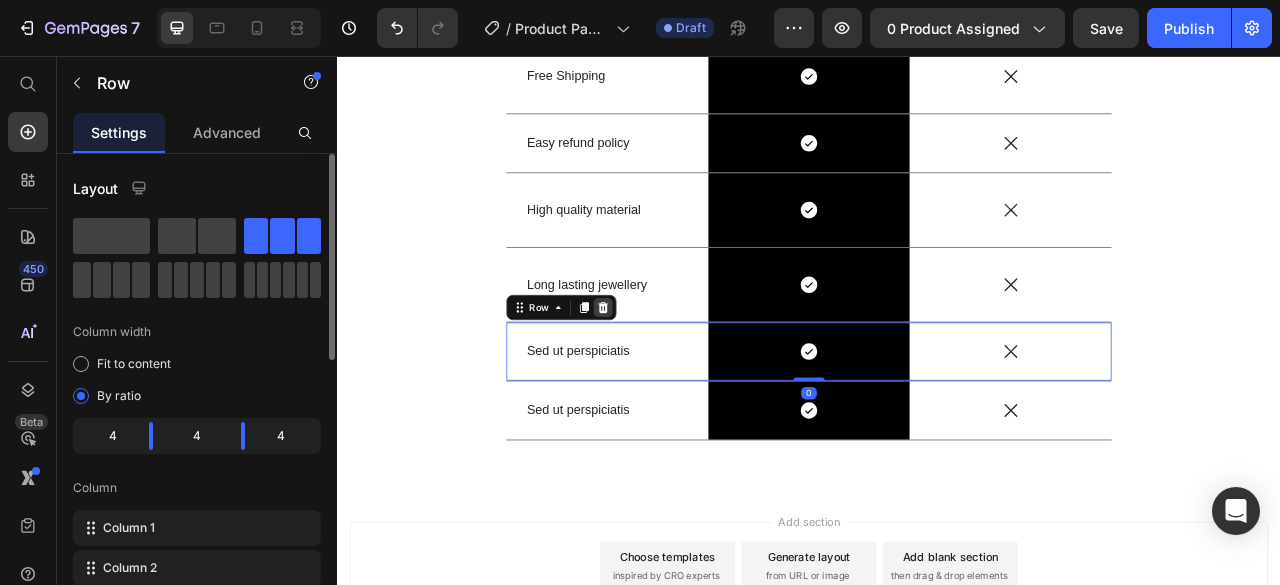 click at bounding box center [675, 376] 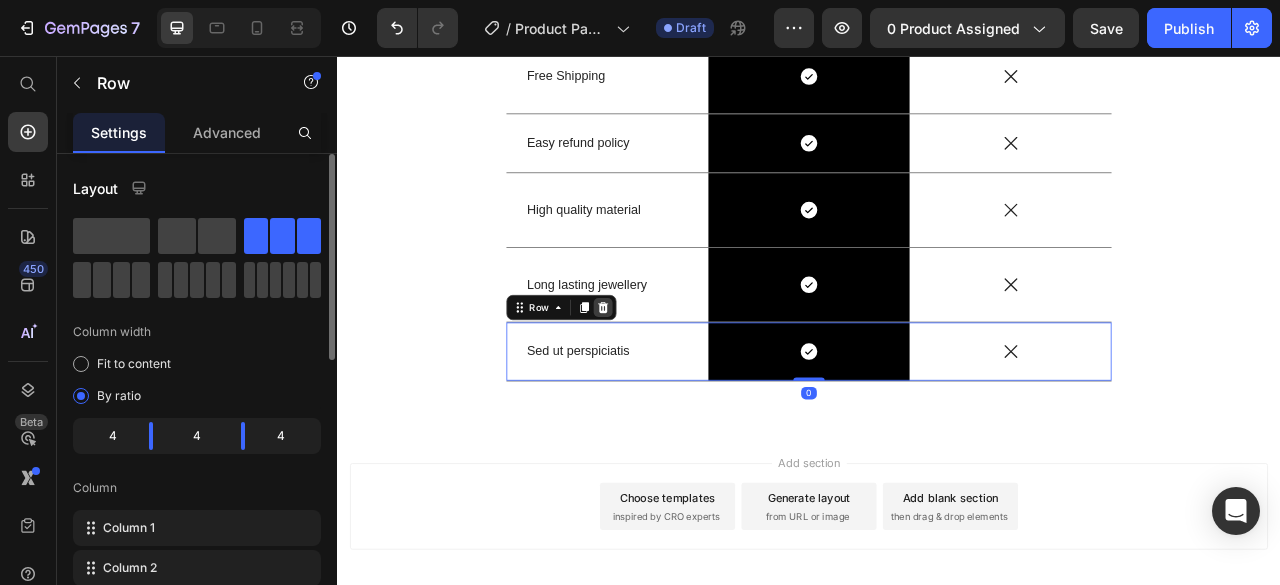click 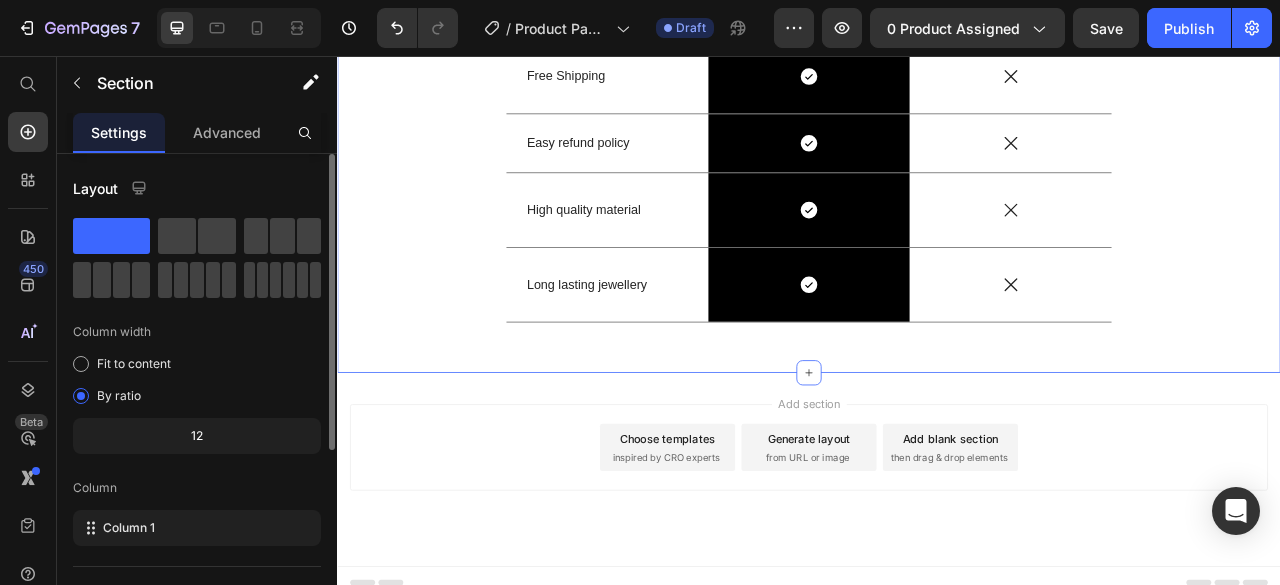 drag, startPoint x: 1496, startPoint y: 421, endPoint x: 1149, endPoint y: 69, distance: 494.28027 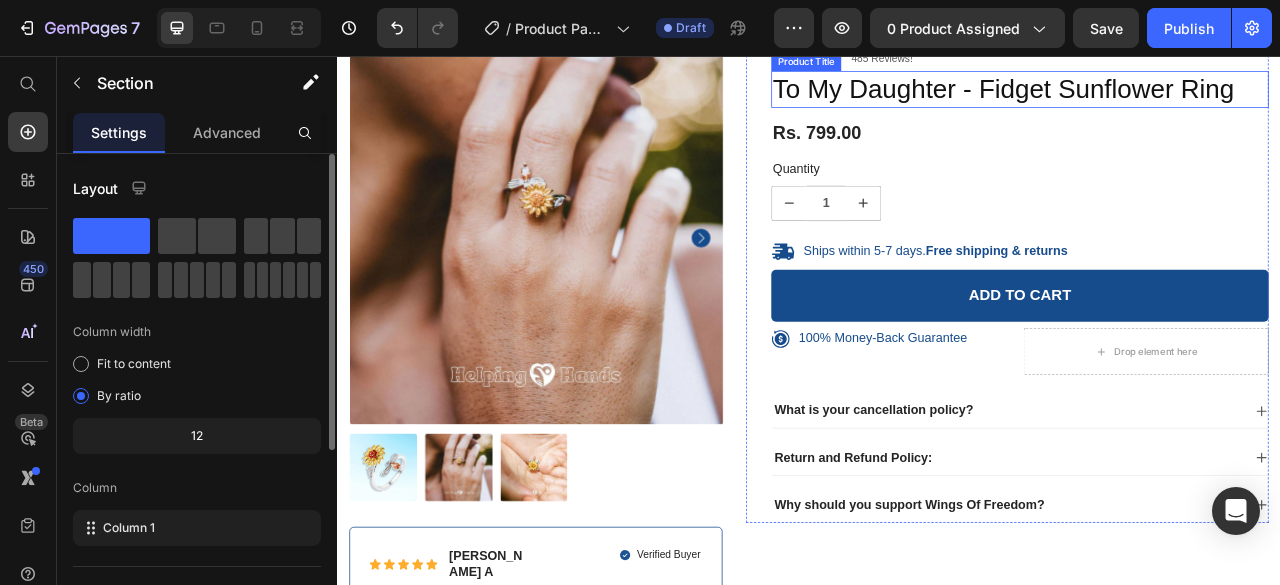 scroll, scrollTop: 146, scrollLeft: 0, axis: vertical 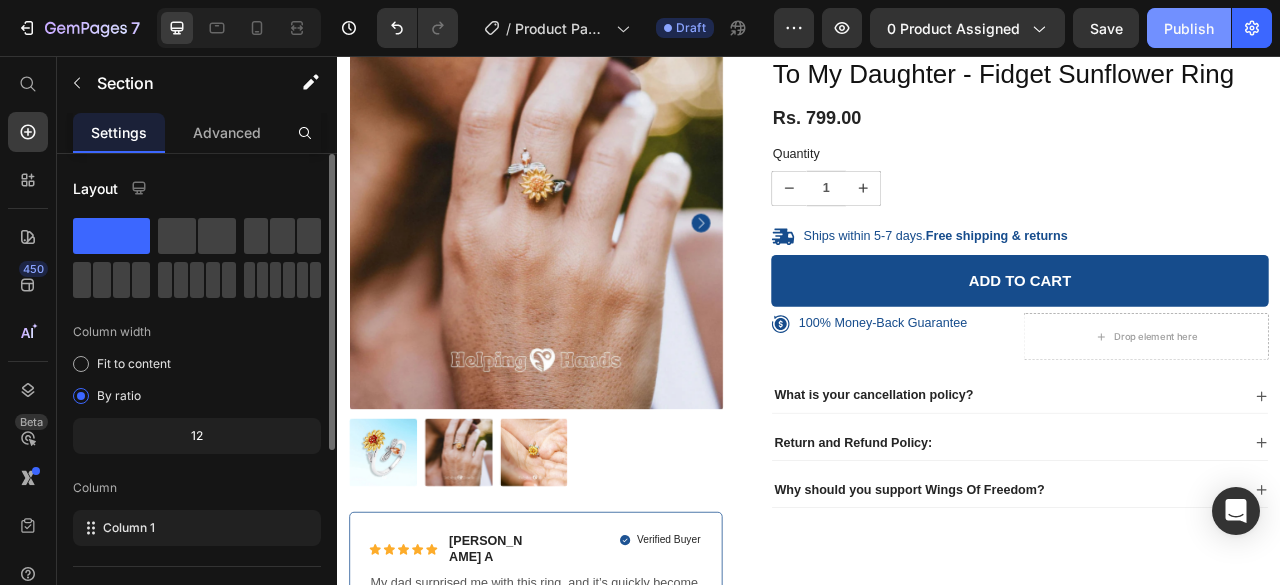 click on "Publish" at bounding box center (1189, 28) 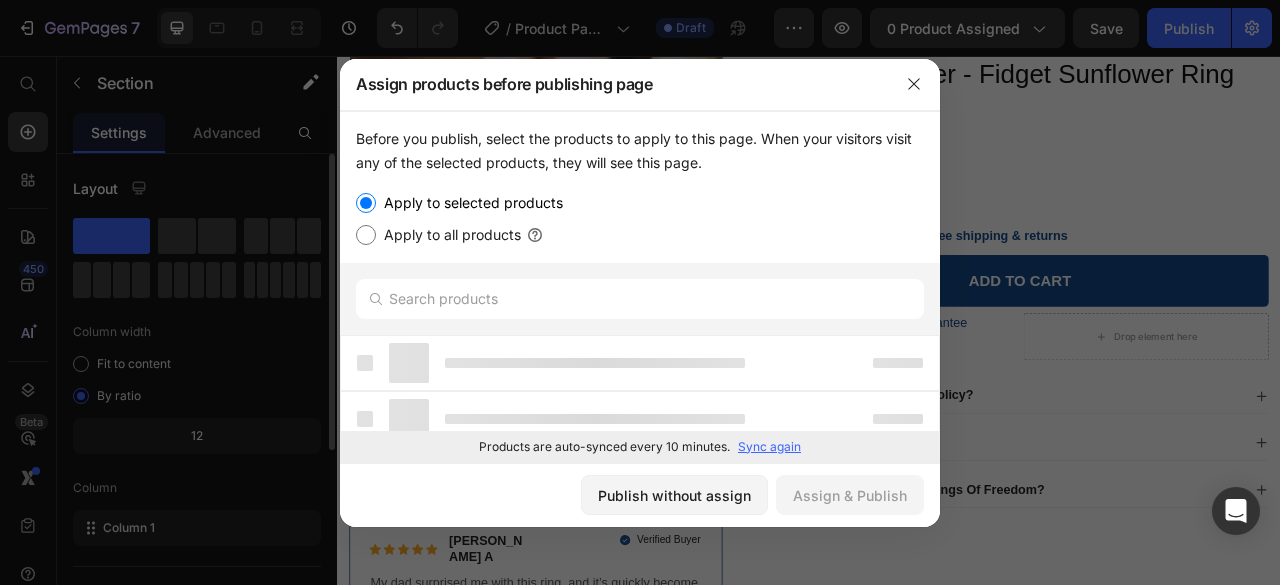 click on "Apply to all products" at bounding box center [448, 235] 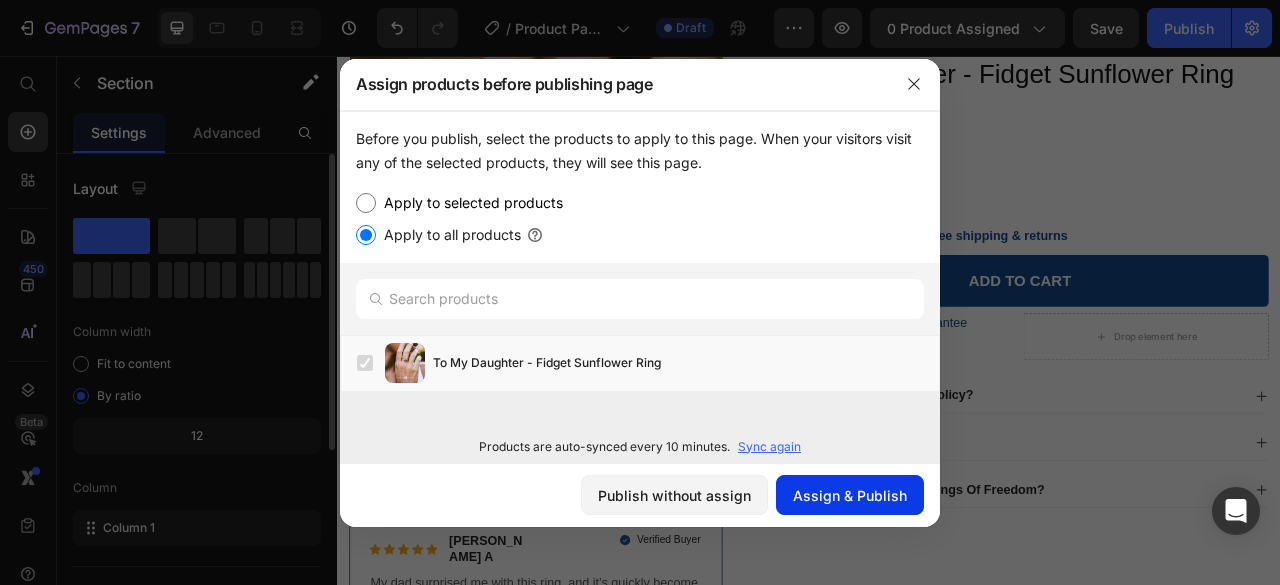 click on "Assign & Publish" at bounding box center [850, 495] 